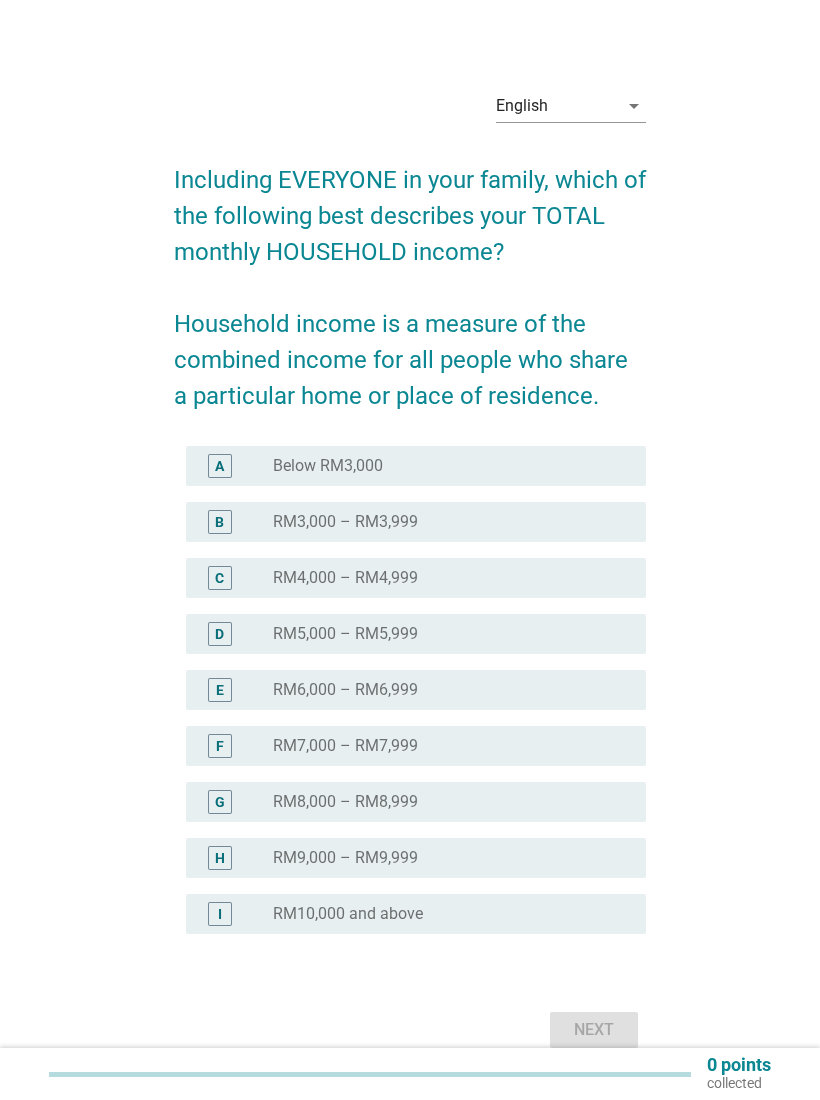 scroll, scrollTop: 0, scrollLeft: 0, axis: both 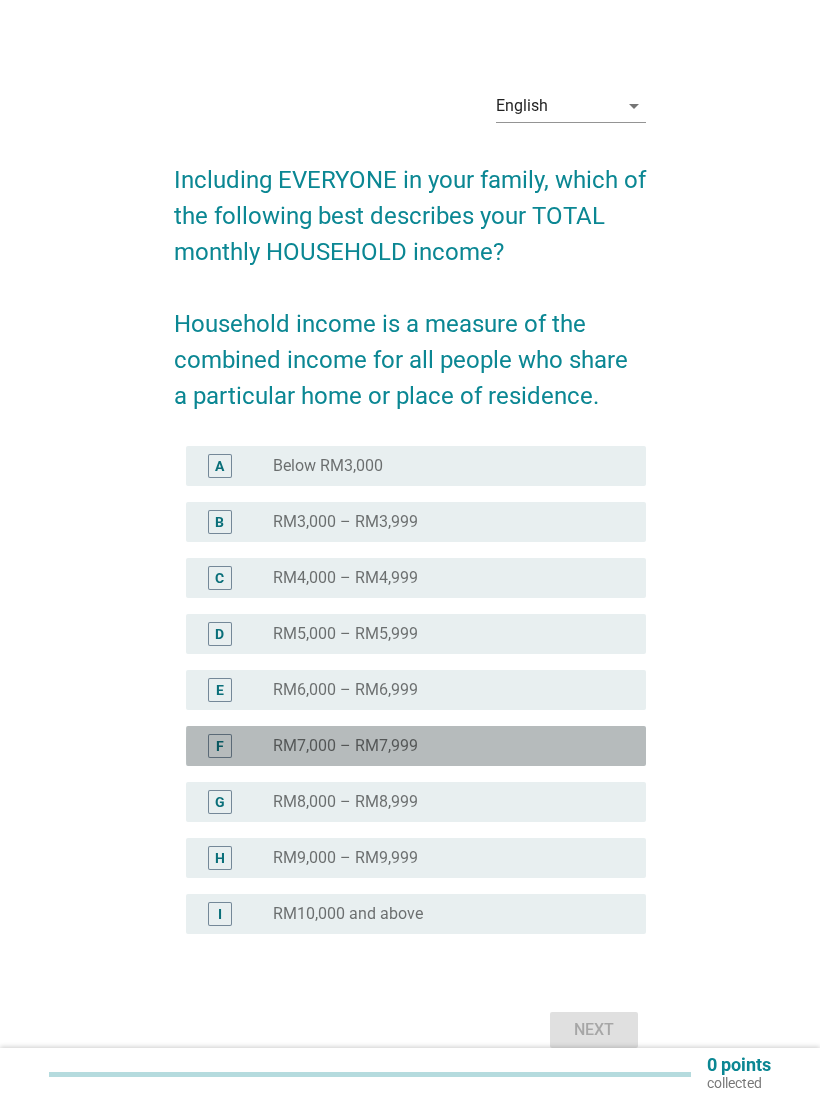 click on "radio_button_unchecked RM7,000 – RM7,999" at bounding box center (443, 746) 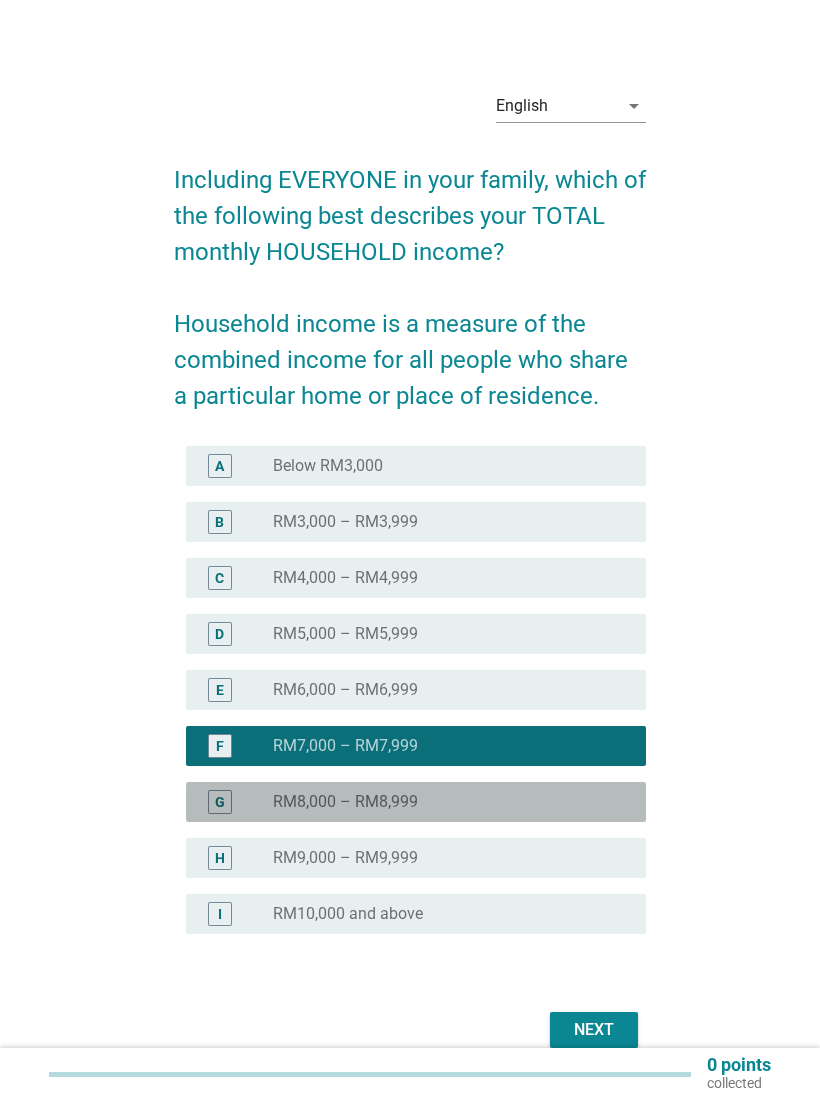 click on "radio_button_unchecked RM8,000 – RM8,999" at bounding box center [443, 802] 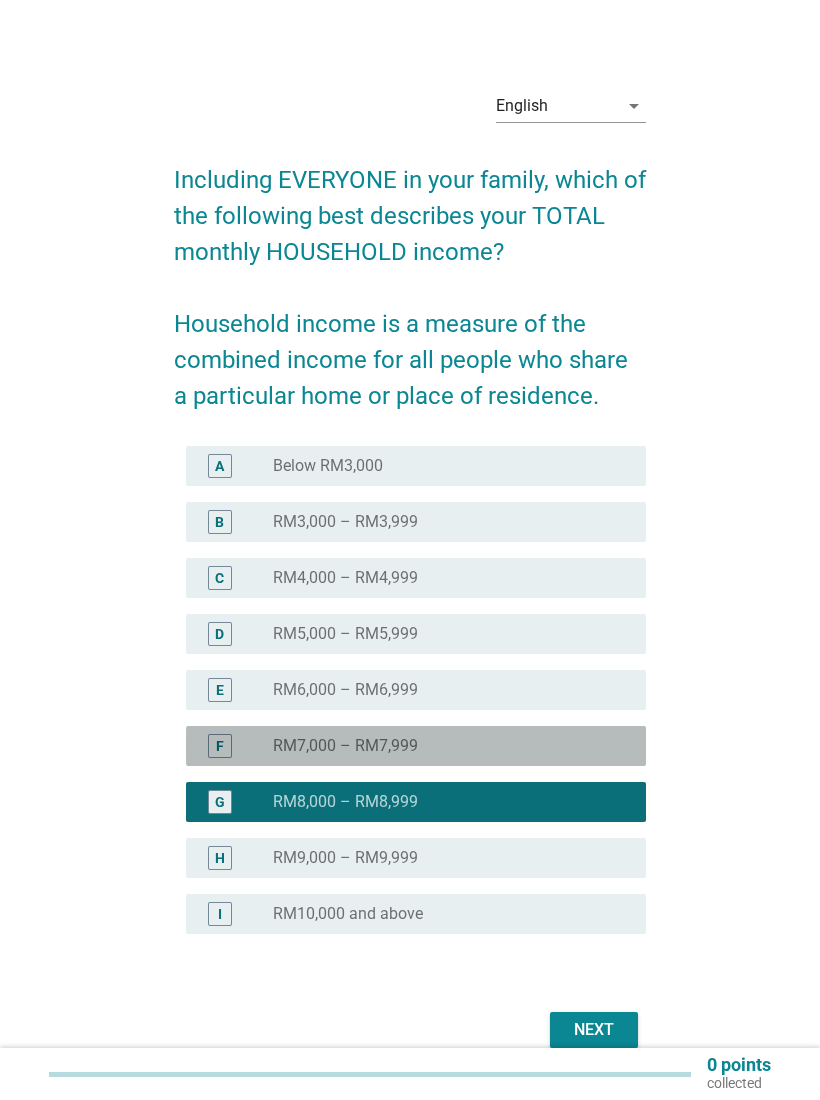 click on "radio_button_unchecked RM7,000 – RM7,999" at bounding box center (443, 746) 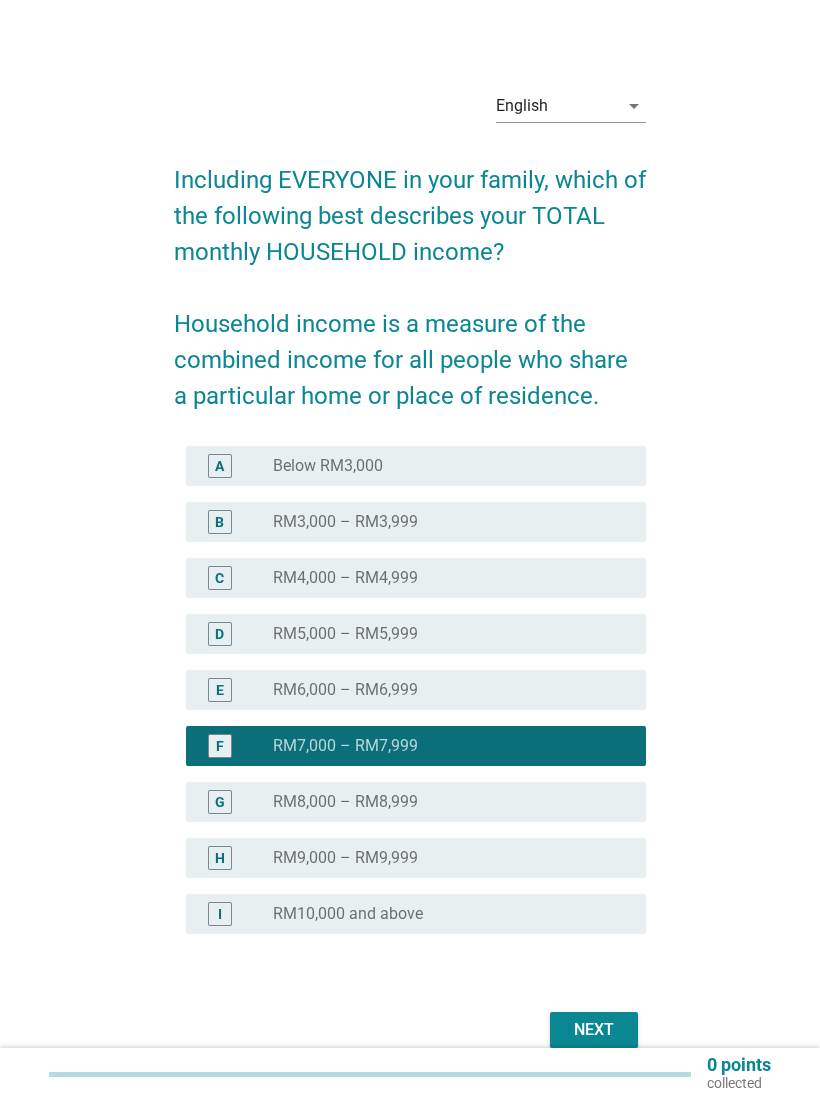 click on "Next" at bounding box center (594, 1030) 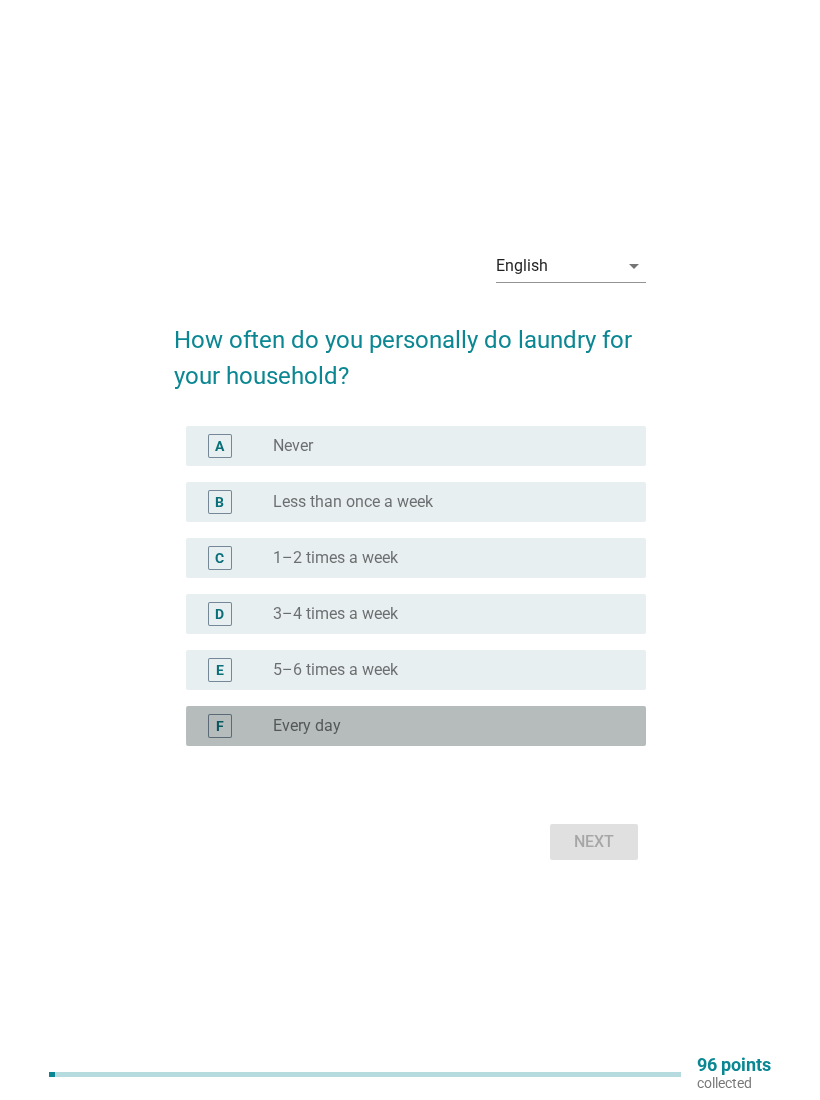 click on "radio_button_unchecked Every day" at bounding box center [443, 726] 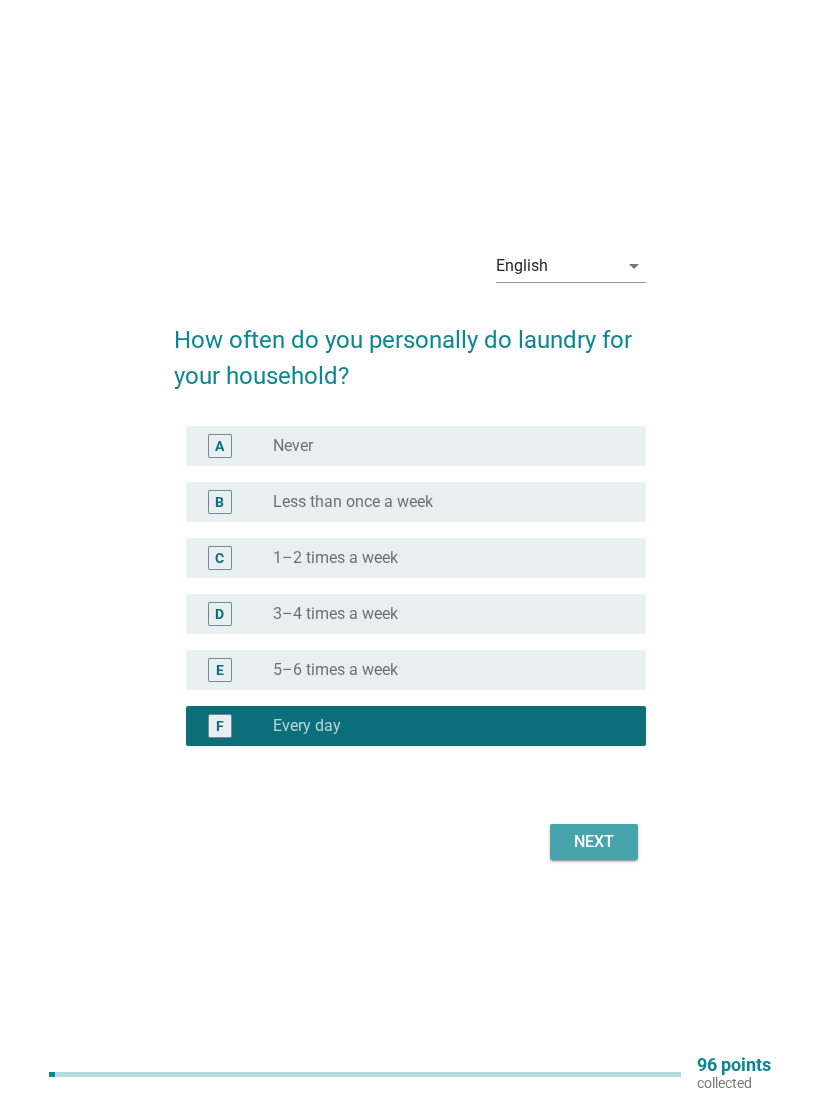 click on "Next" at bounding box center [594, 842] 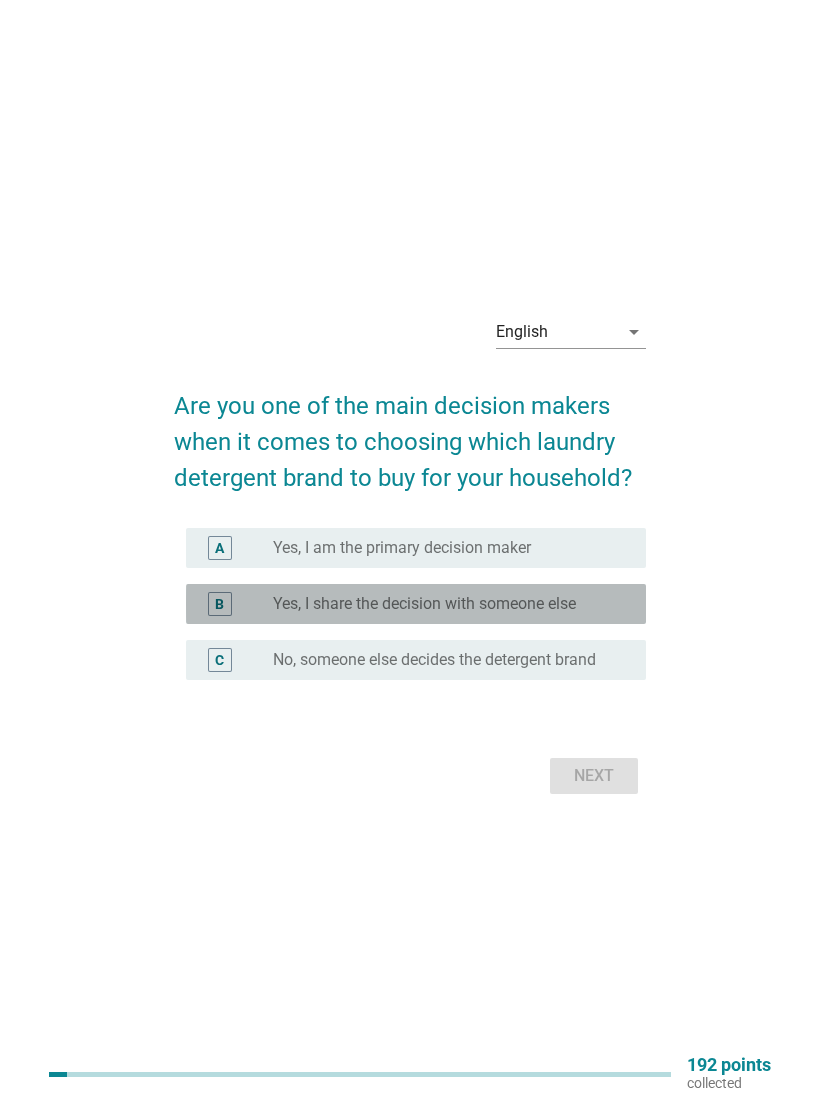 click on "radio_button_unchecked Yes, I share the decision with someone else" at bounding box center [451, 604] 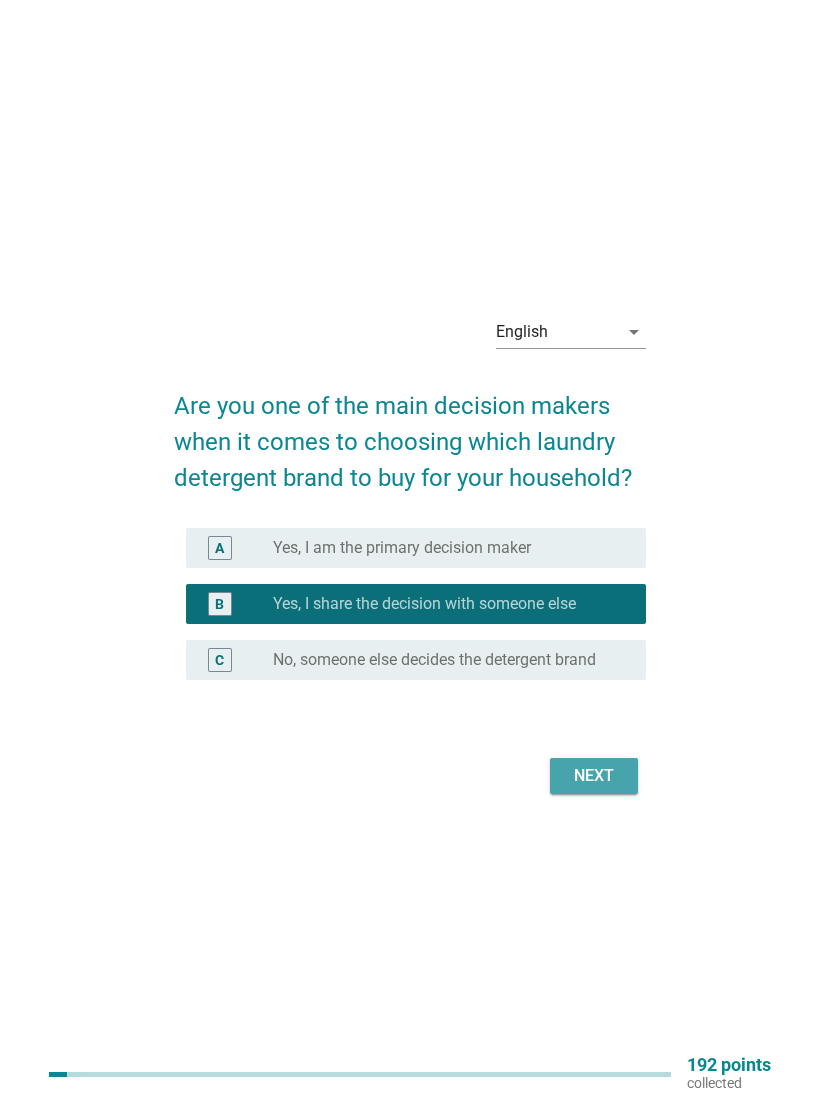 click on "Next" at bounding box center (594, 776) 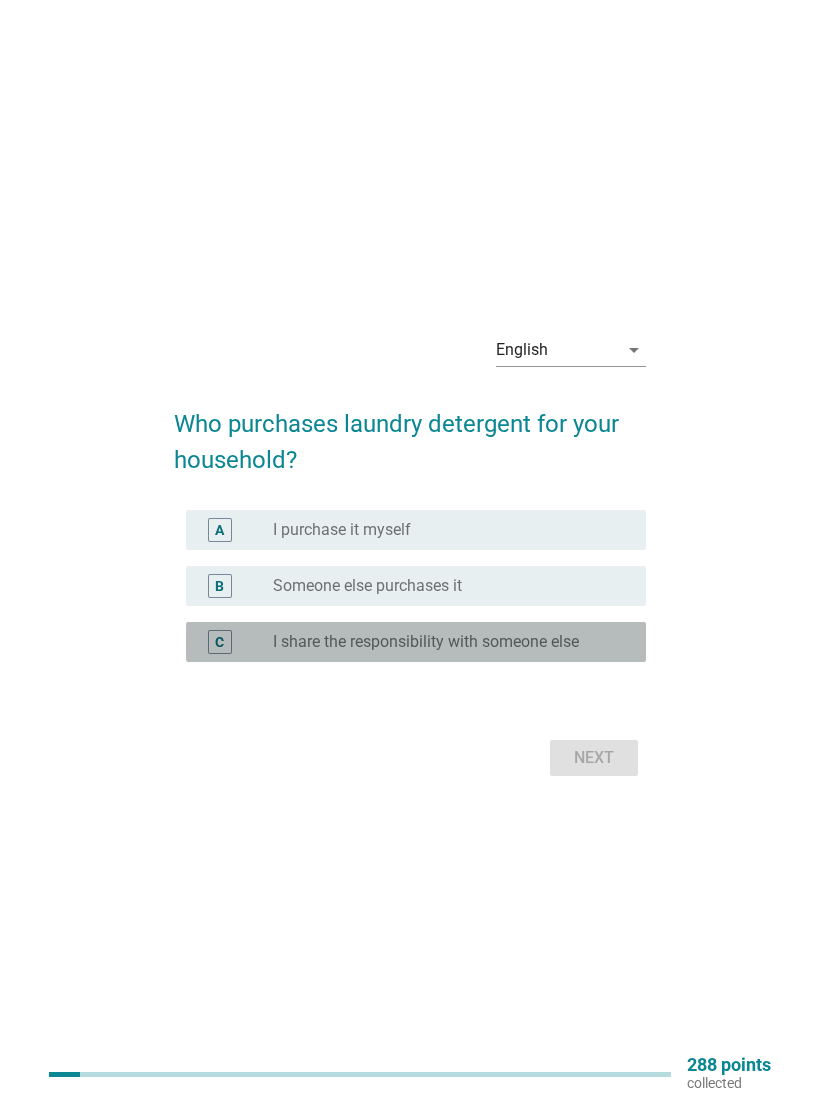 click on "C     radio_button_unchecked I share the responsibility with someone else" at bounding box center [416, 642] 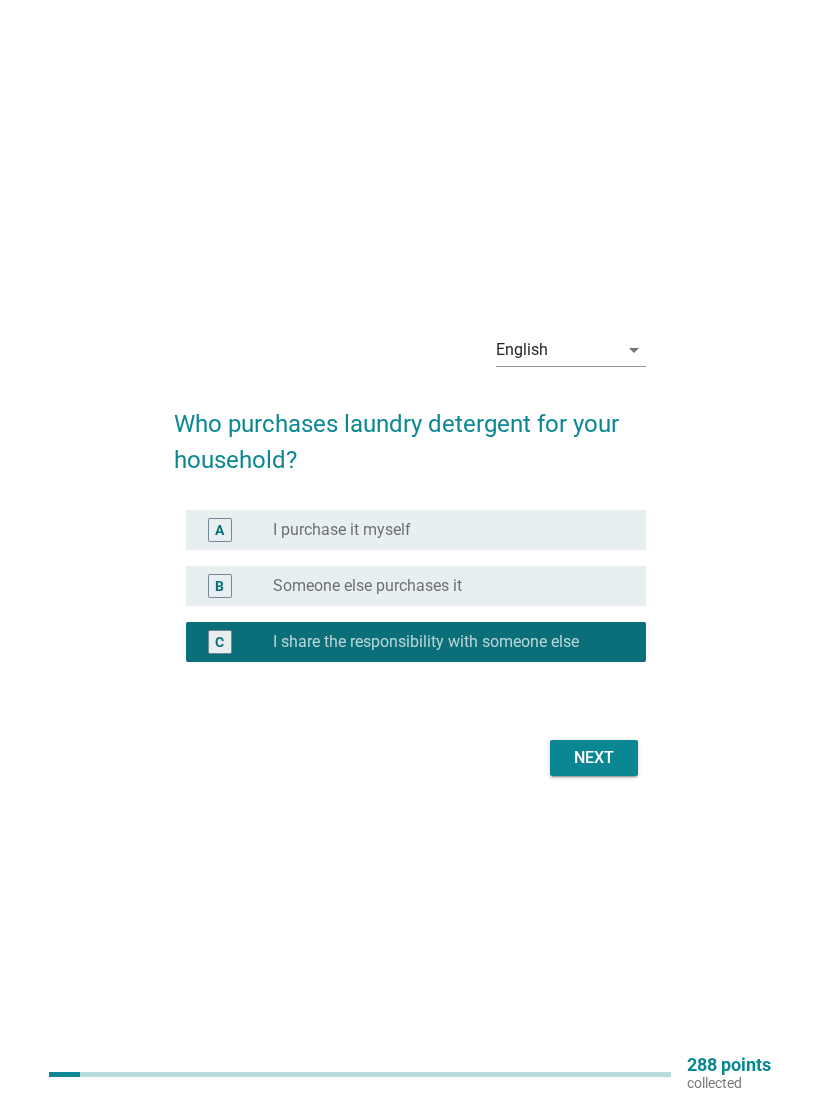 click on "Next" at bounding box center (594, 758) 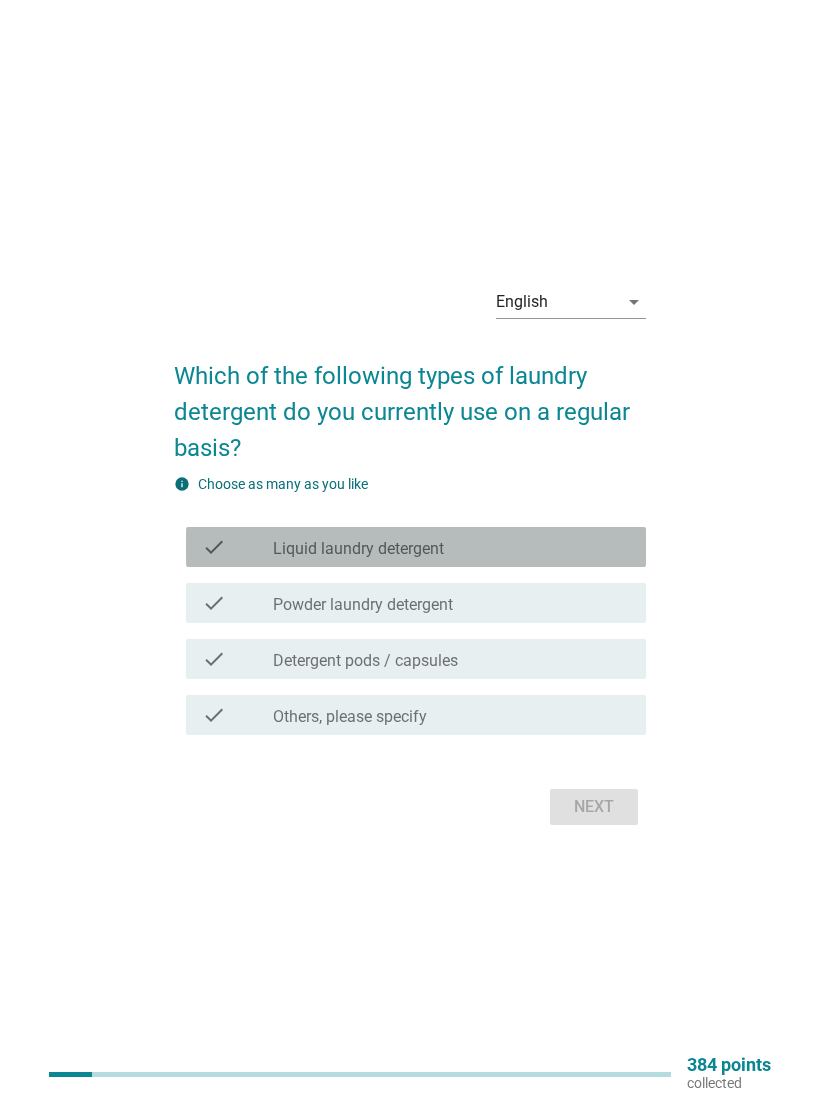 click on "check     check_box_outline_blank Liquid laundry detergent" at bounding box center [416, 547] 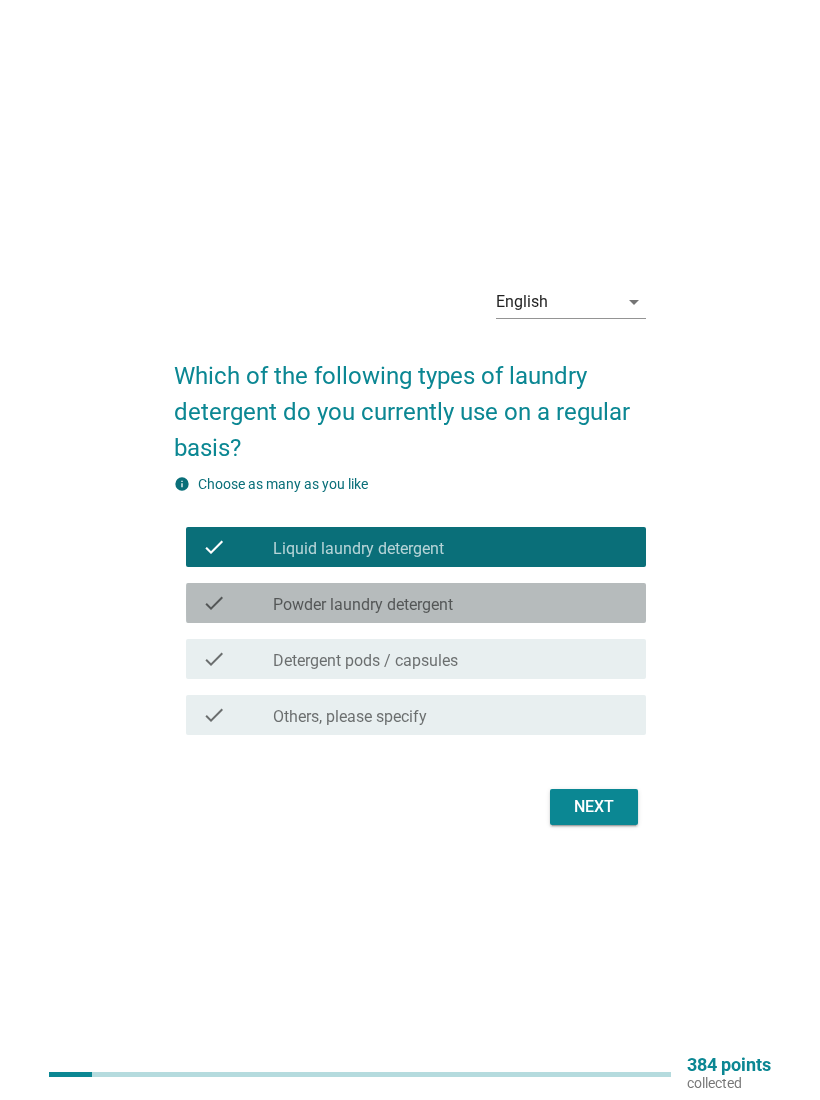 click on "check     check_box_outline_blank Powder laundry detergent" at bounding box center (416, 603) 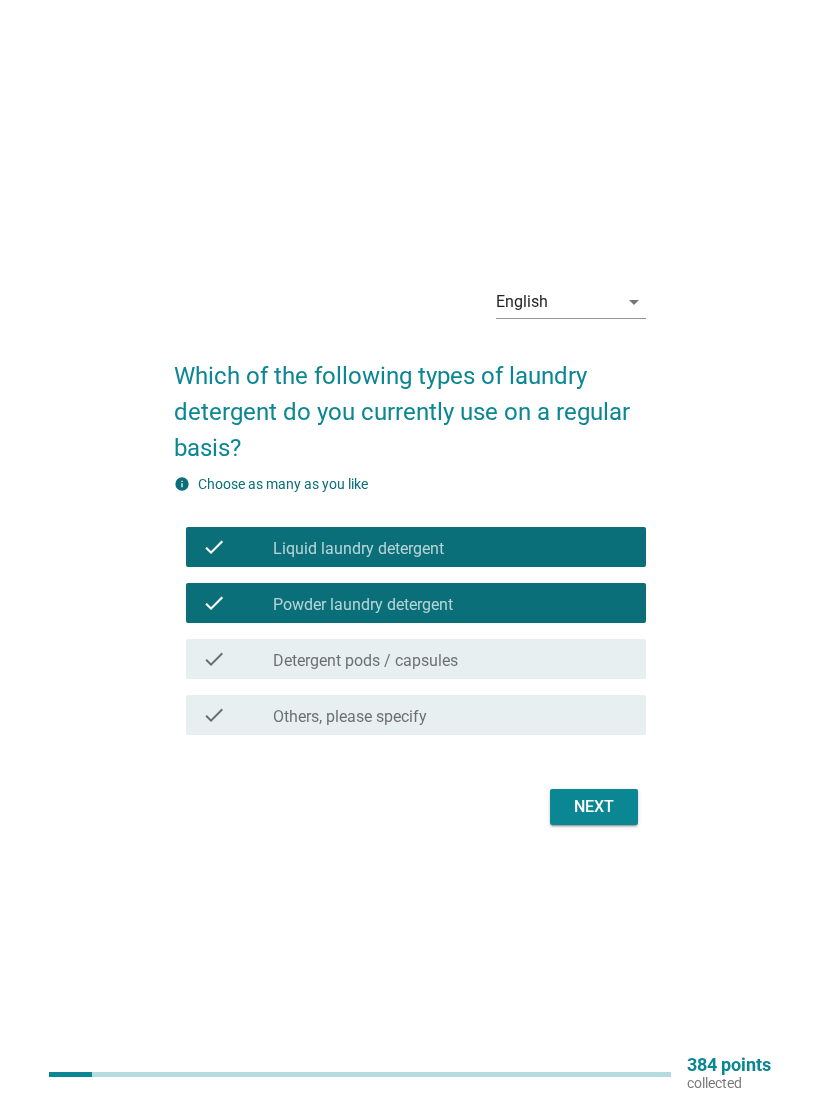 click on "Next" at bounding box center [594, 807] 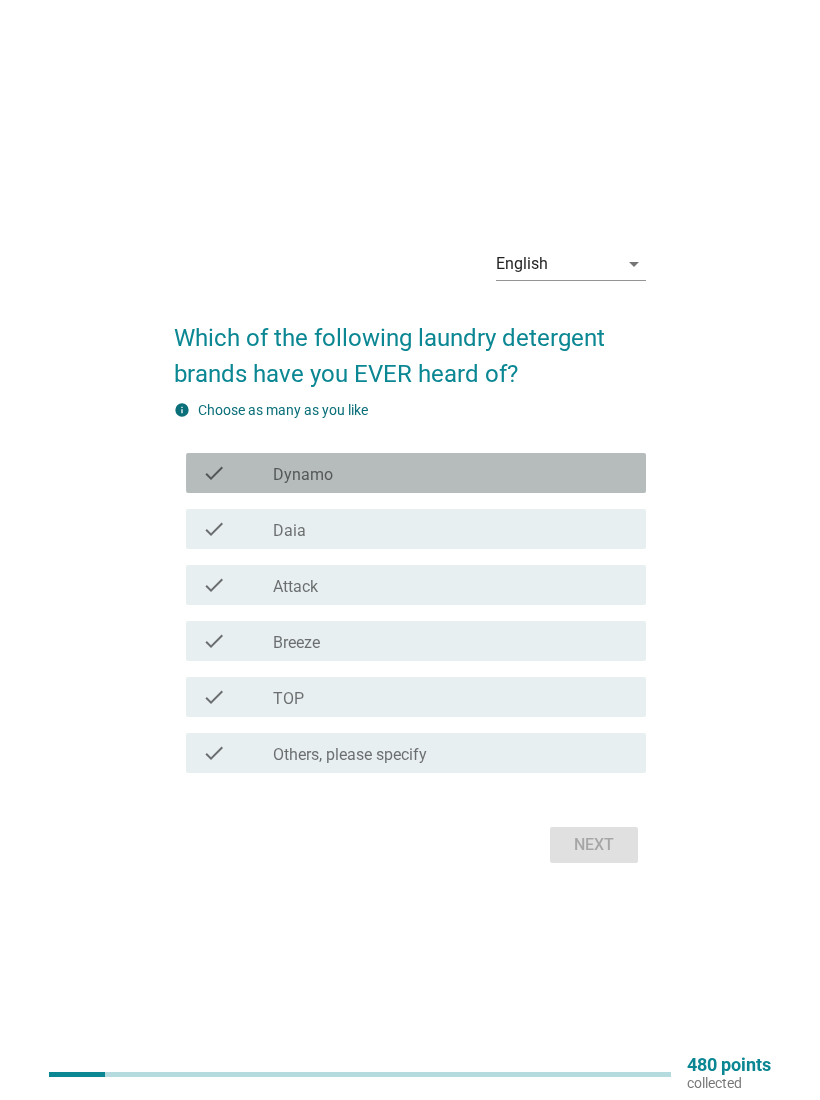 click on "check_box_outline_blank Dynamo" at bounding box center [451, 473] 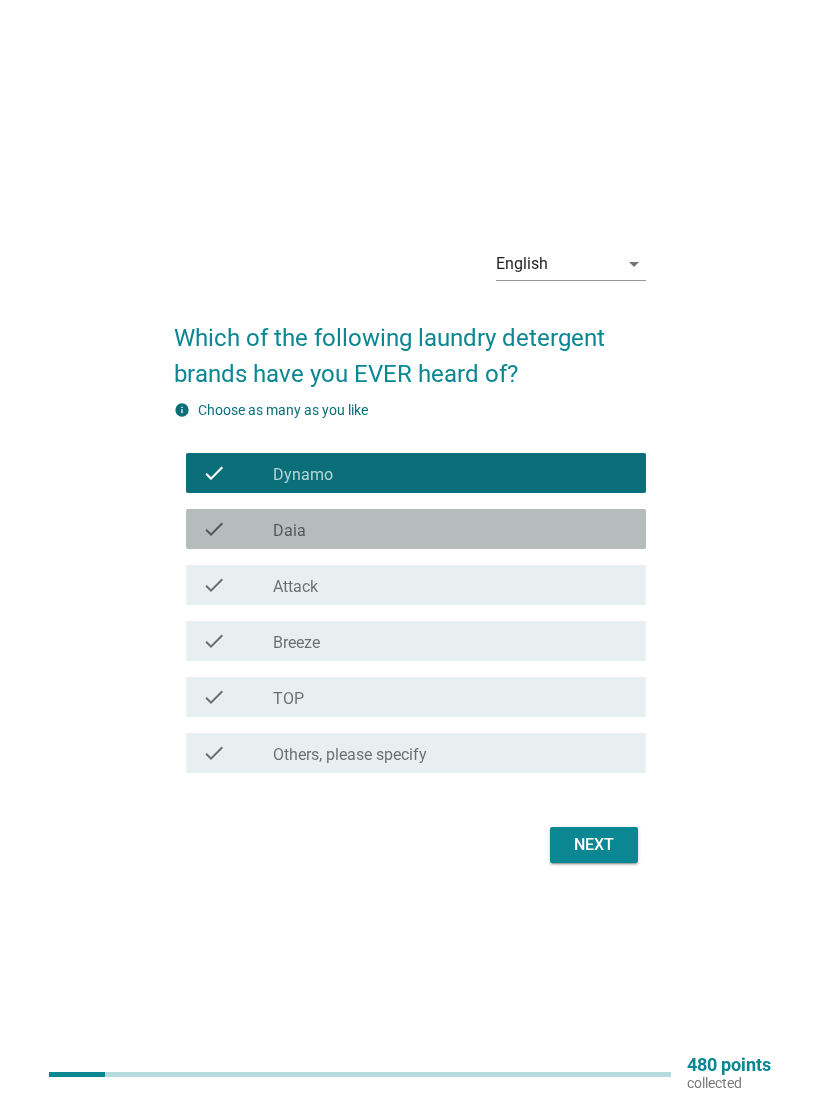 click on "check     check_box_outline_blank Daia" at bounding box center (416, 529) 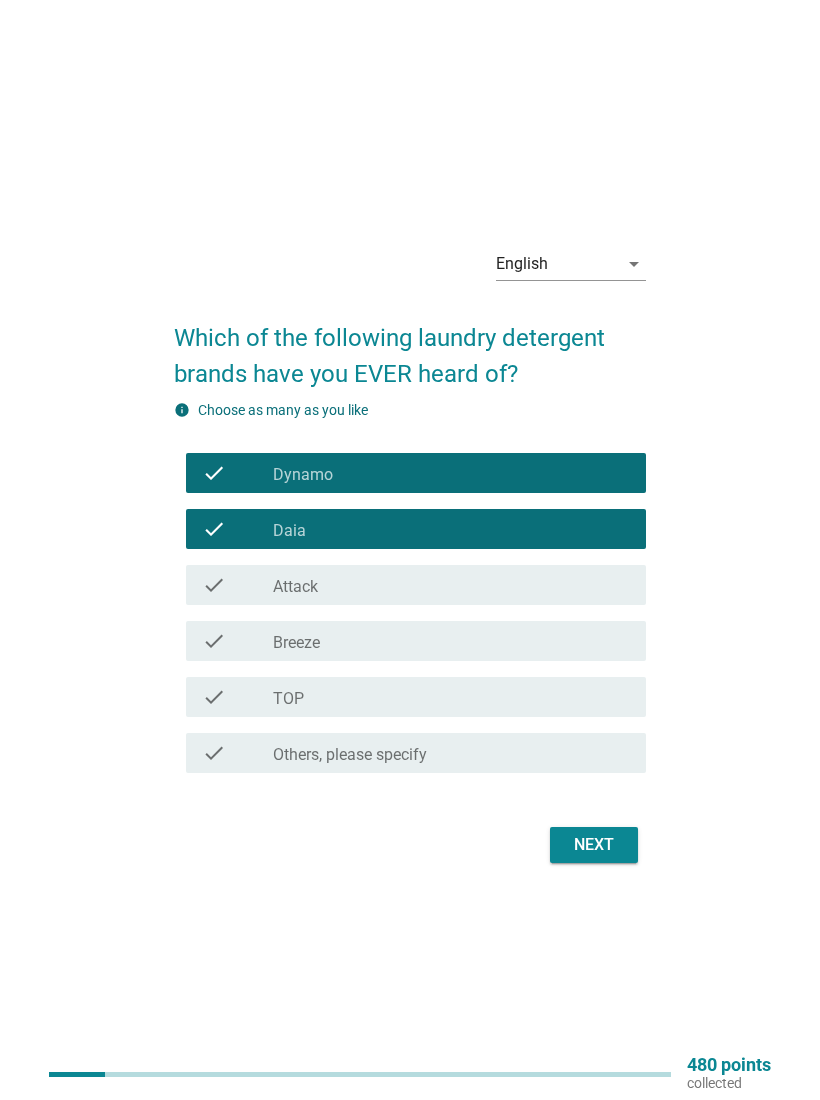 click on "check     check_box_outline_blank Breeze" at bounding box center (416, 641) 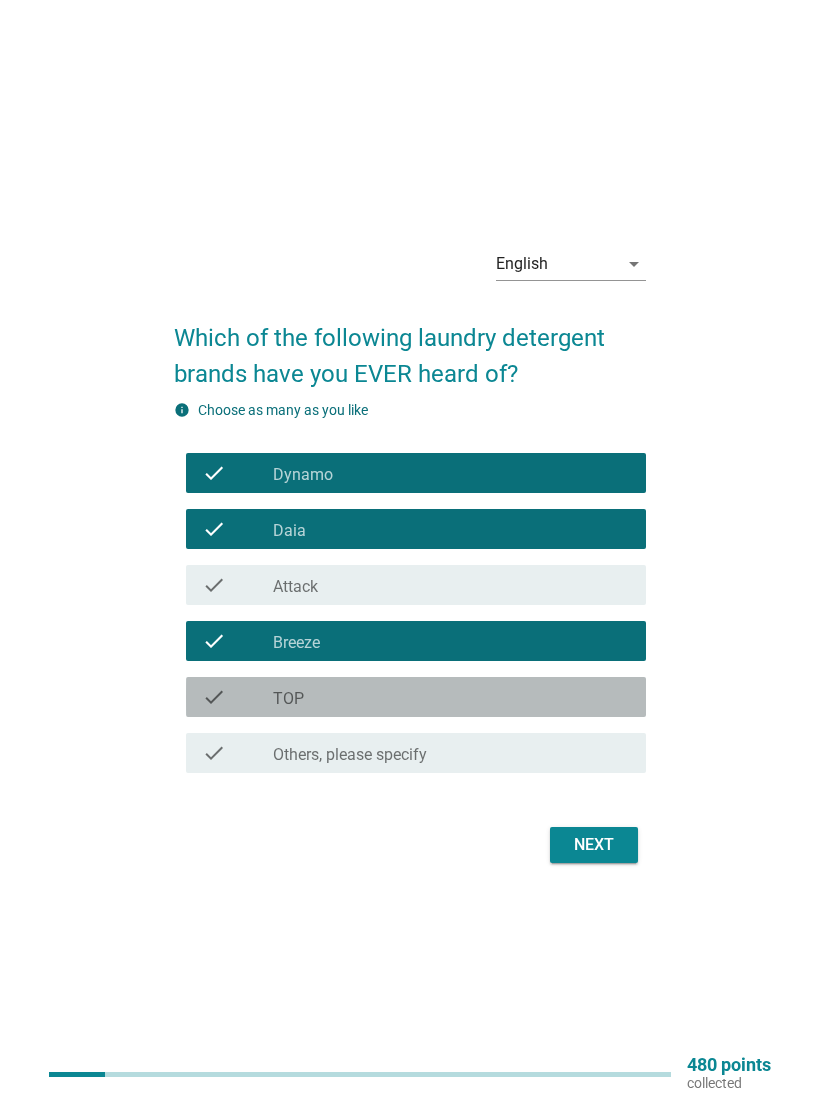 click on "check     check_box_outline_blank TOP" at bounding box center [416, 697] 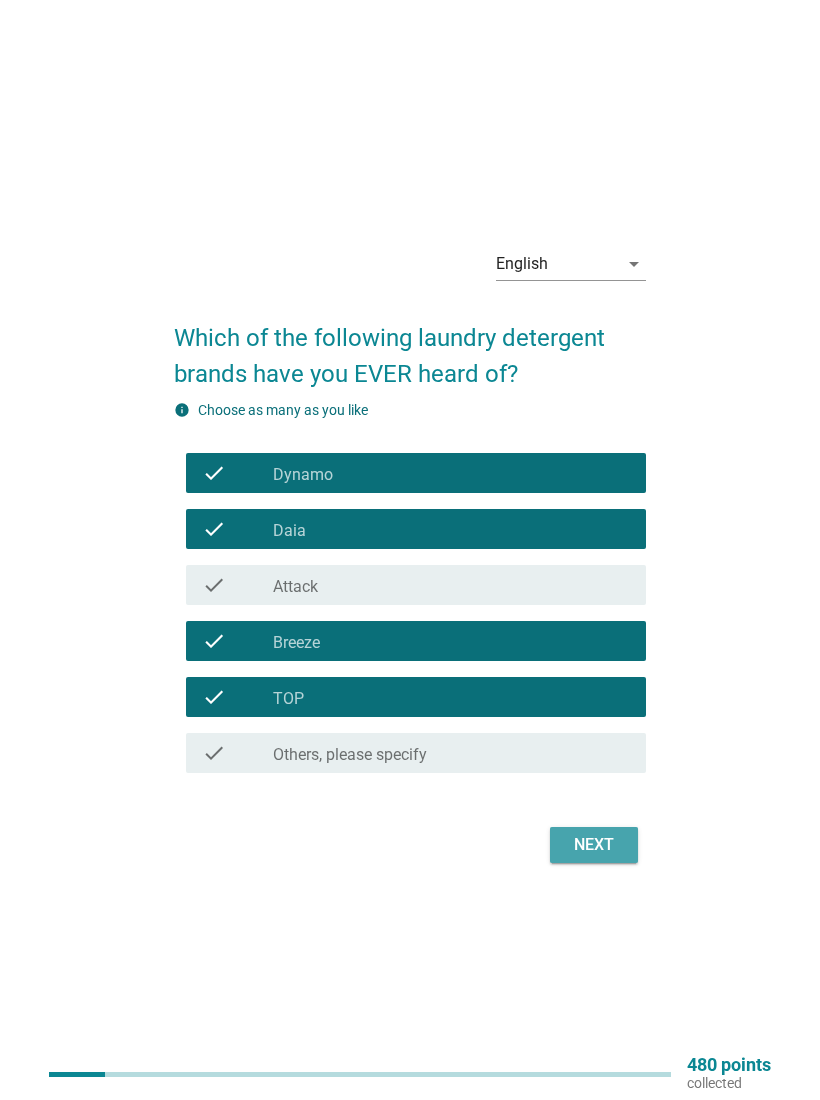 click on "Next" at bounding box center [594, 845] 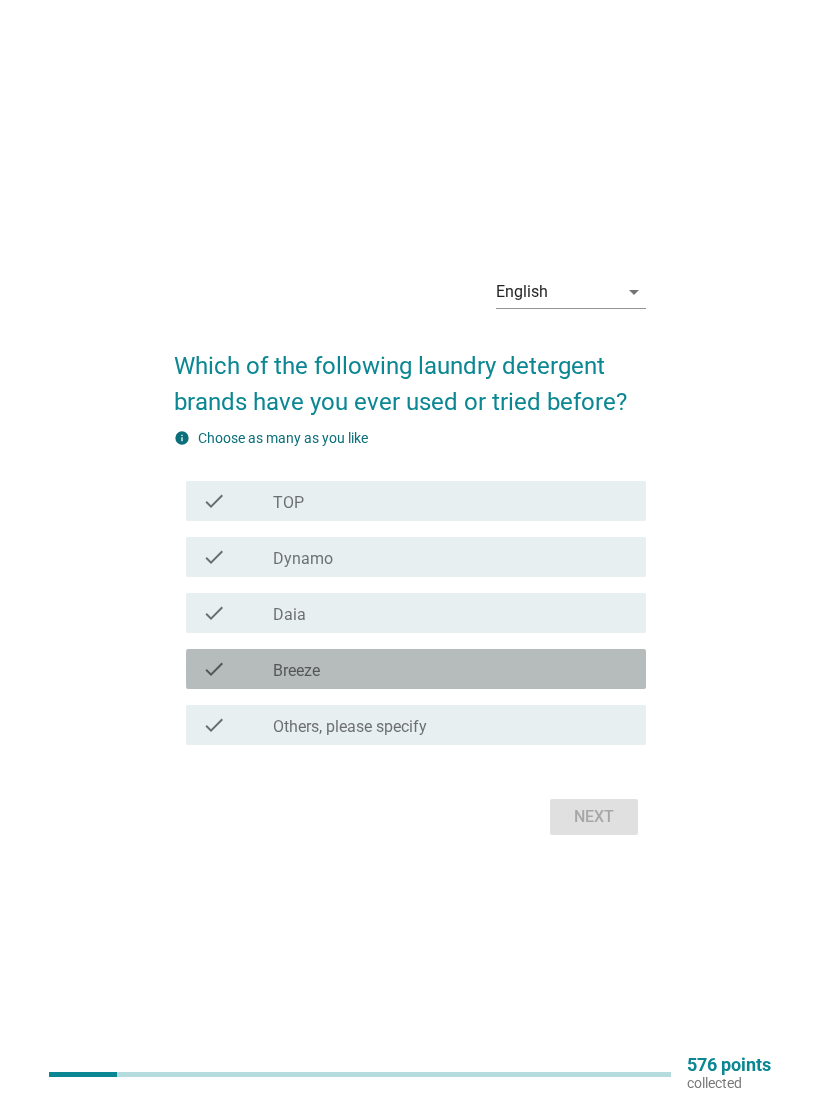 click on "check_box_outline_blank Breeze" at bounding box center [451, 669] 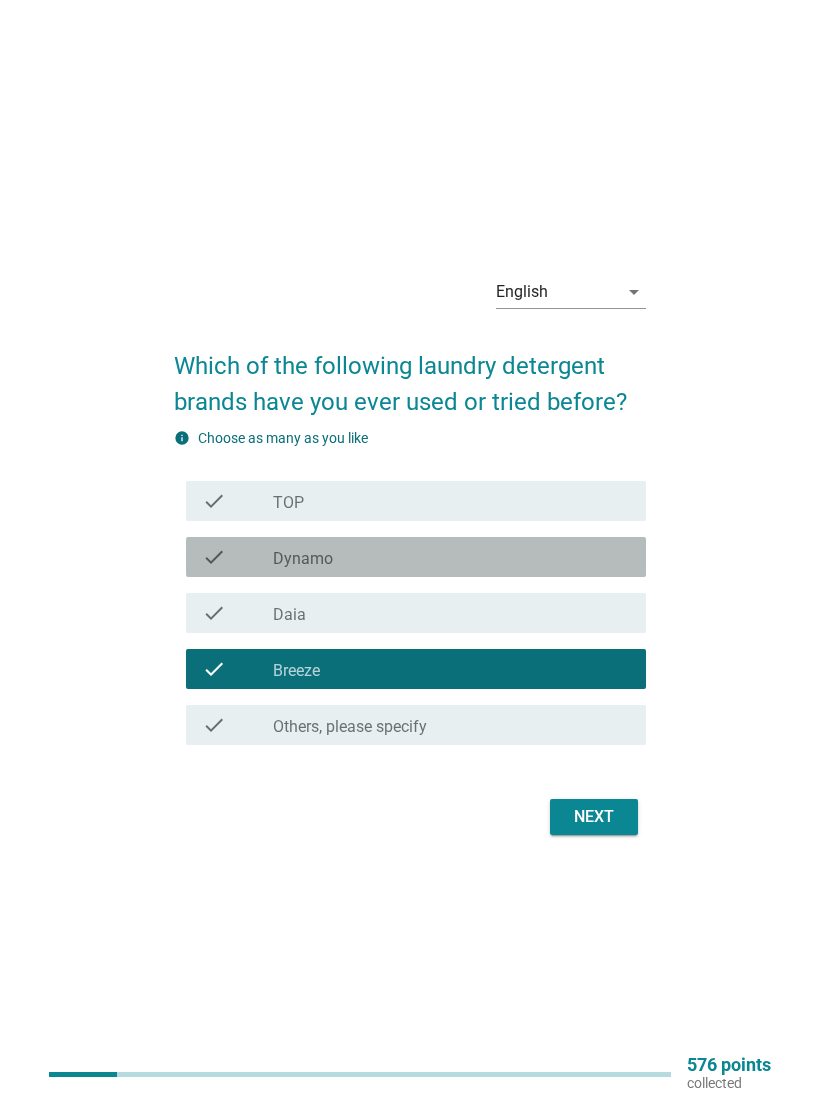 click on "check     check_box_outline_blank Dynamo" at bounding box center (416, 557) 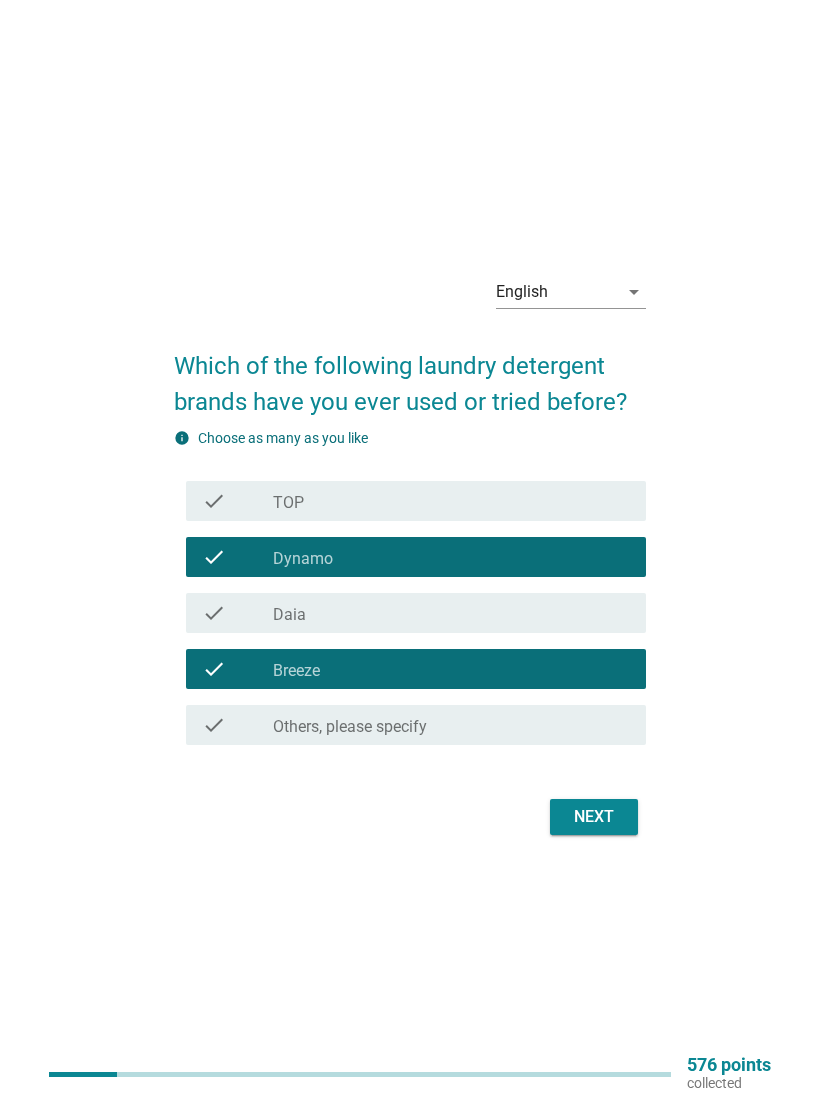 click on "Next" at bounding box center [594, 817] 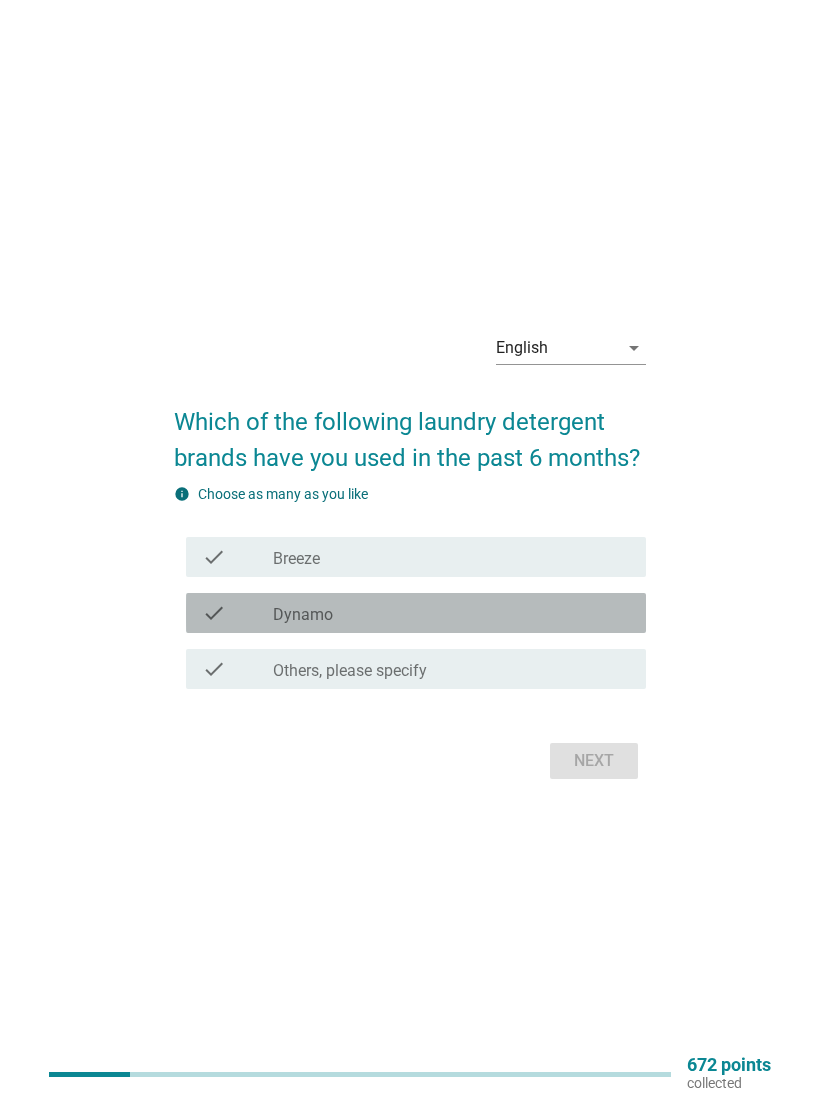 click on "check_box_outline_blank Dynamo" at bounding box center [451, 613] 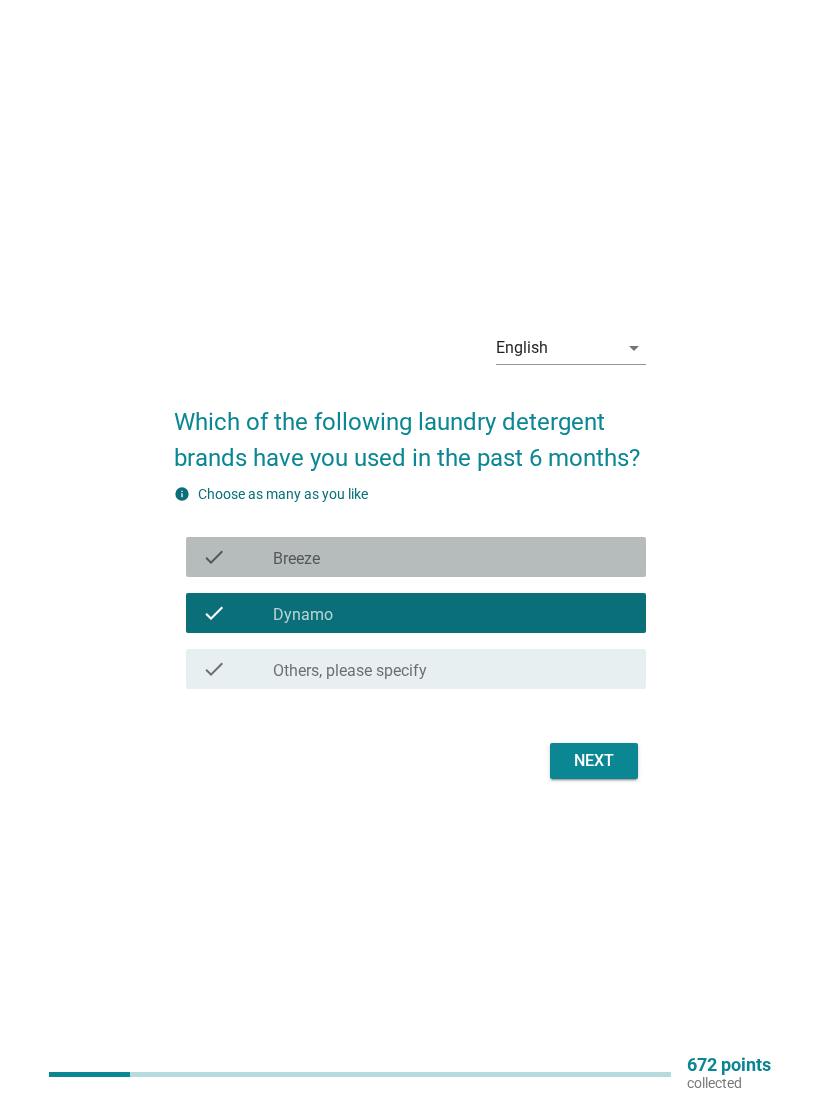 click on "check     check_box Breeze" at bounding box center (416, 557) 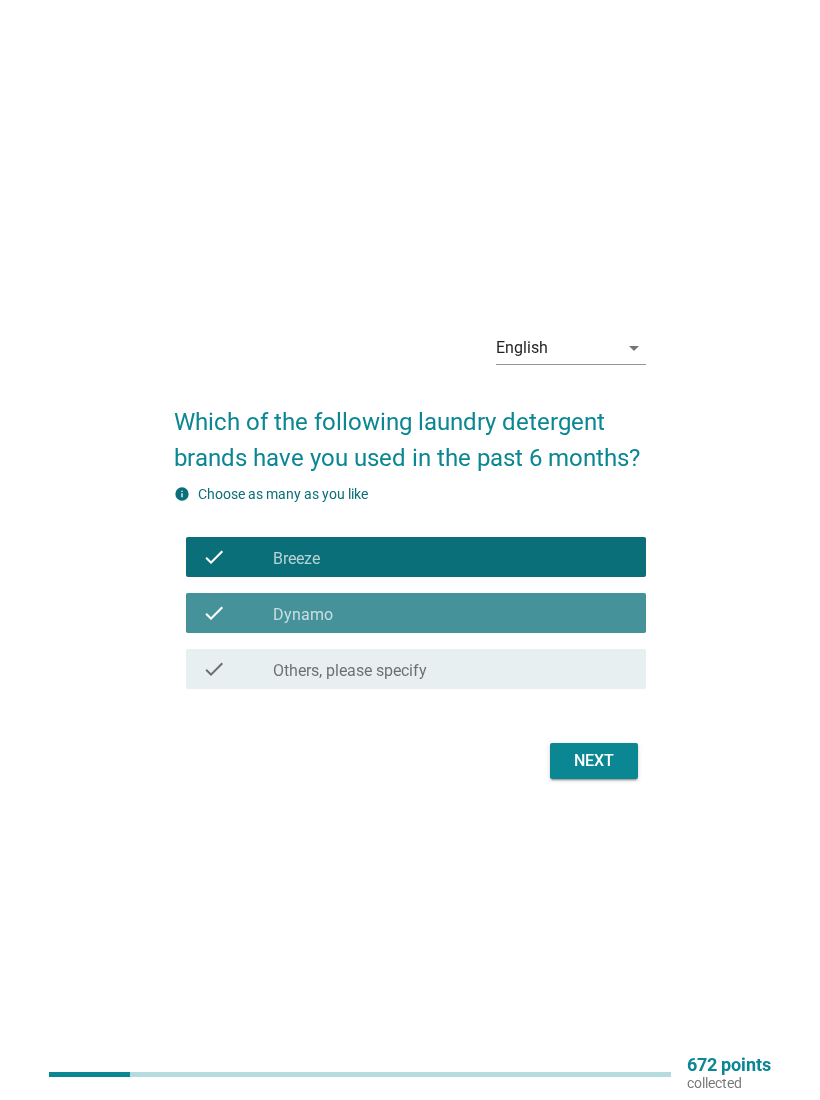 click on "check_box_outline_blank Dynamo" at bounding box center (451, 613) 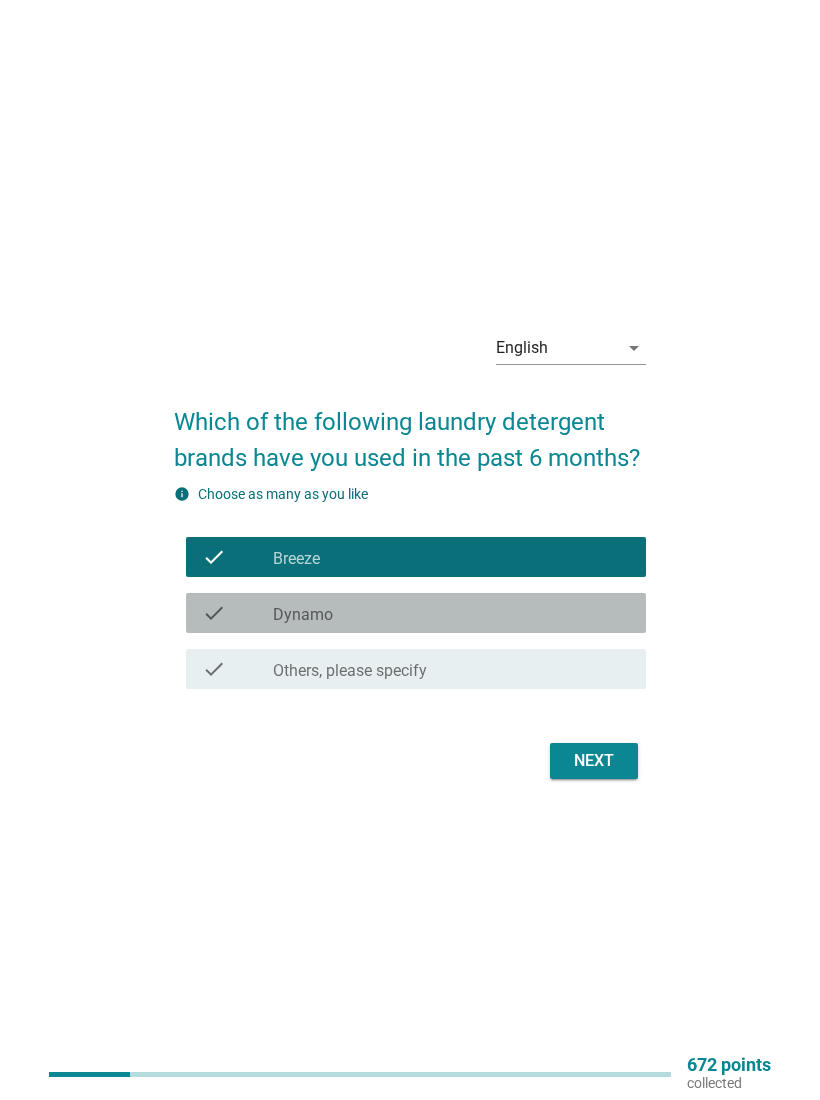 click on "check     check_box_outline_blank Dynamo" at bounding box center (416, 613) 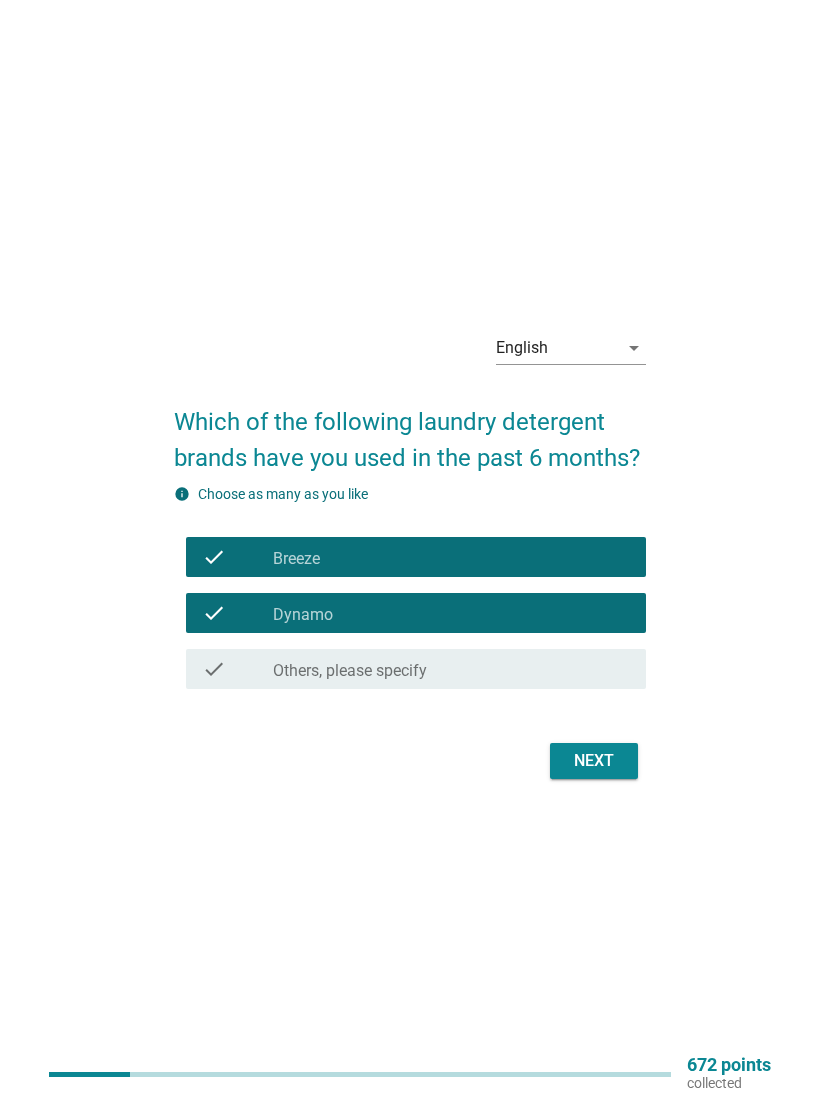 click on "check     check_box Breeze" at bounding box center [416, 557] 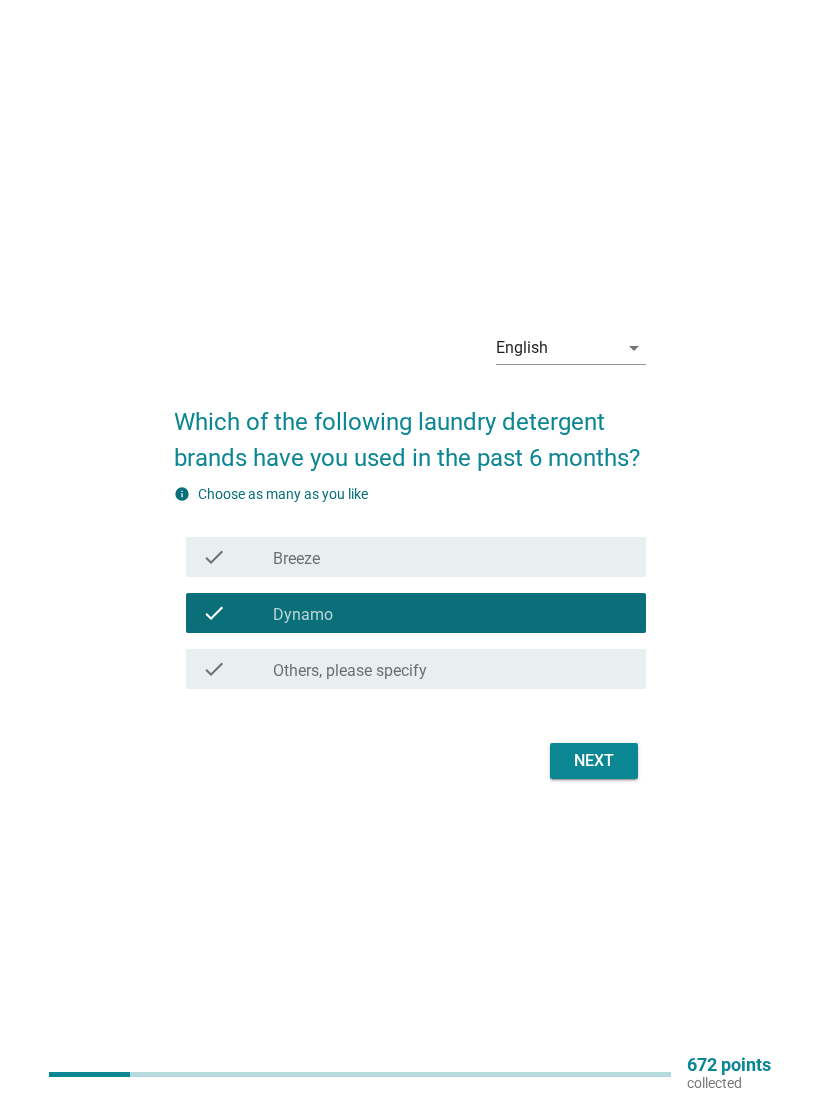 click on "Next" at bounding box center (594, 761) 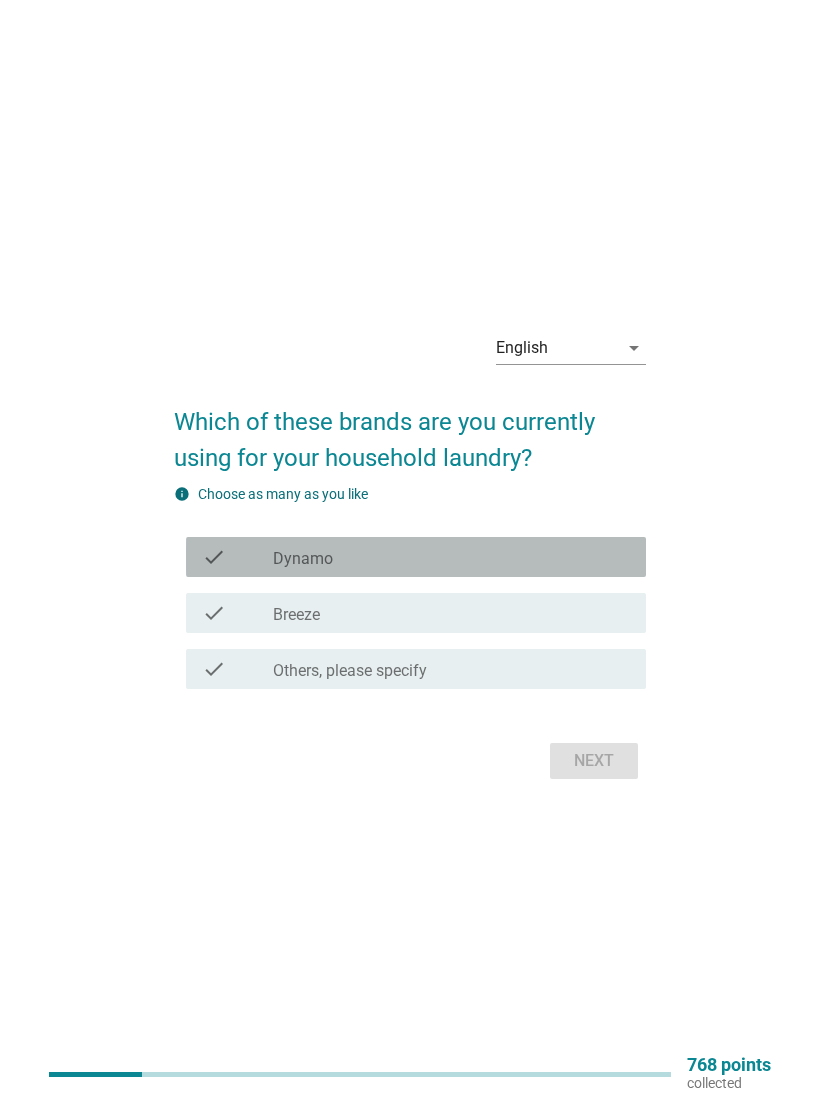 click on "check     check_box Dynamo" at bounding box center (416, 557) 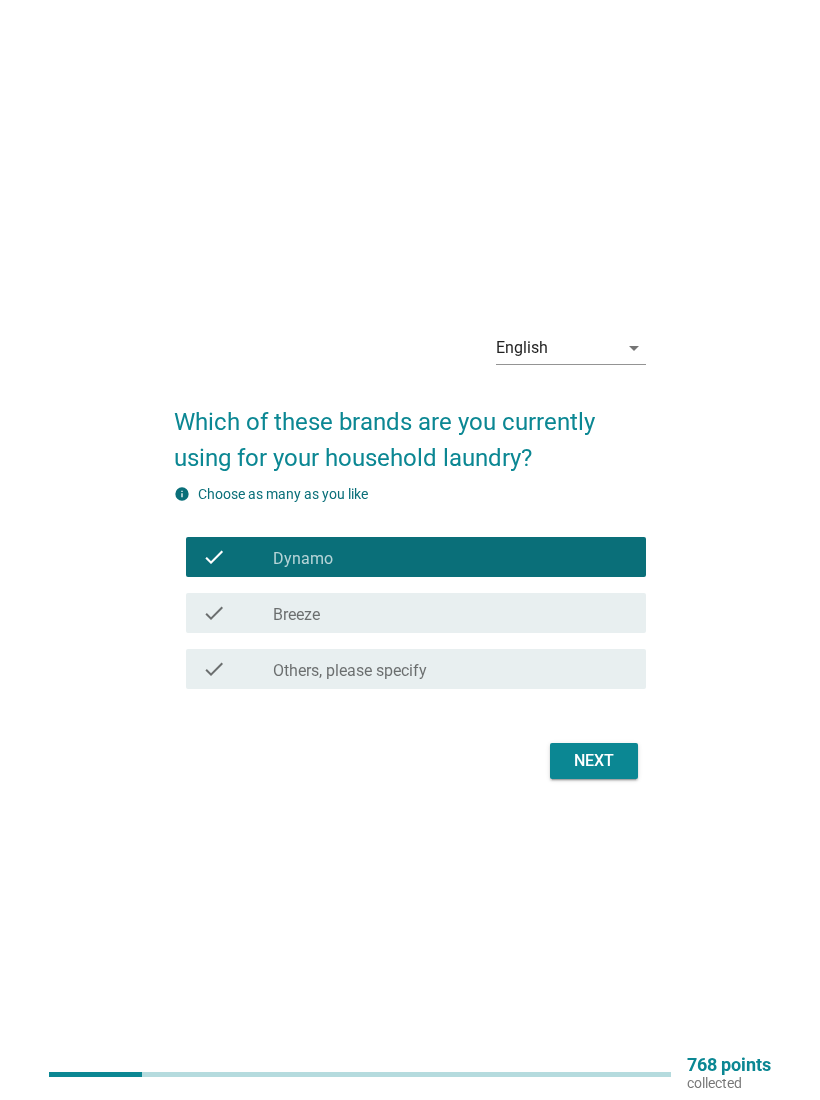 click on "Next" at bounding box center (594, 761) 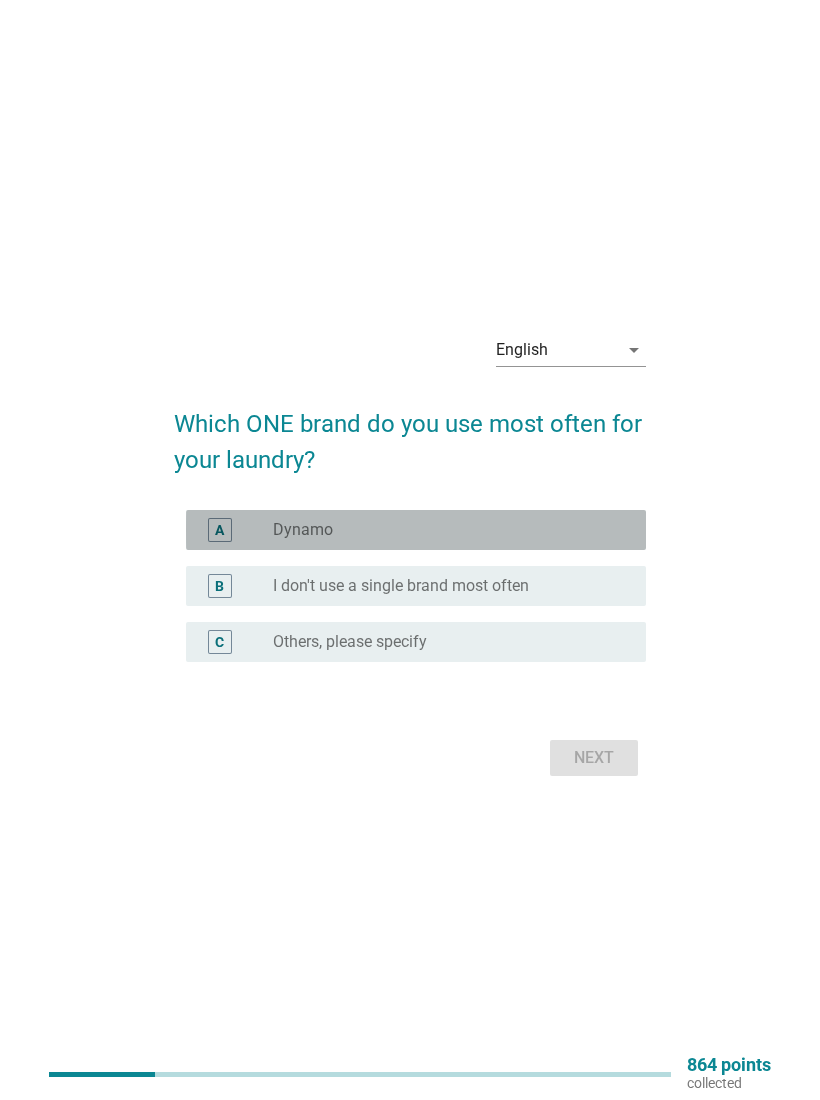 click on "radio_button_unchecked Dynamo" at bounding box center [451, 530] 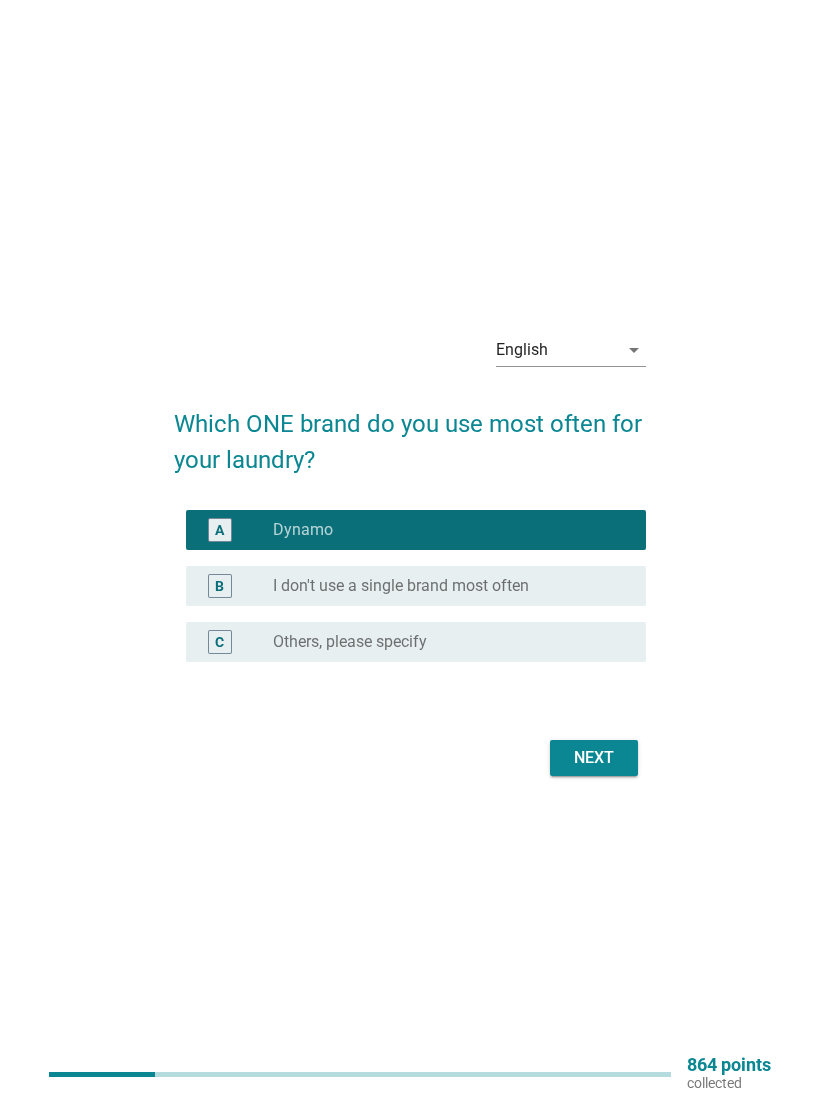 click on "Next" at bounding box center (594, 758) 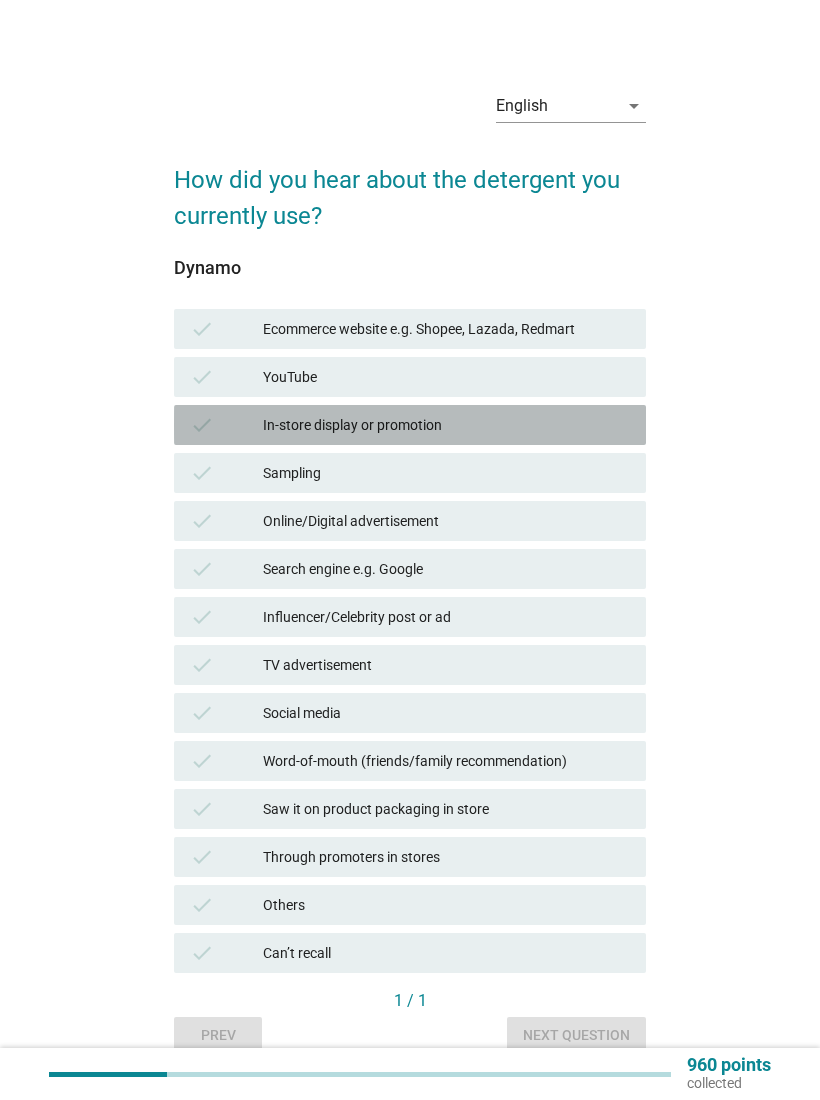click on "In-store display or promotion" at bounding box center [446, 425] 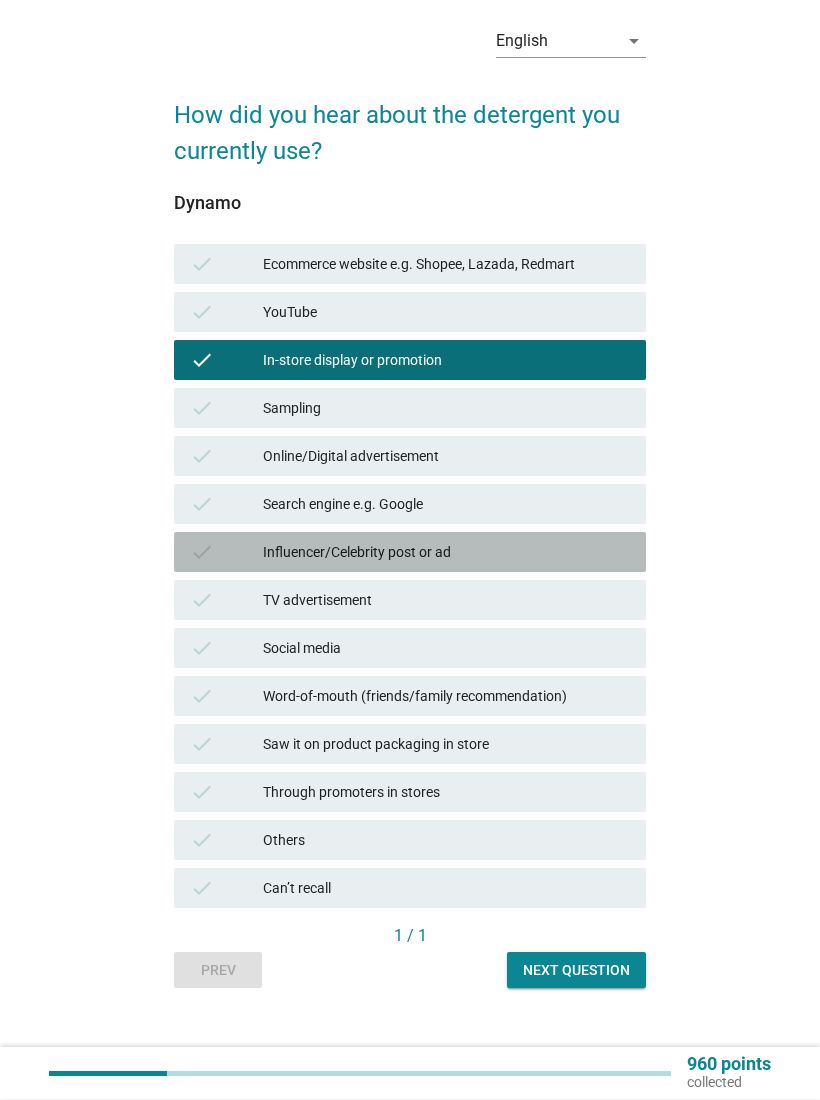 scroll, scrollTop: 79, scrollLeft: 0, axis: vertical 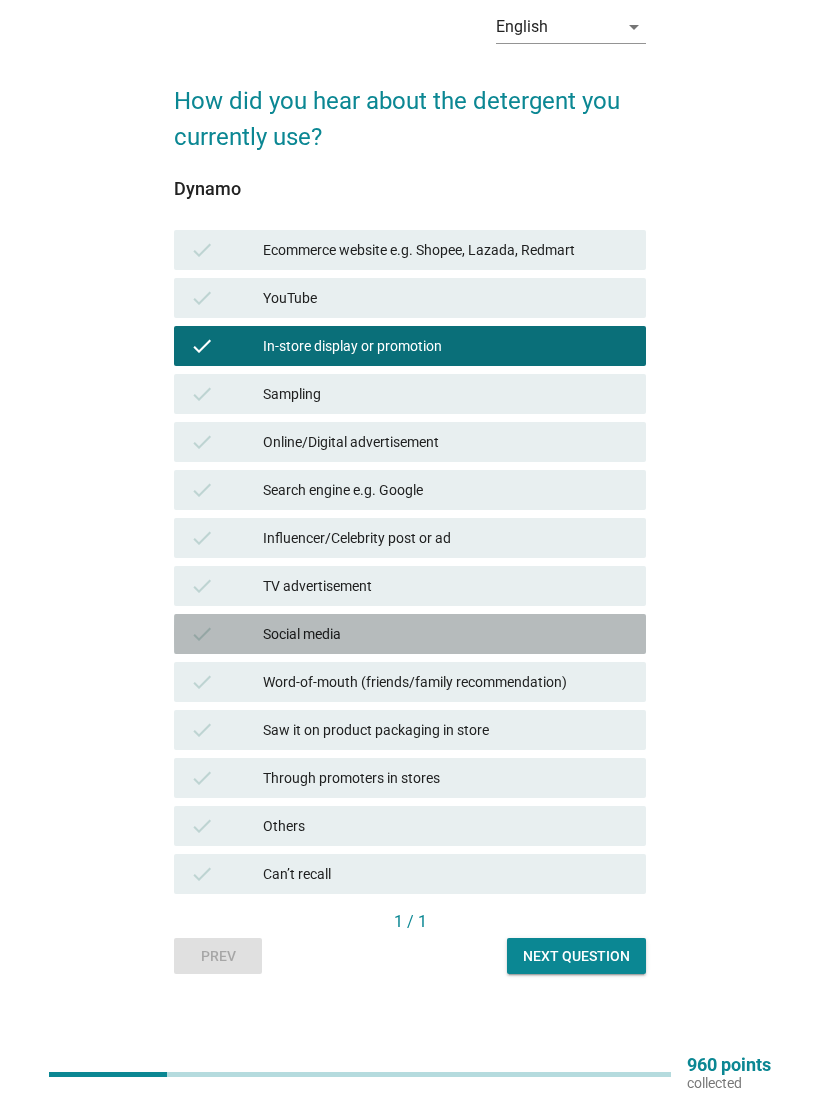 click on "Social media" at bounding box center (446, 634) 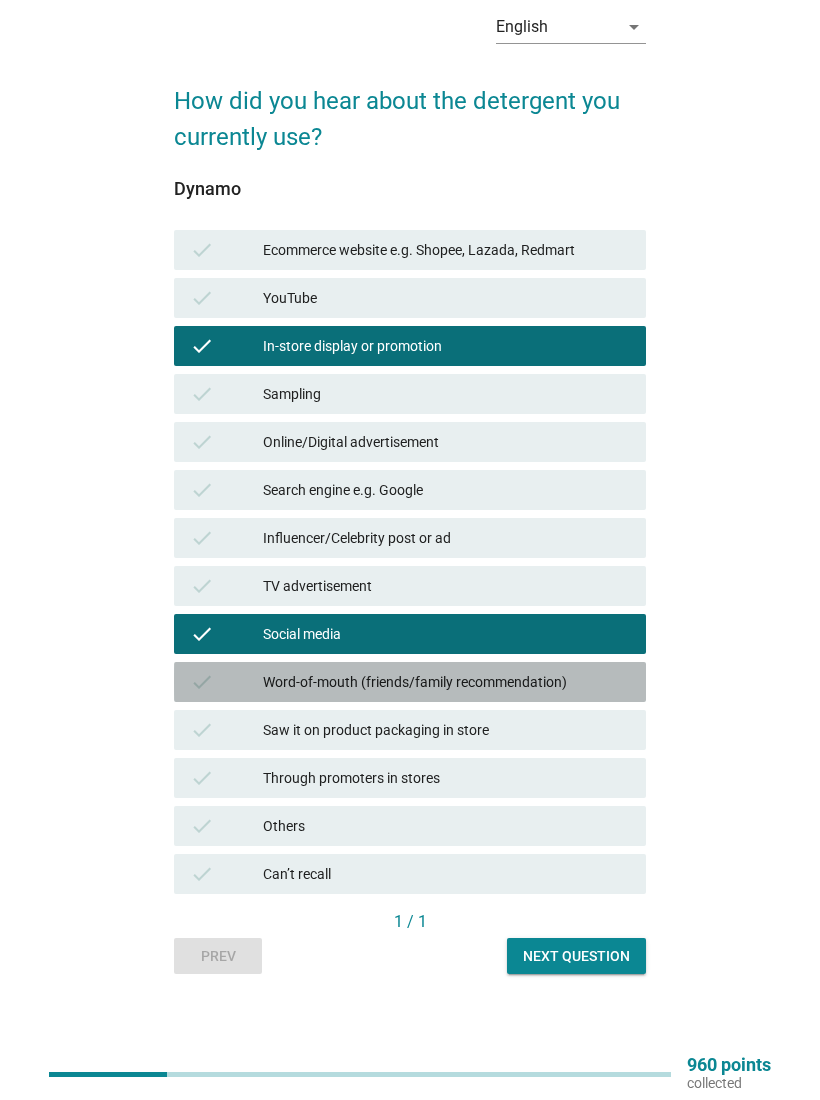 click on "Word-of-mouth (friends/family recommendation)" at bounding box center (446, 682) 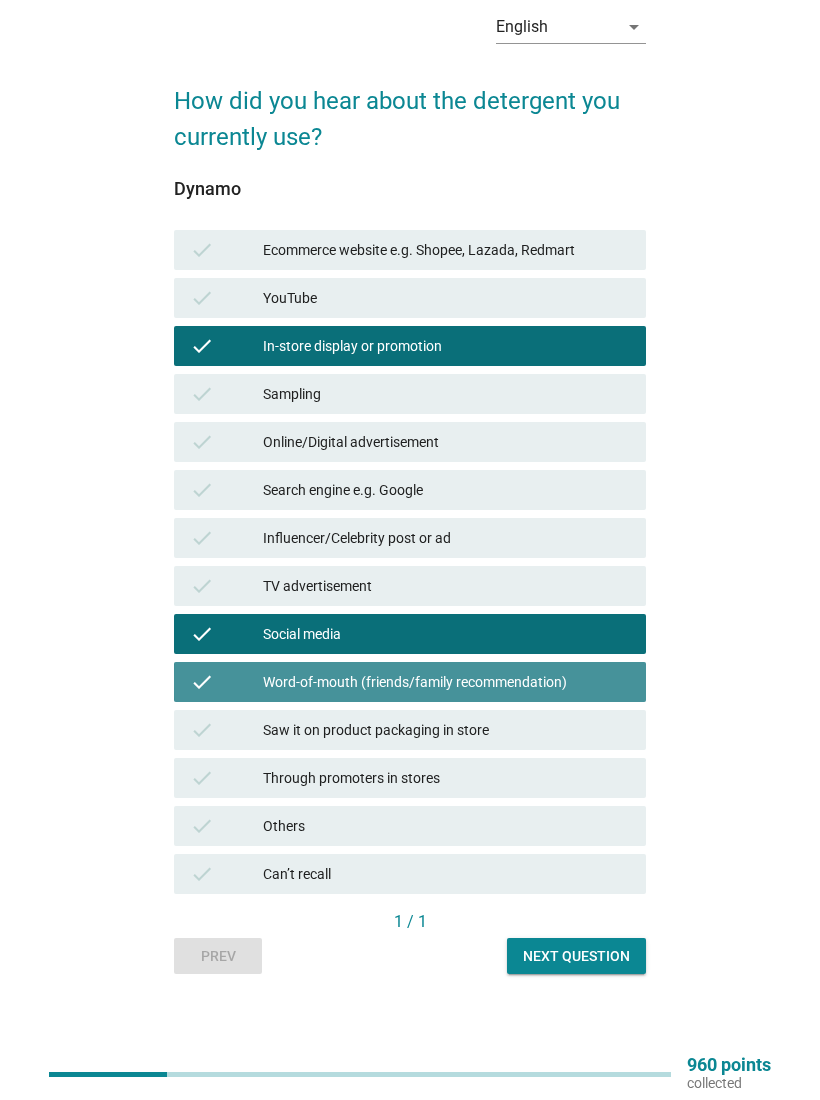 click on "check   Word-of-mouth (friends/family recommendation)" at bounding box center [410, 682] 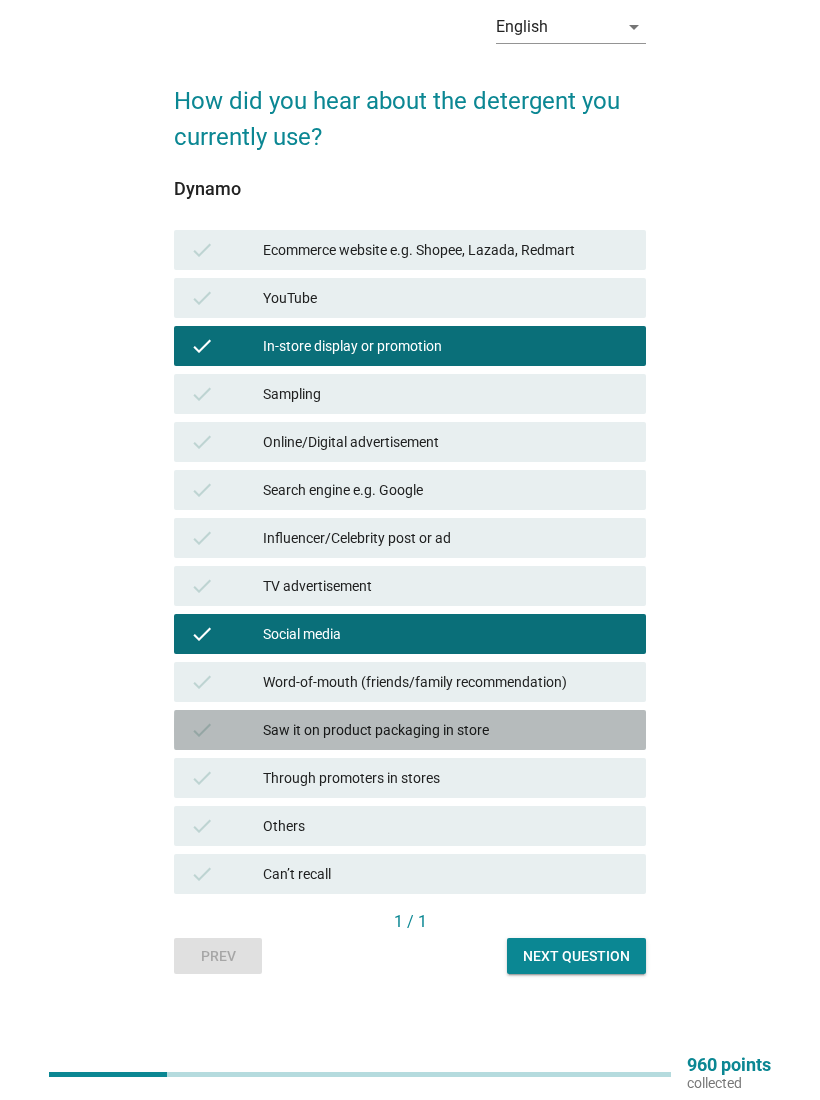 click on "Saw it on product packaging in store" at bounding box center [446, 730] 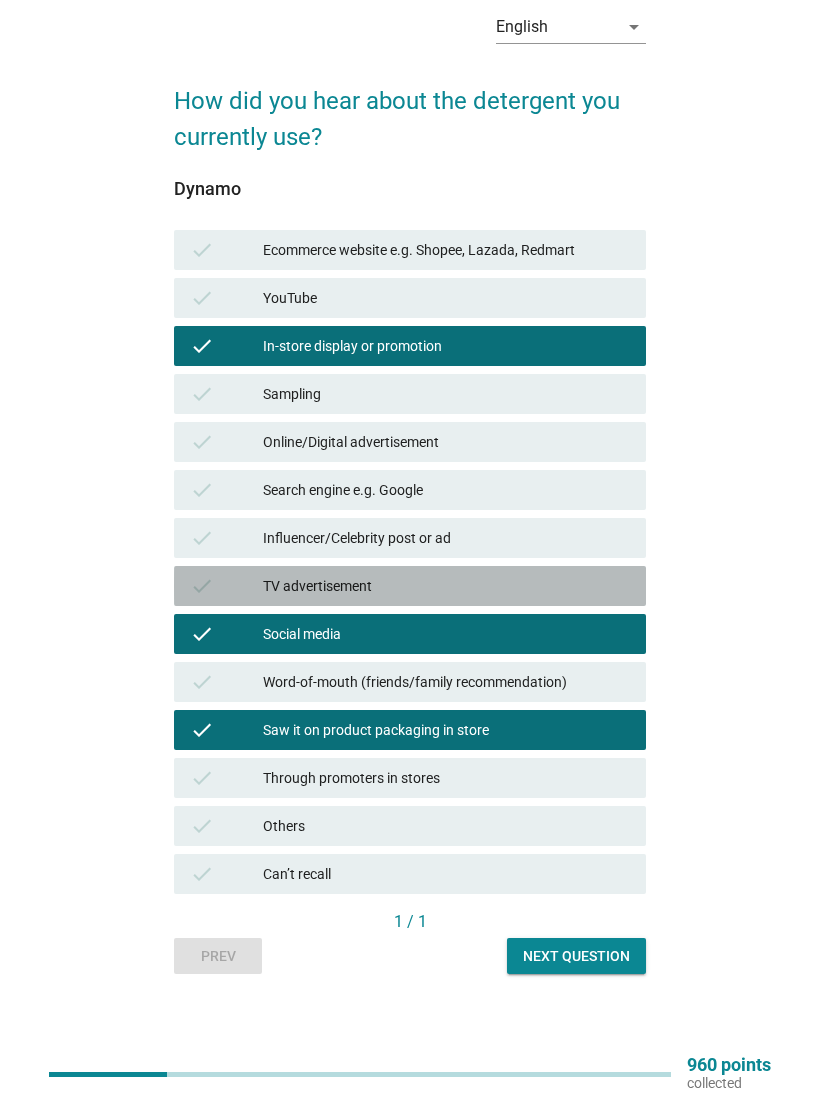 click on "TV advertisement" at bounding box center [446, 586] 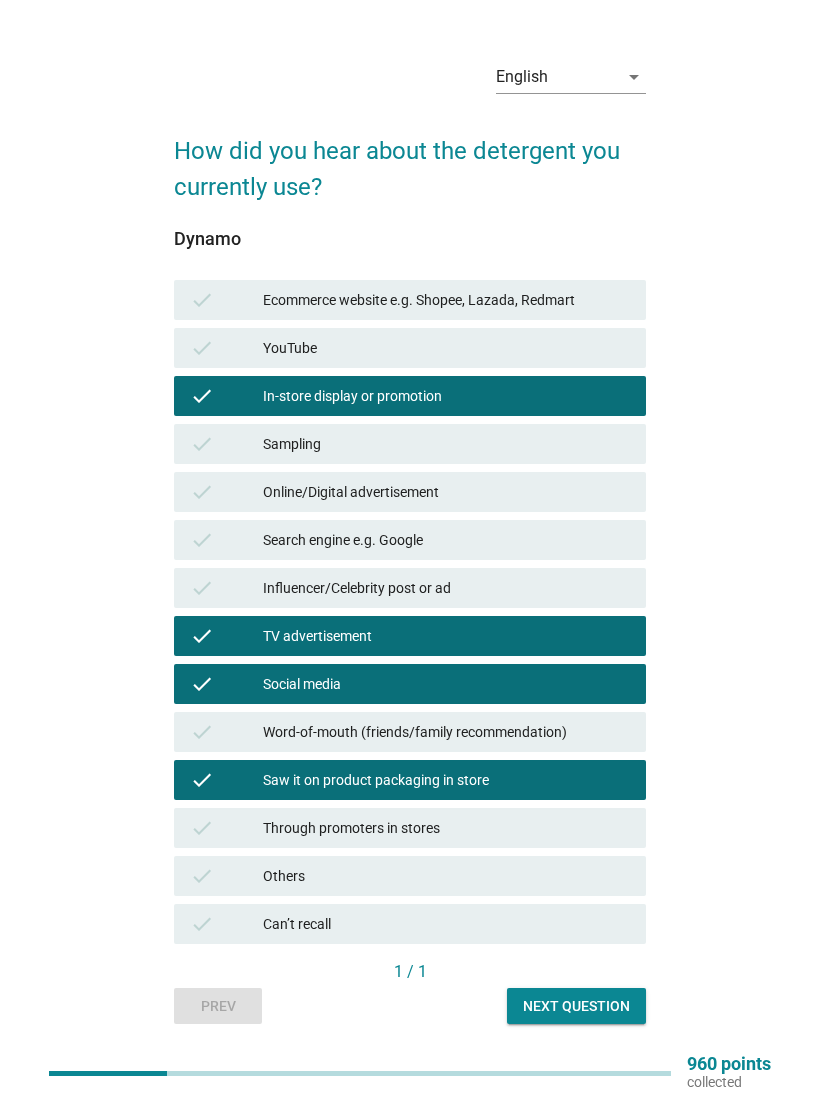 scroll, scrollTop: 29, scrollLeft: 0, axis: vertical 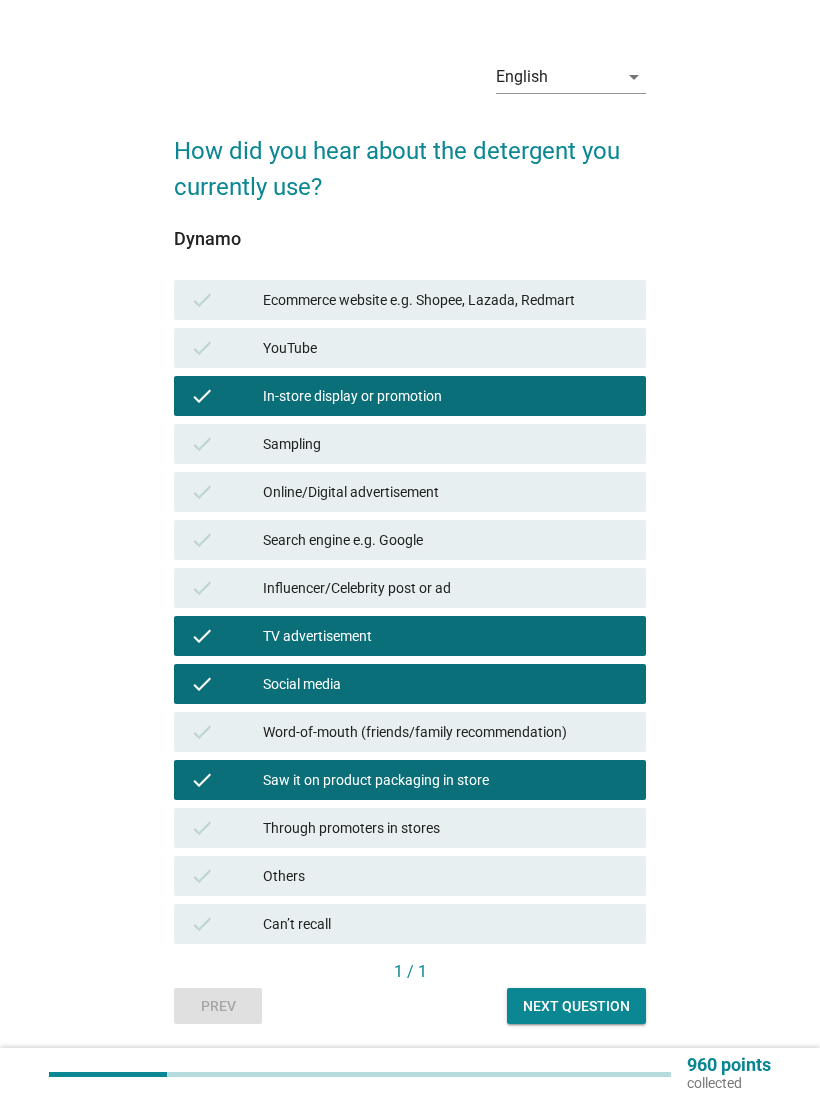 click on "Next question" at bounding box center [576, 1006] 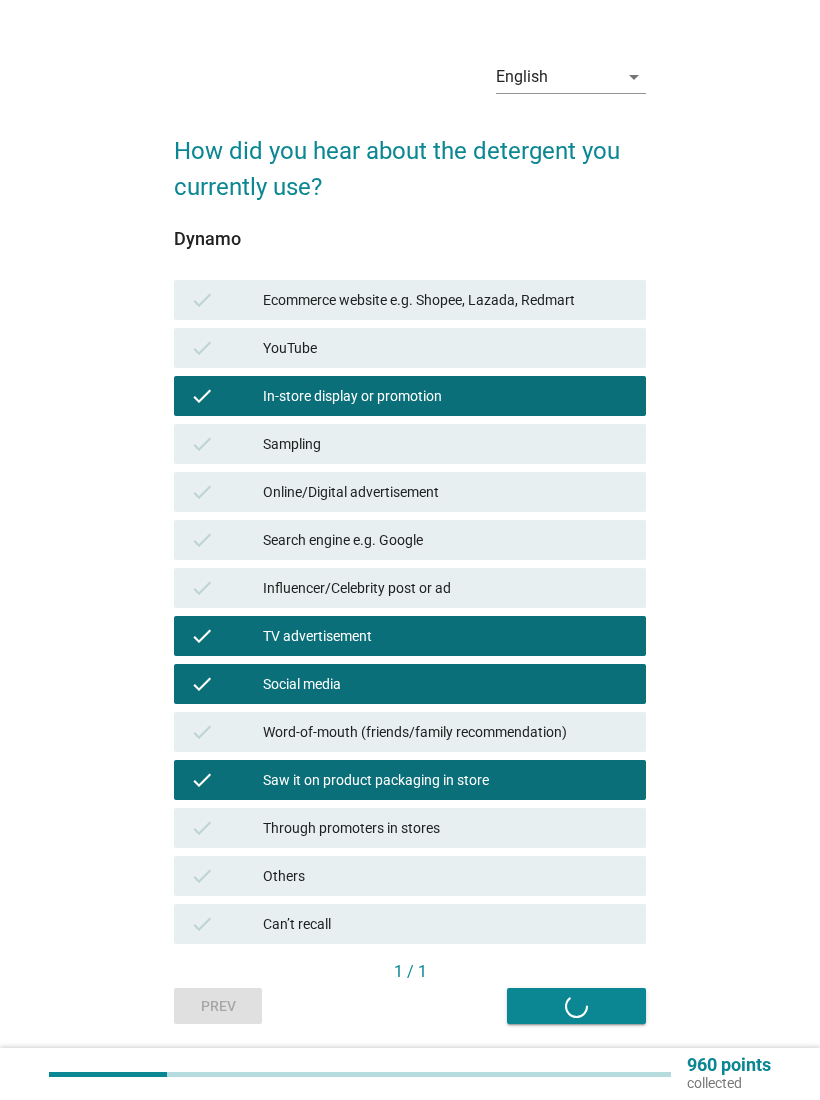 scroll, scrollTop: 0, scrollLeft: 0, axis: both 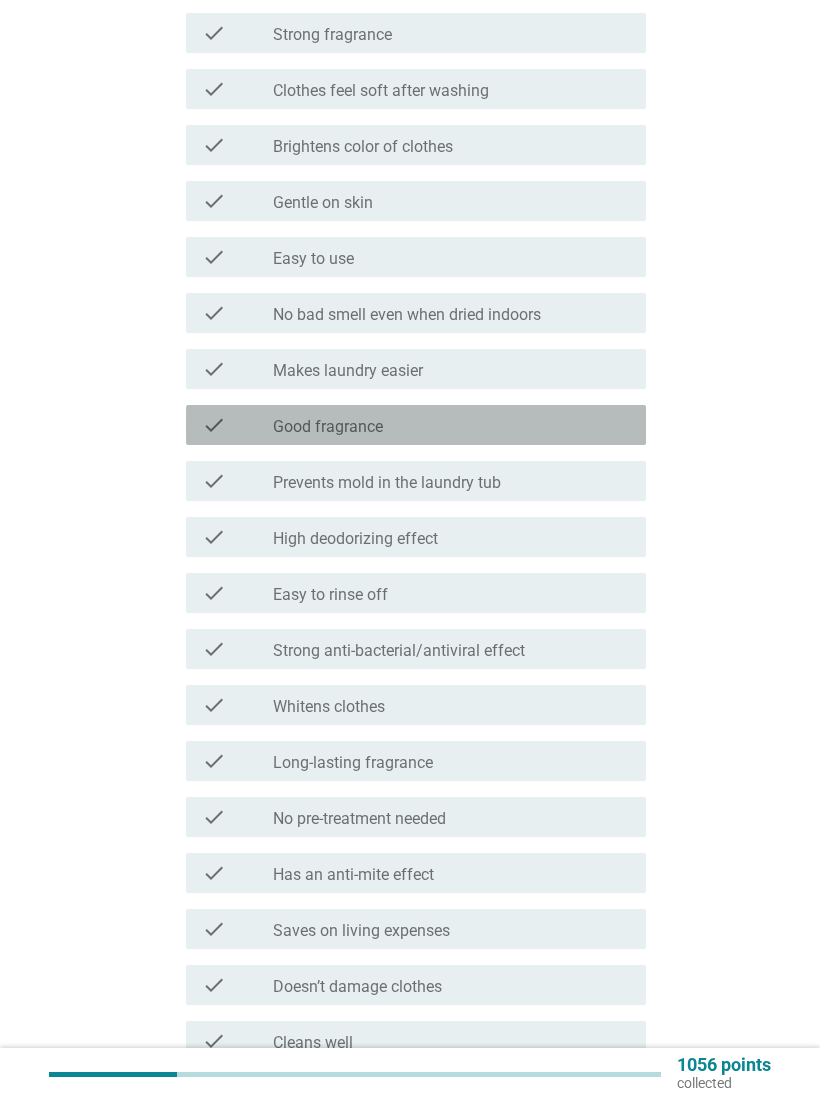 click on "check_box_outline_blank Good fragrance" at bounding box center (451, 425) 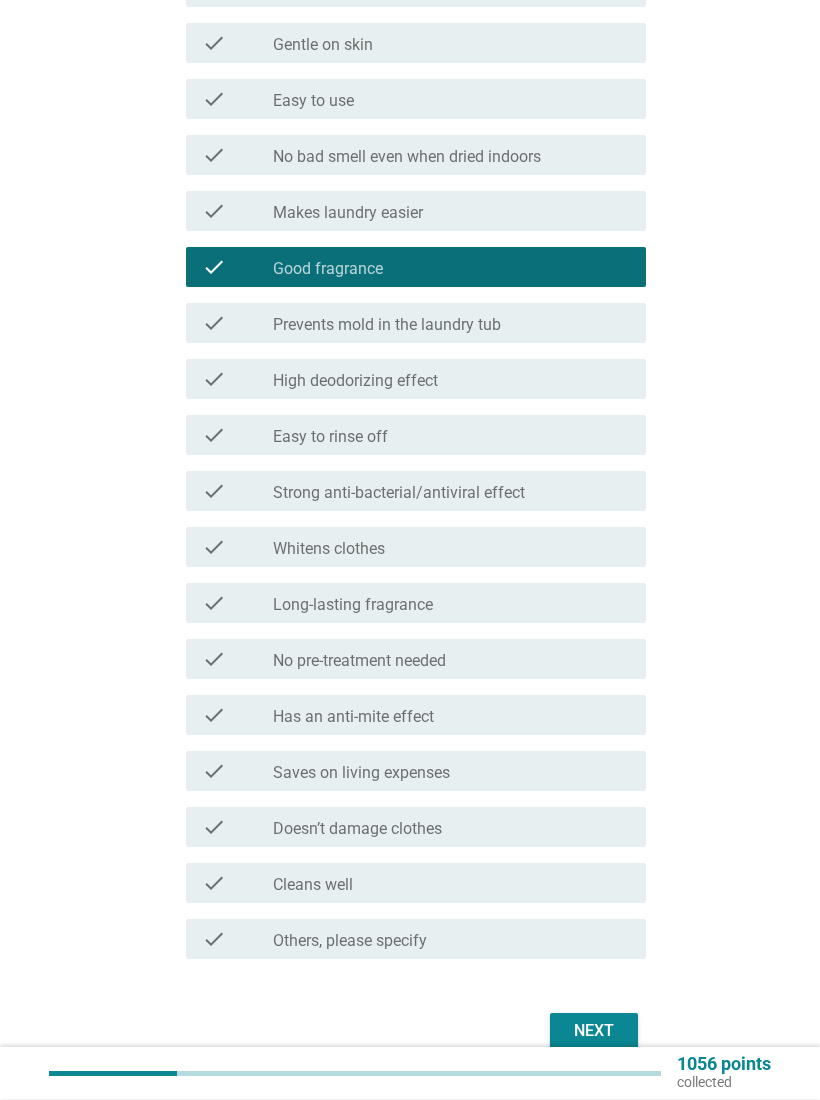 scroll, scrollTop: 478, scrollLeft: 0, axis: vertical 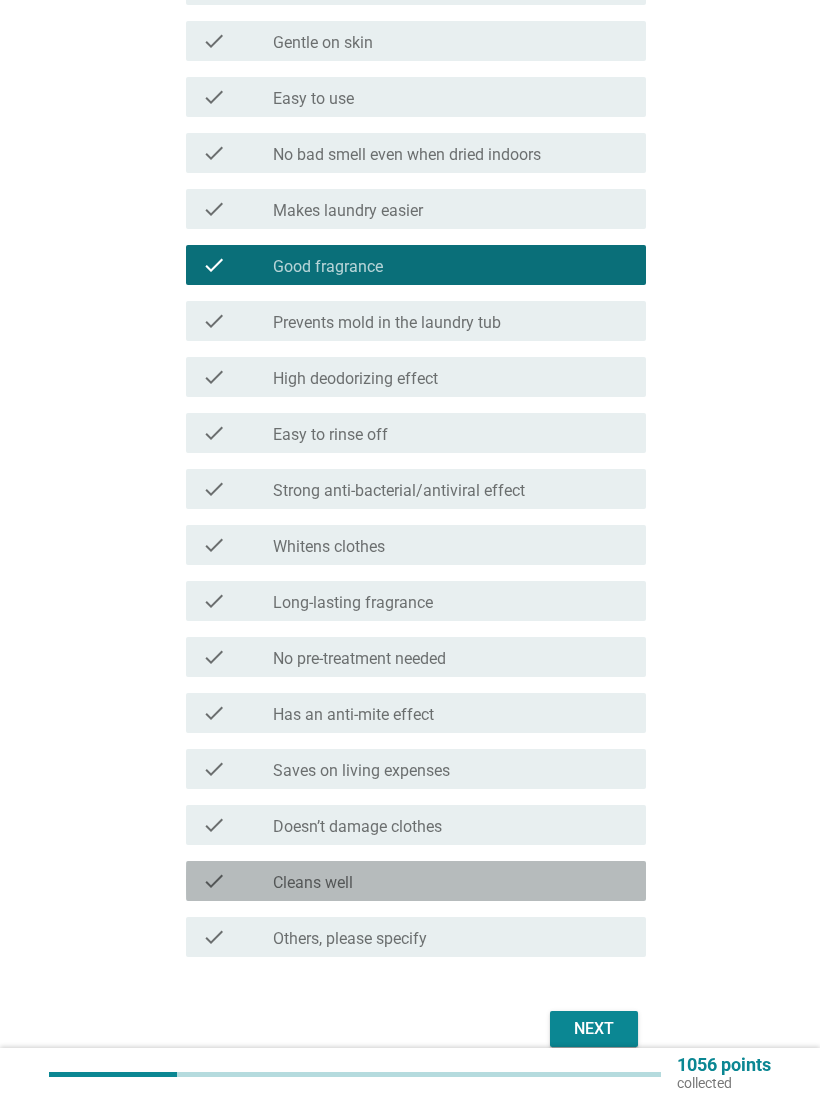 click on "check_box_outline_blank Cleans well" at bounding box center [451, 881] 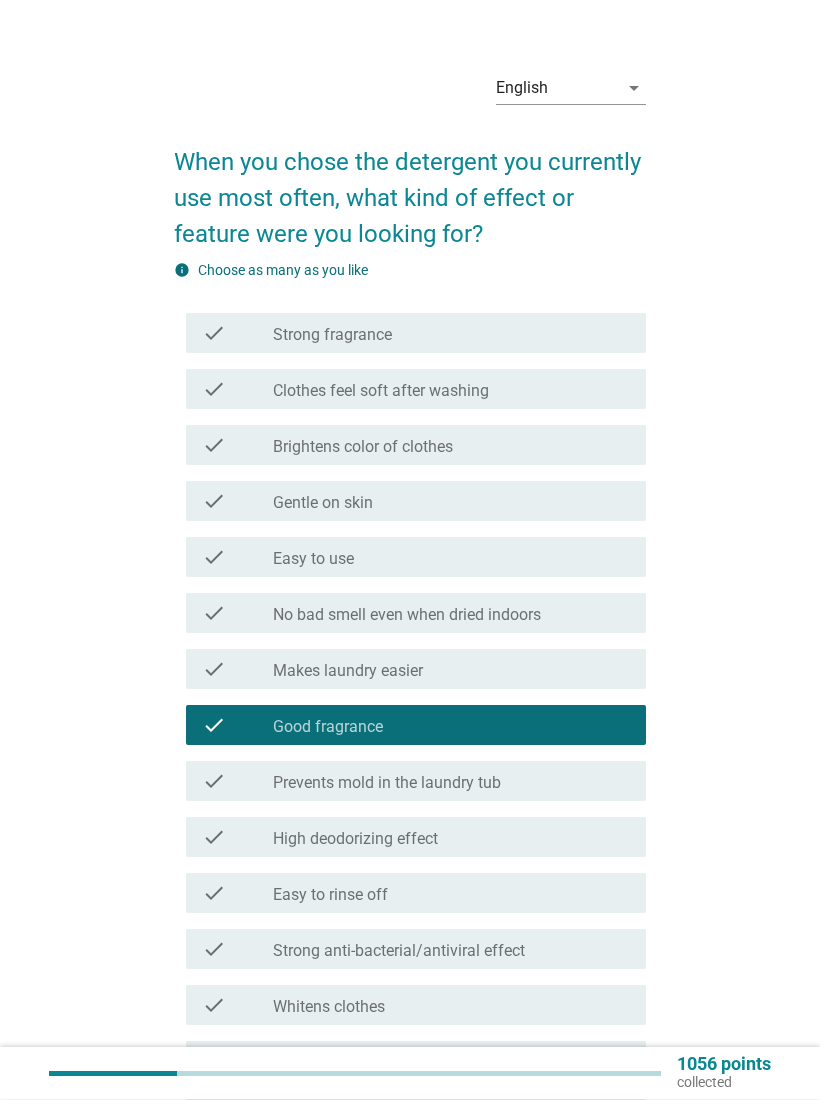 scroll, scrollTop: 0, scrollLeft: 0, axis: both 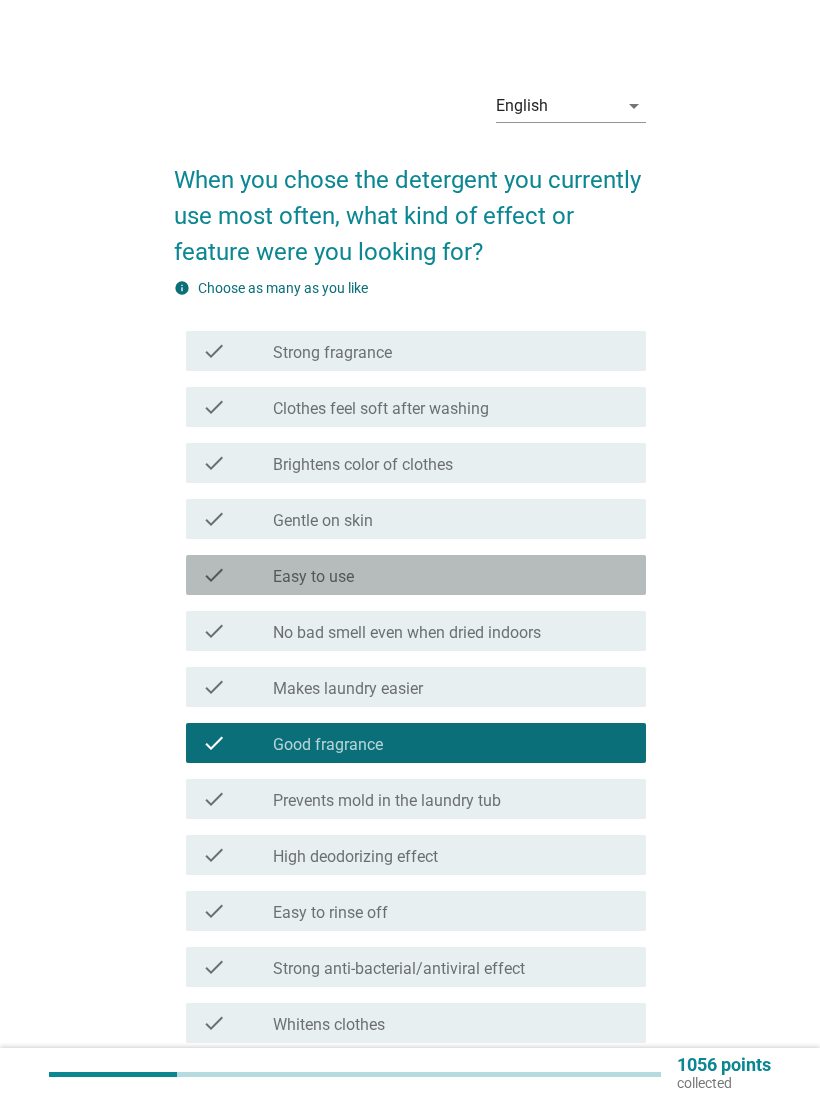 click on "check     check_box_outline_blank Easy to use" at bounding box center [416, 575] 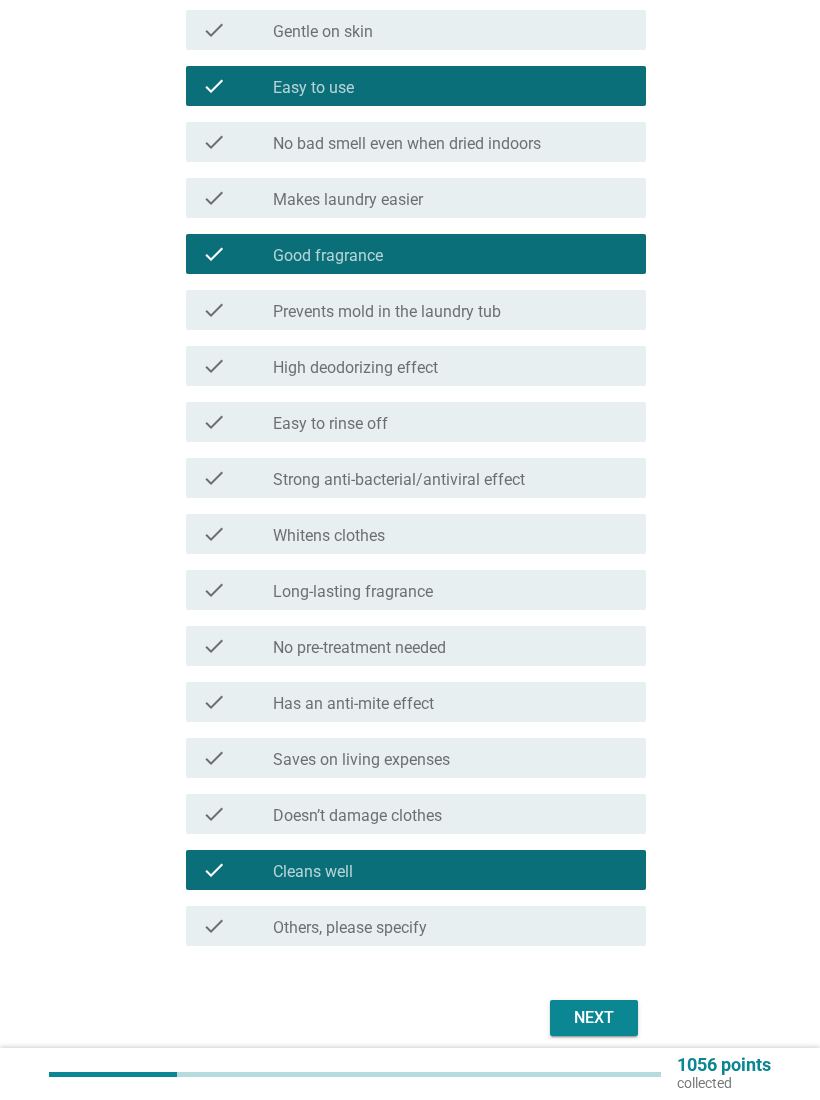 scroll, scrollTop: 557, scrollLeft: 0, axis: vertical 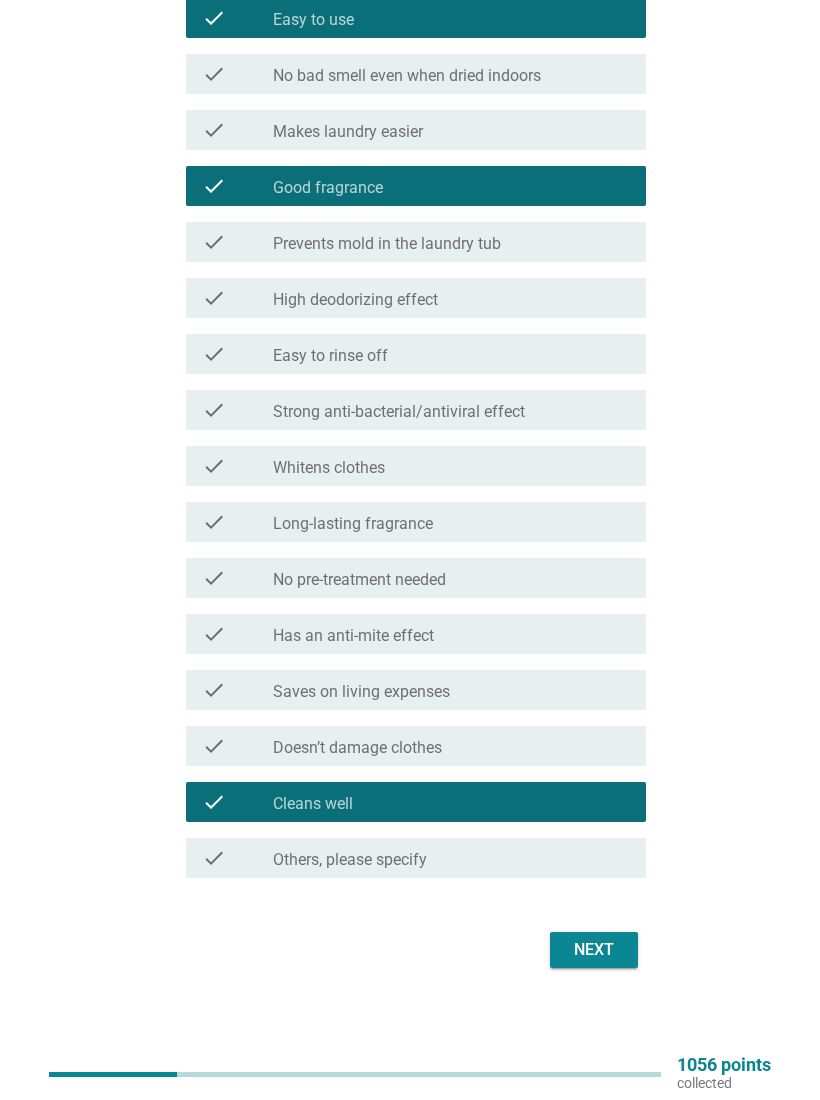 click on "Next" at bounding box center (594, 950) 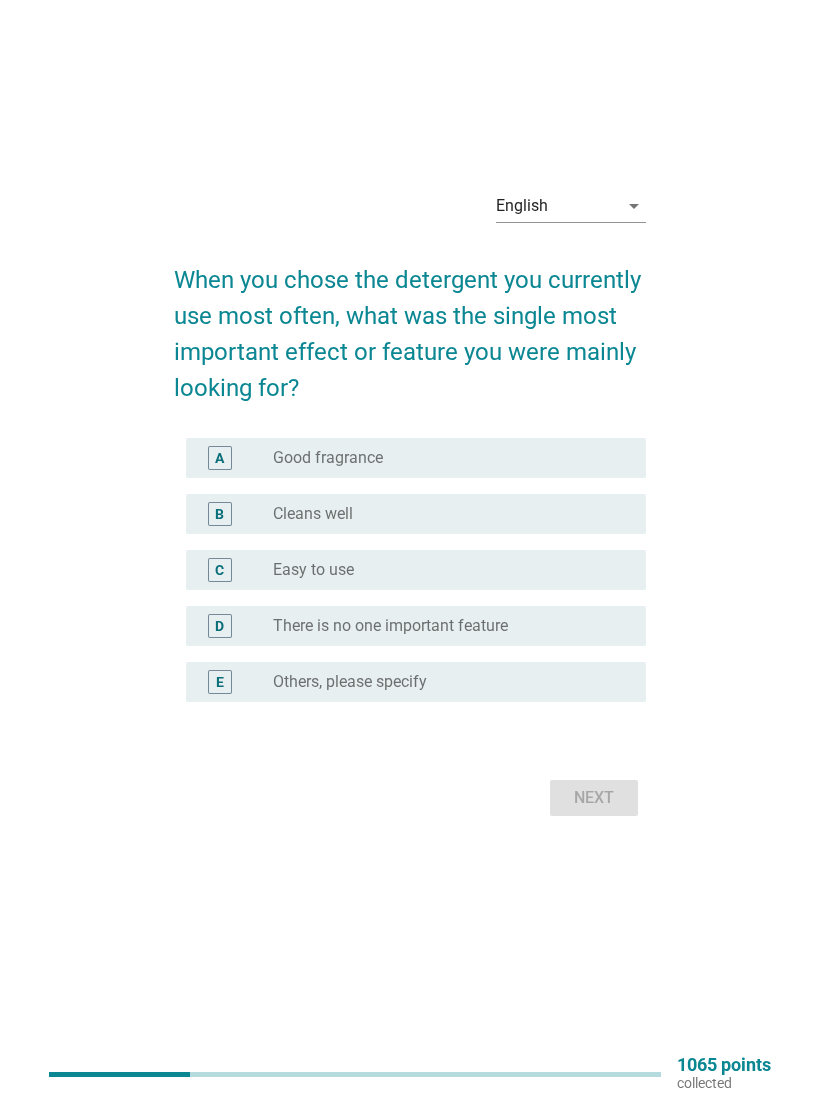 scroll, scrollTop: 0, scrollLeft: 0, axis: both 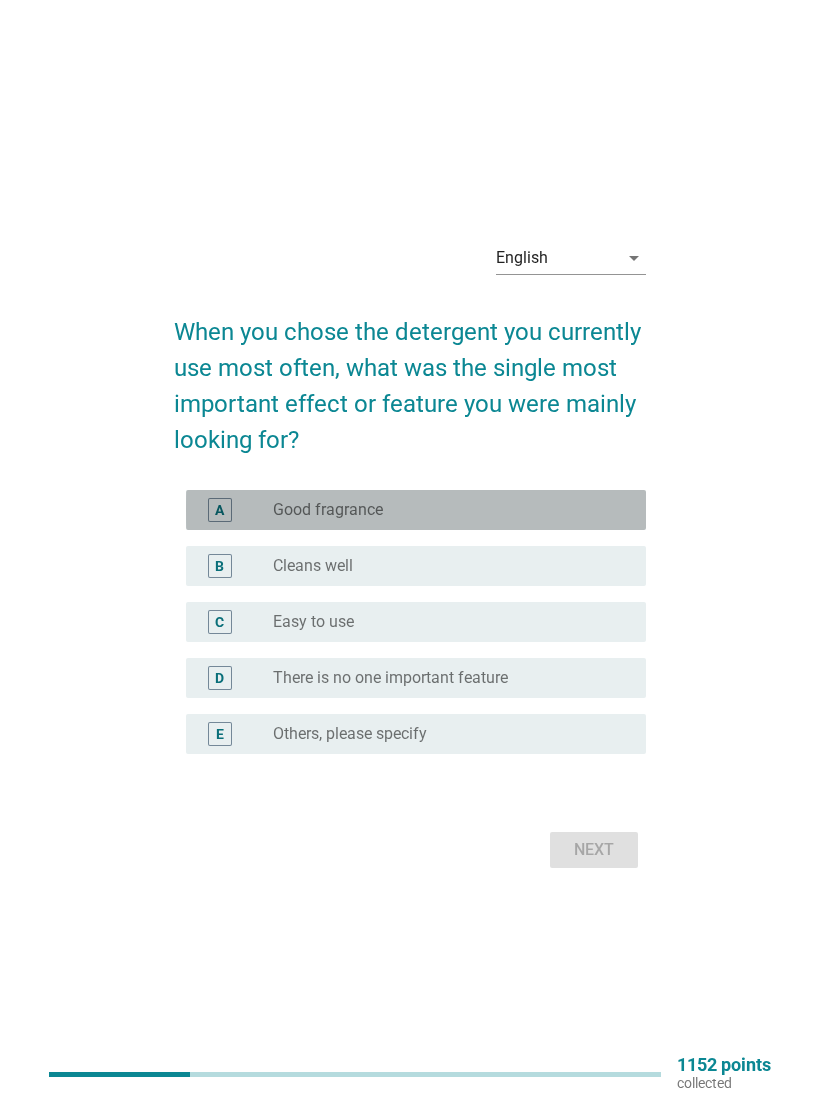 click on "radio_button_unchecked Good fragrance" at bounding box center [451, 510] 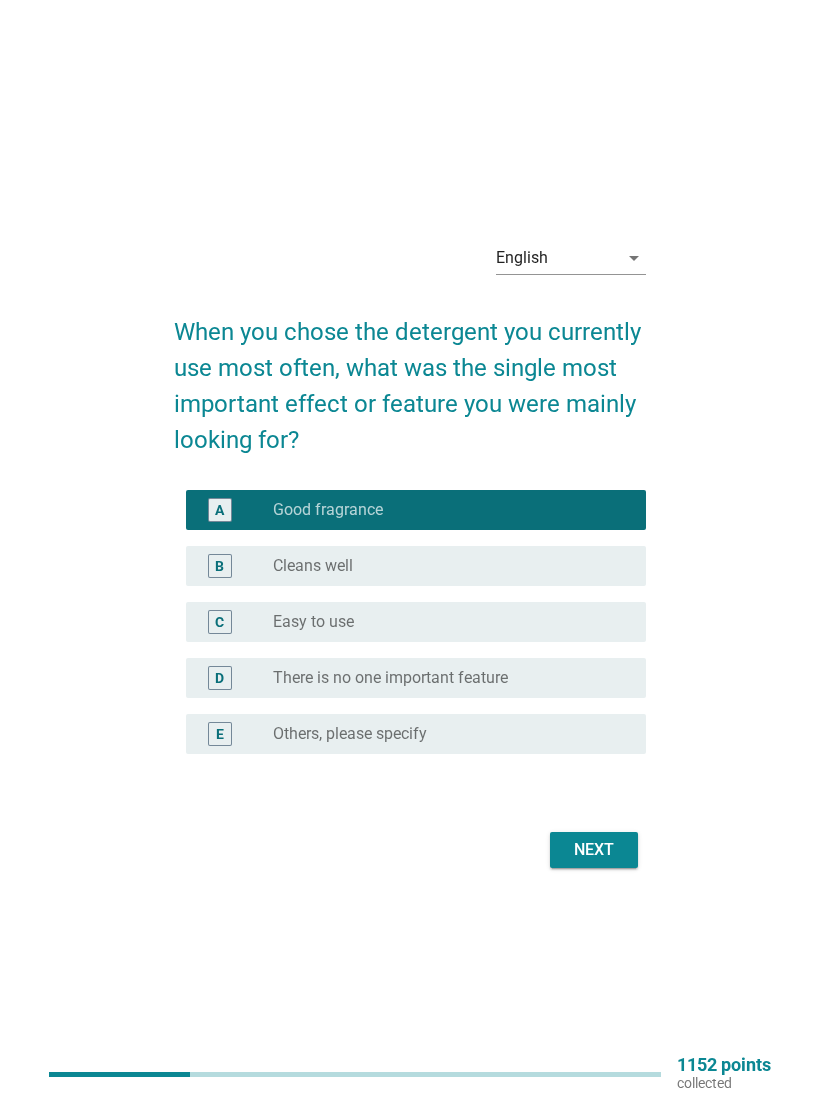 click on "Next" at bounding box center [594, 850] 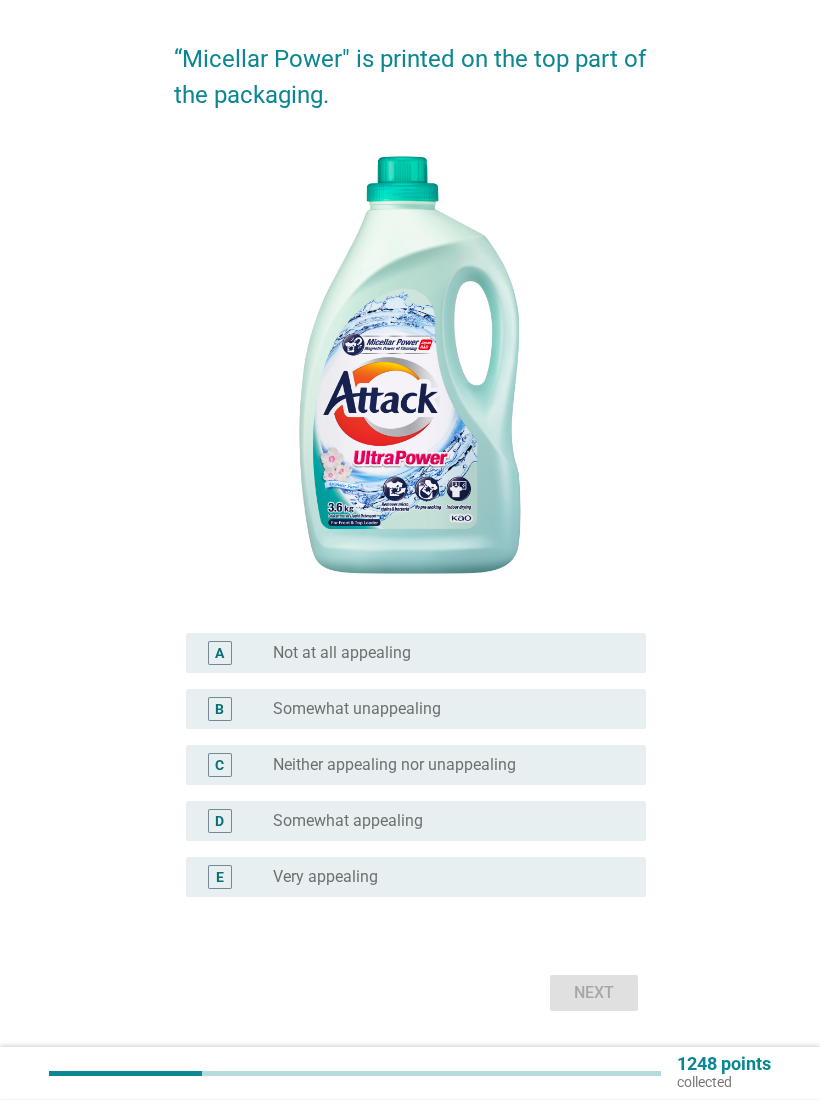scroll, scrollTop: 229, scrollLeft: 0, axis: vertical 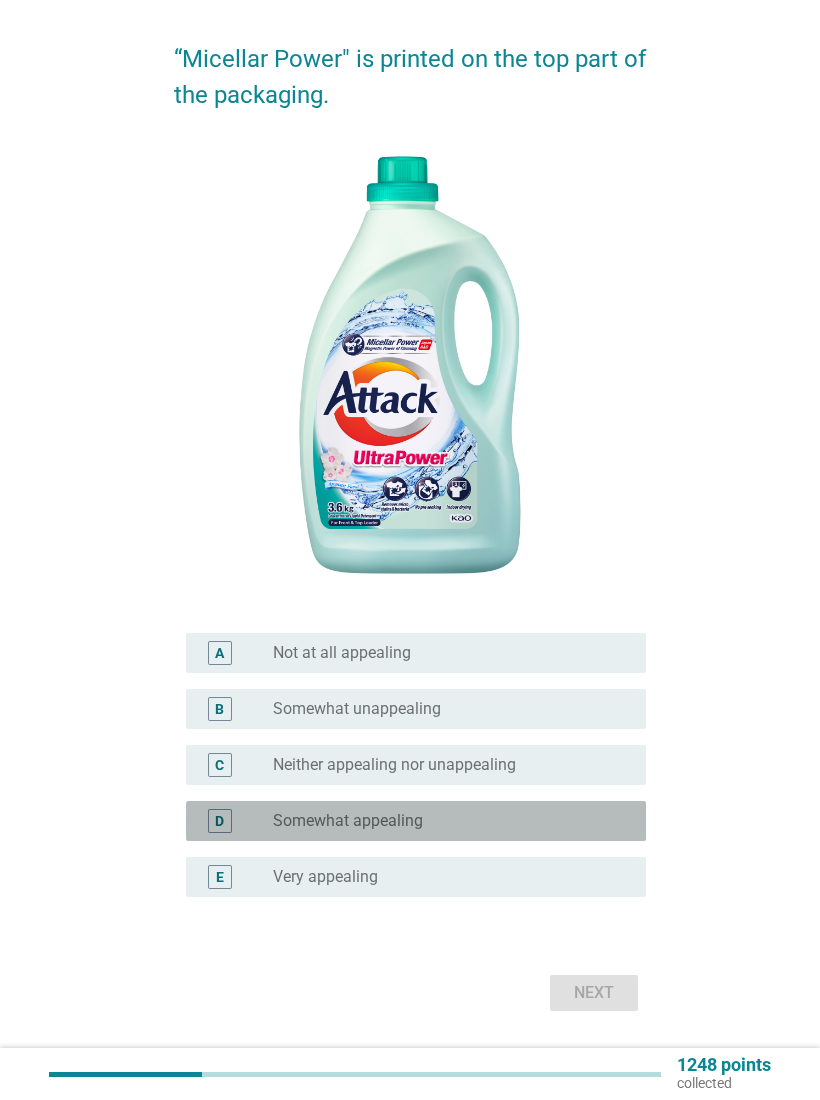 click on "radio_button_unchecked Somewhat appealing" at bounding box center (443, 821) 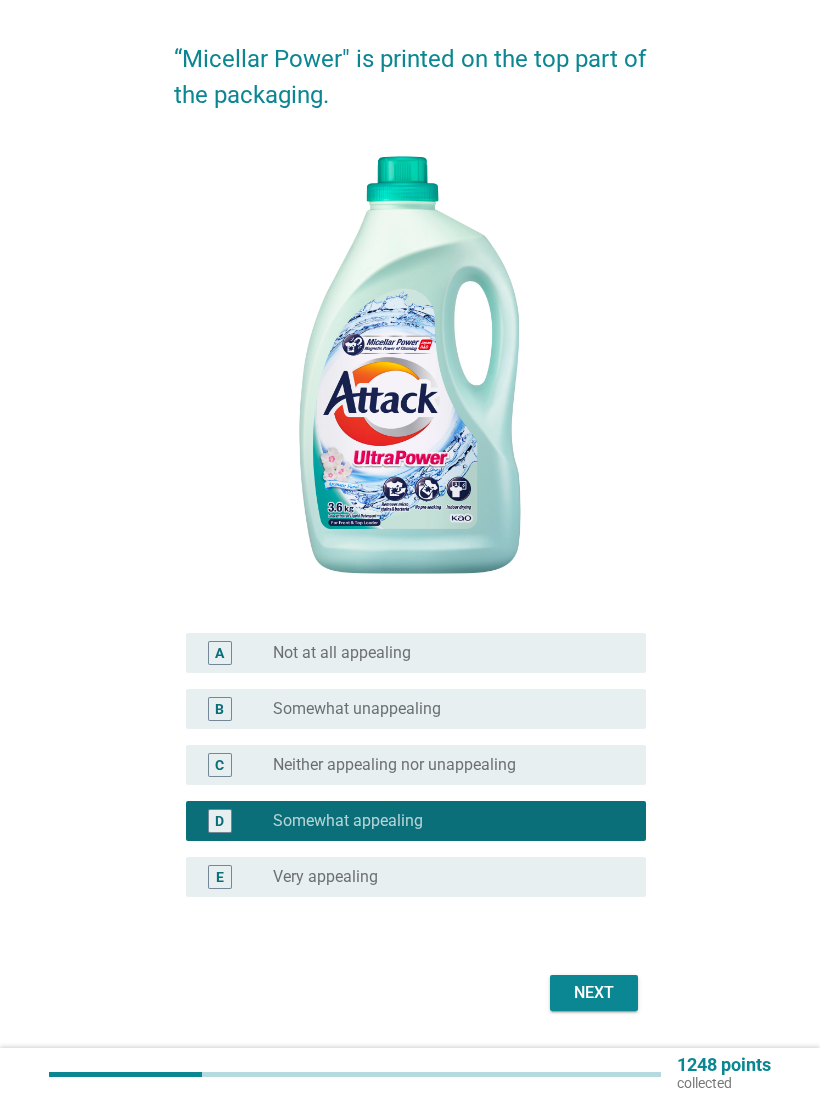 click on "Next" at bounding box center (594, 993) 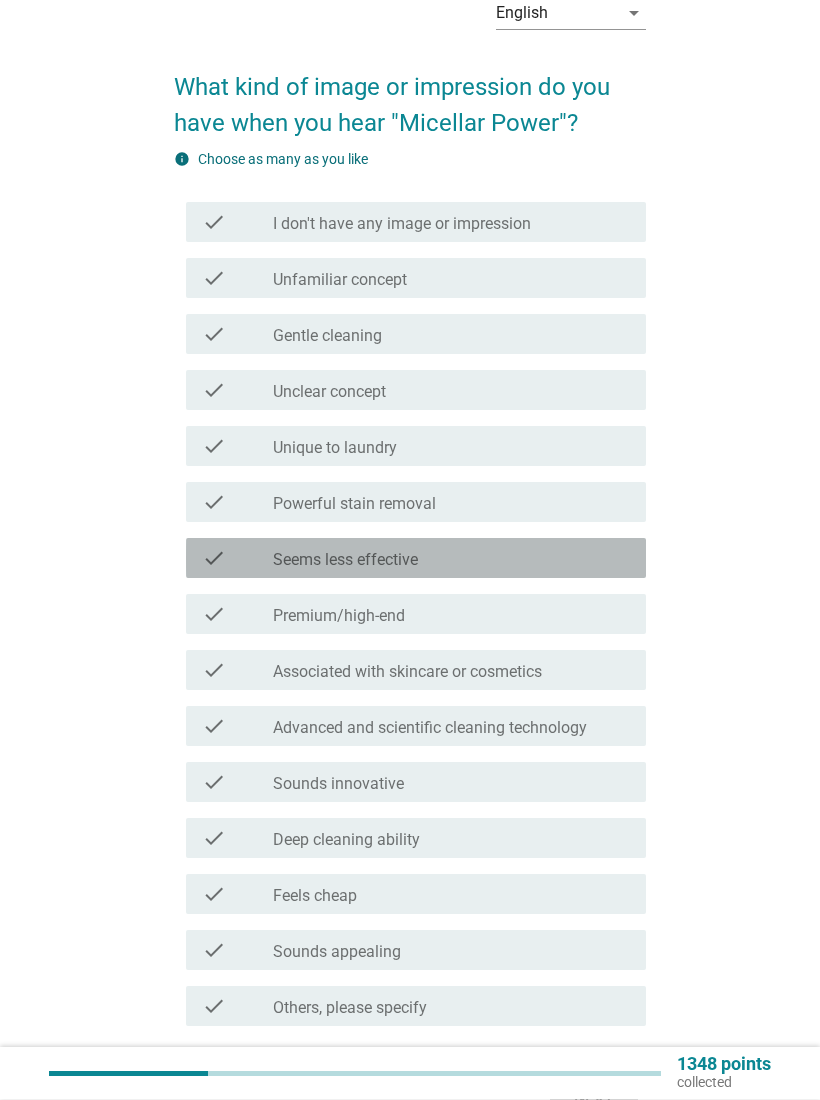 scroll, scrollTop: 92, scrollLeft: 0, axis: vertical 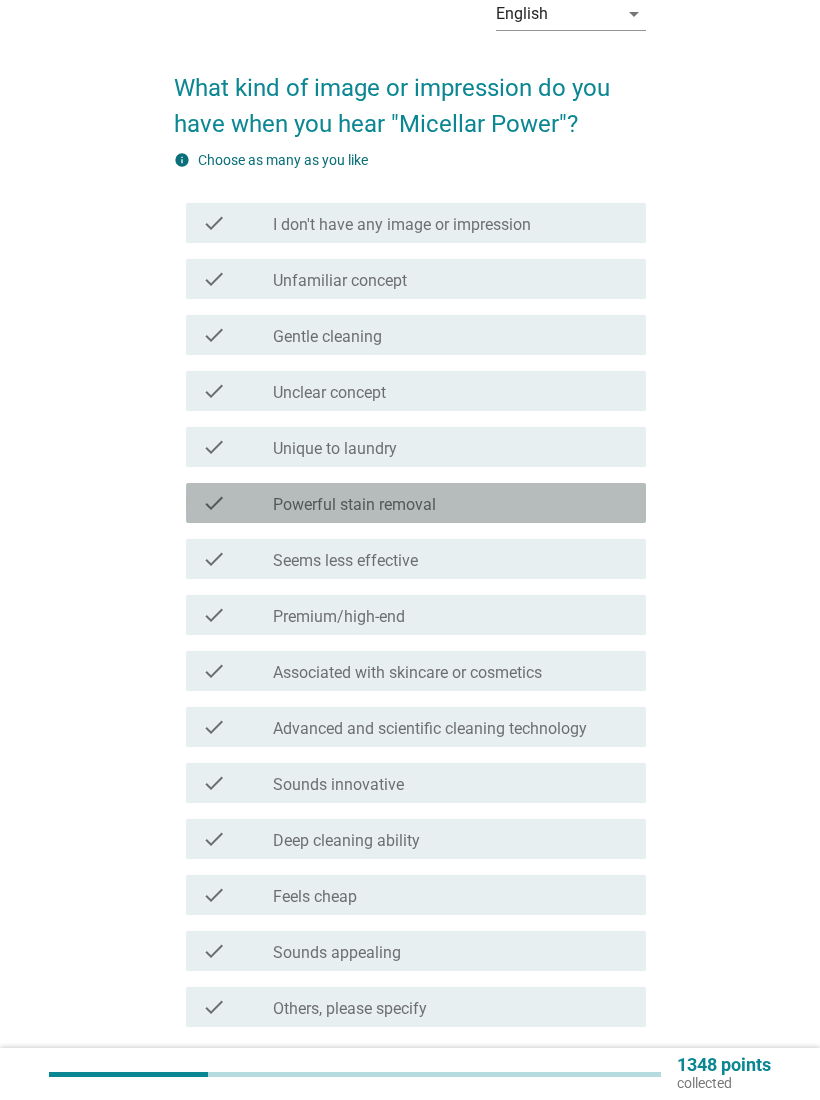 click on "check     check_box_outline_blank Powerful stain removal" at bounding box center [416, 503] 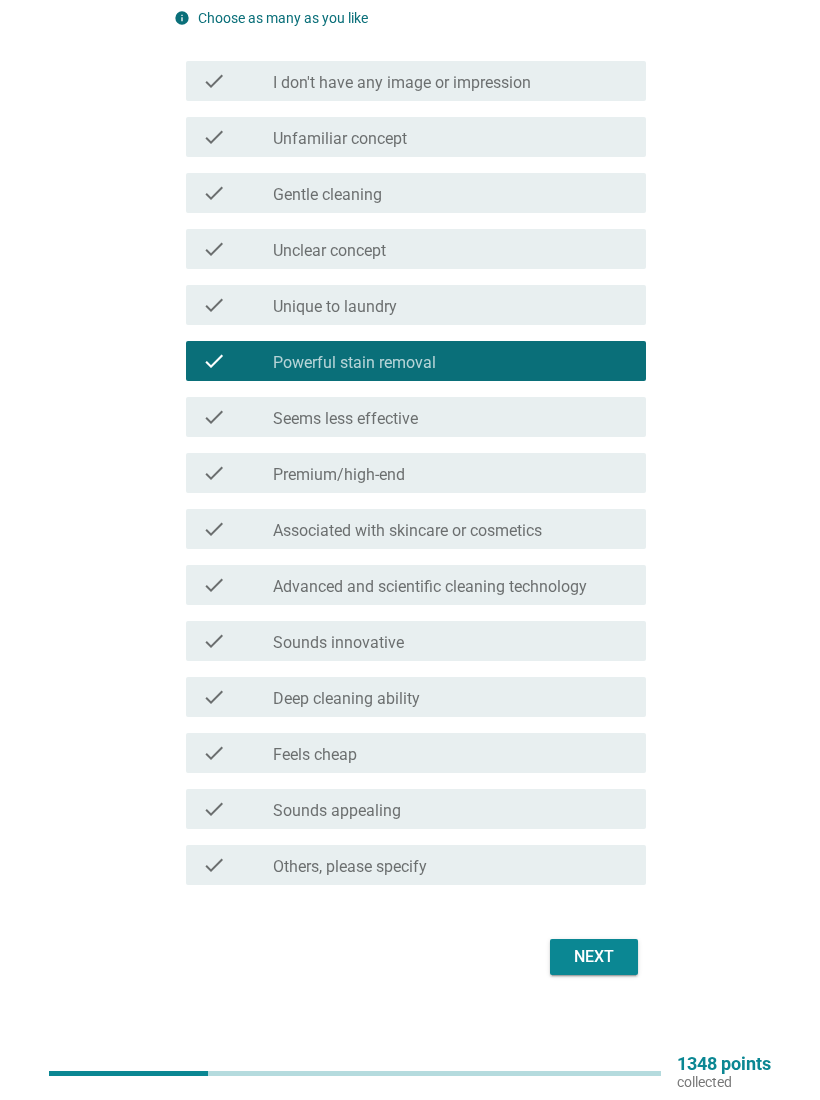 scroll, scrollTop: 234, scrollLeft: 0, axis: vertical 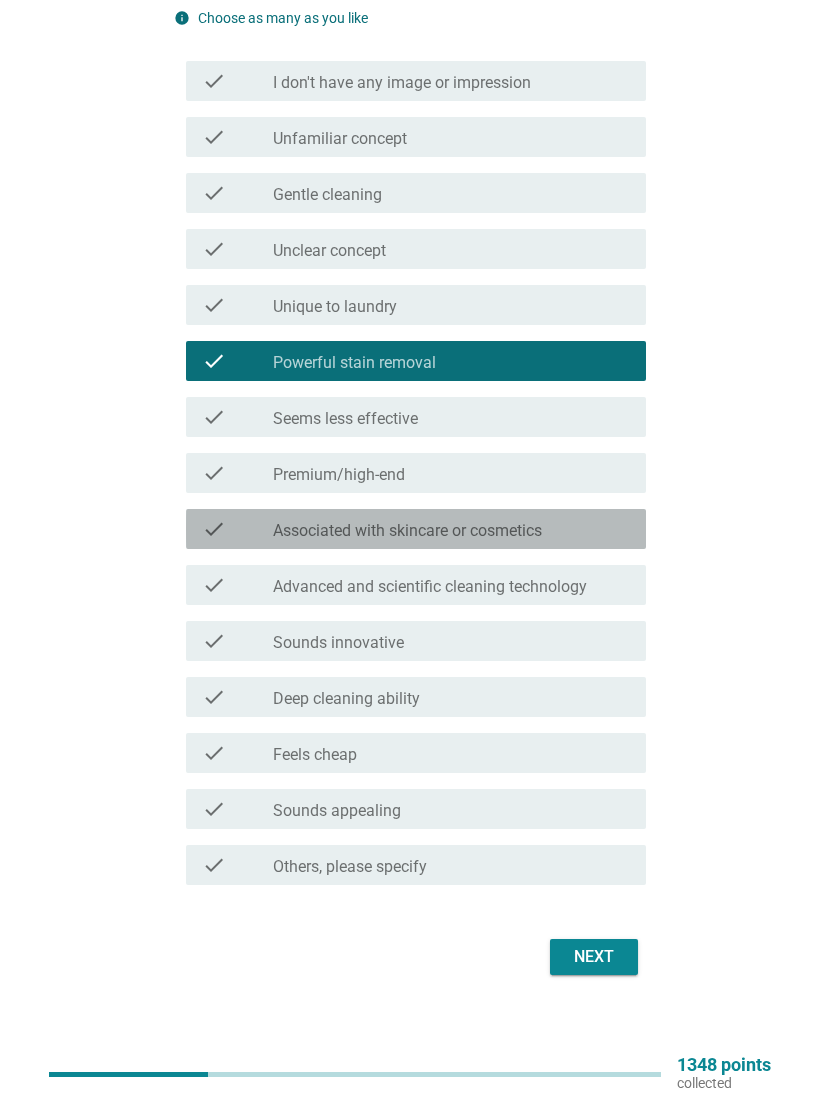 click on "check     check_box_outline_blank Associated with skincare or cosmetics" at bounding box center [416, 529] 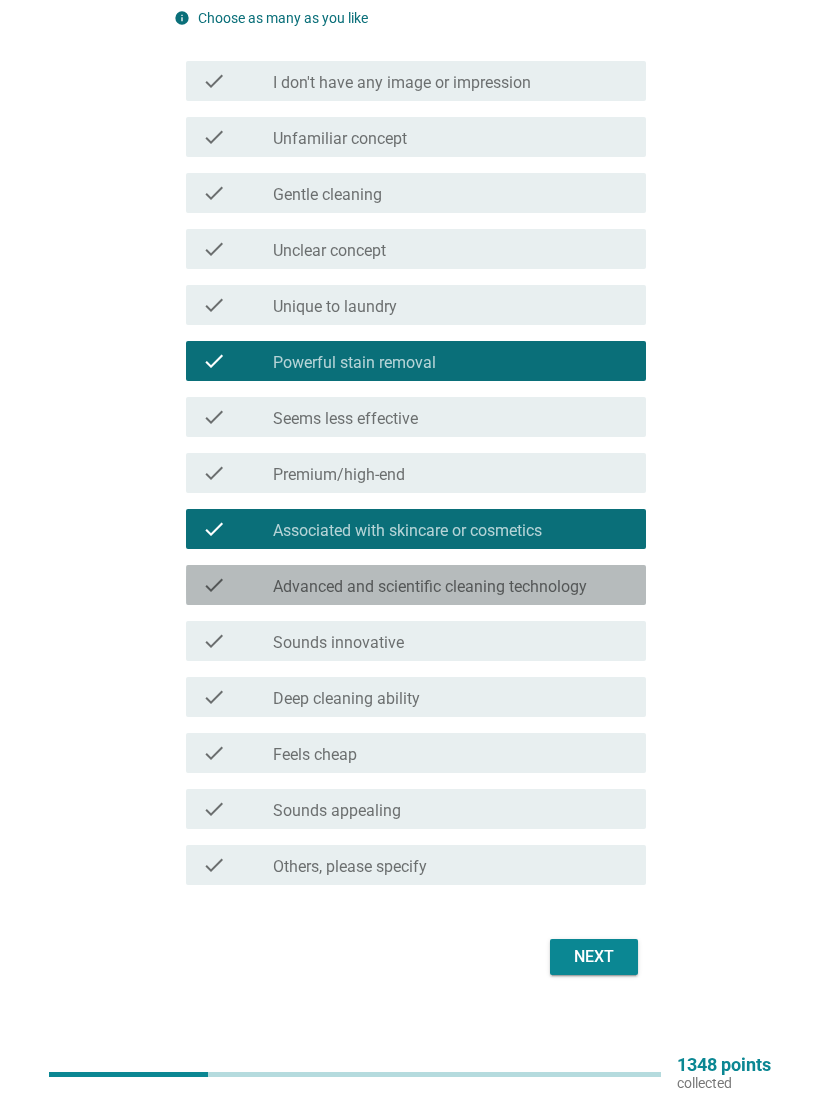 click on "Advanced and scientific cleaning technology" at bounding box center (430, 587) 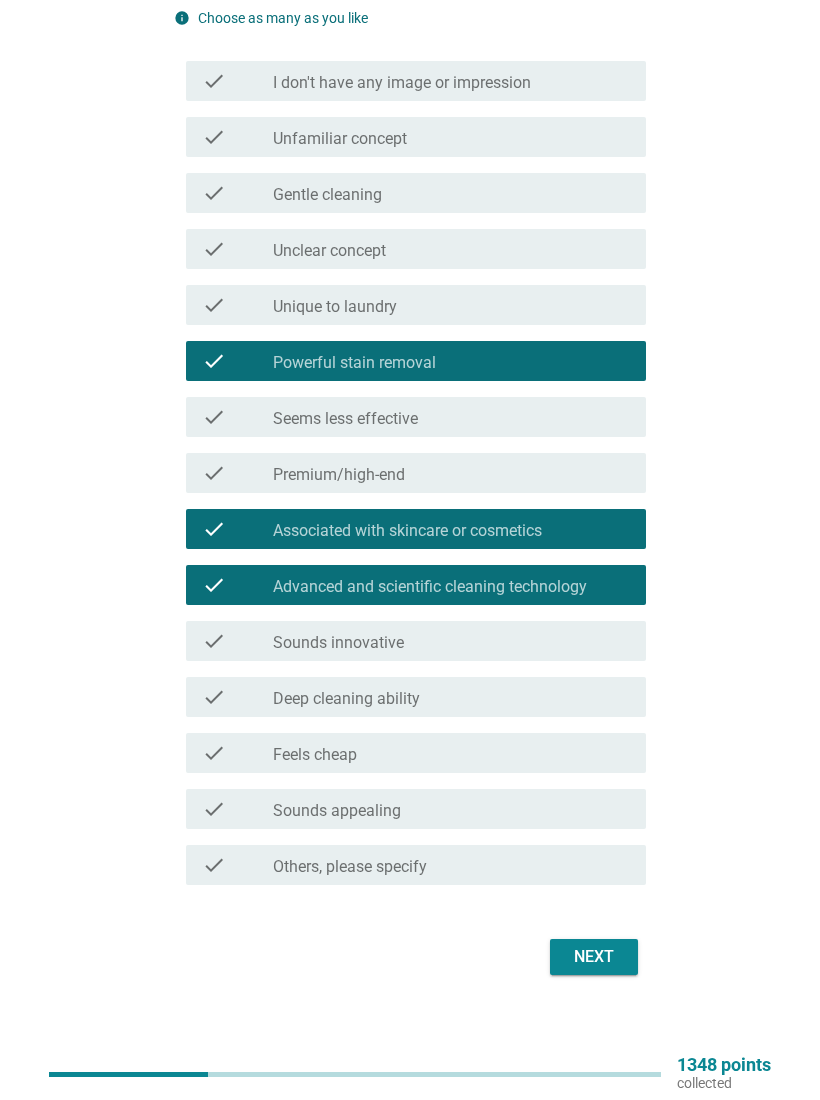 click on "Next" at bounding box center (594, 957) 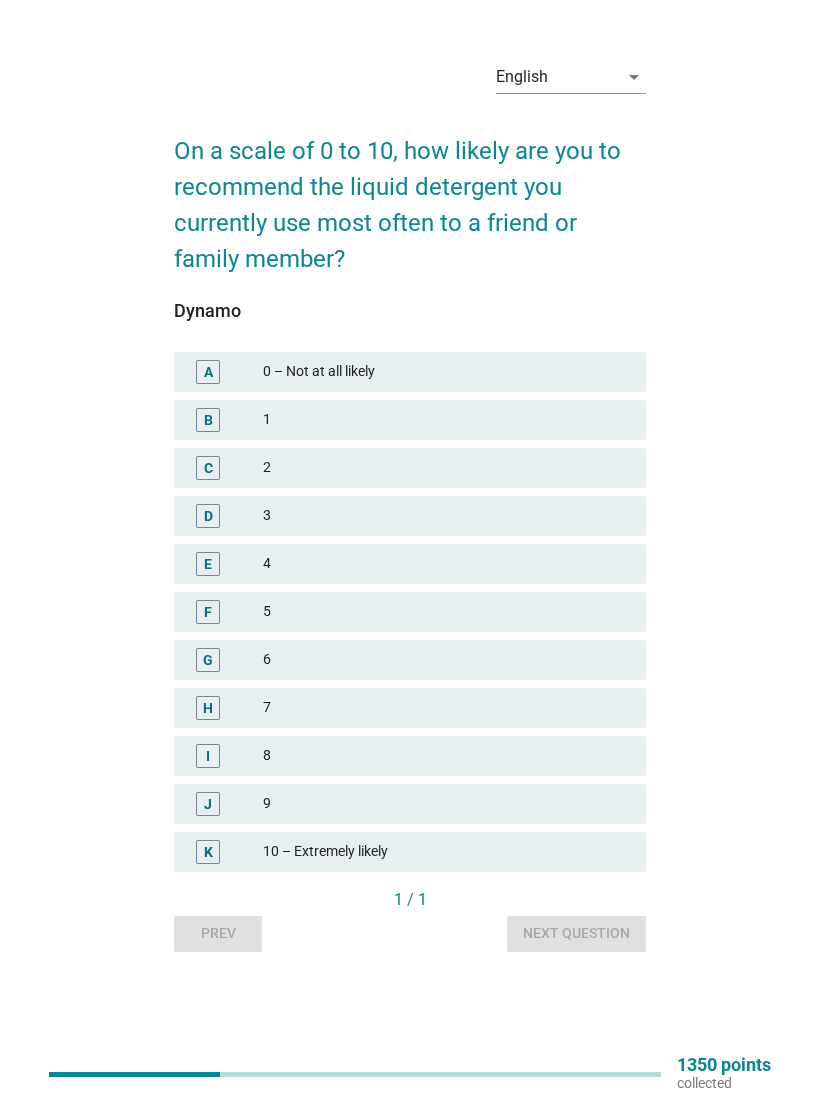 scroll, scrollTop: 0, scrollLeft: 0, axis: both 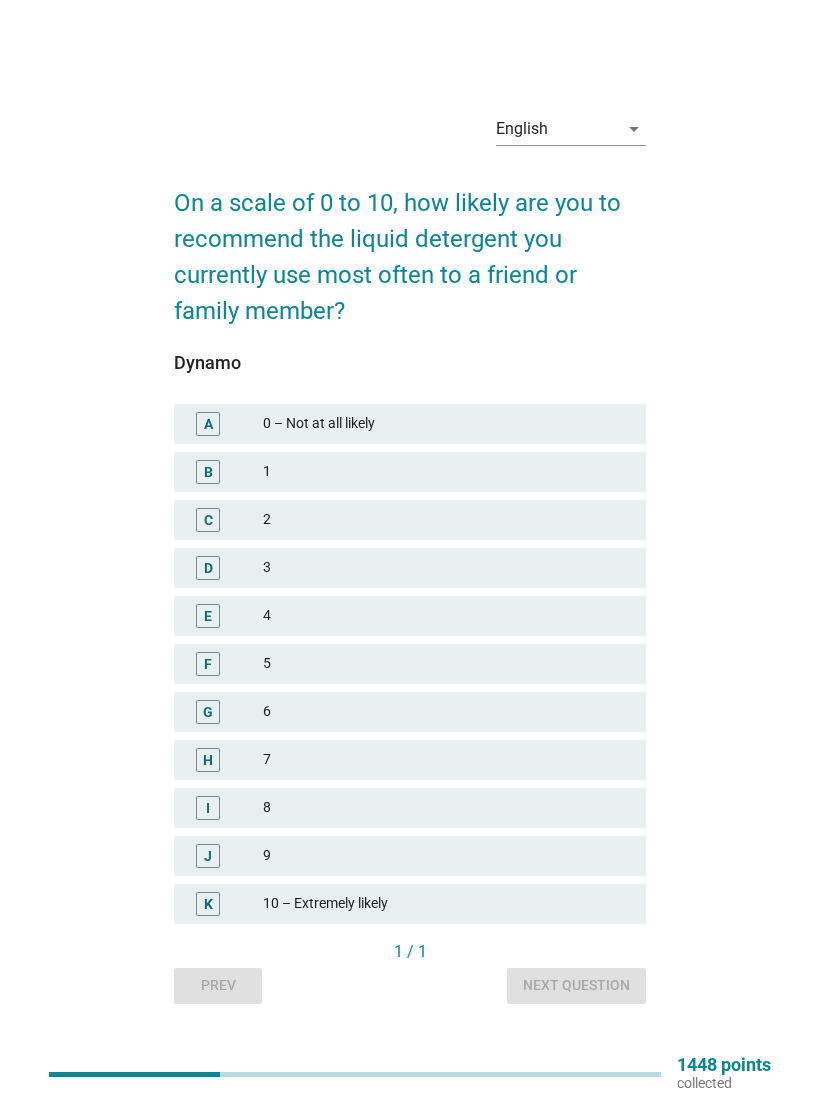 click on "9" at bounding box center (446, 856) 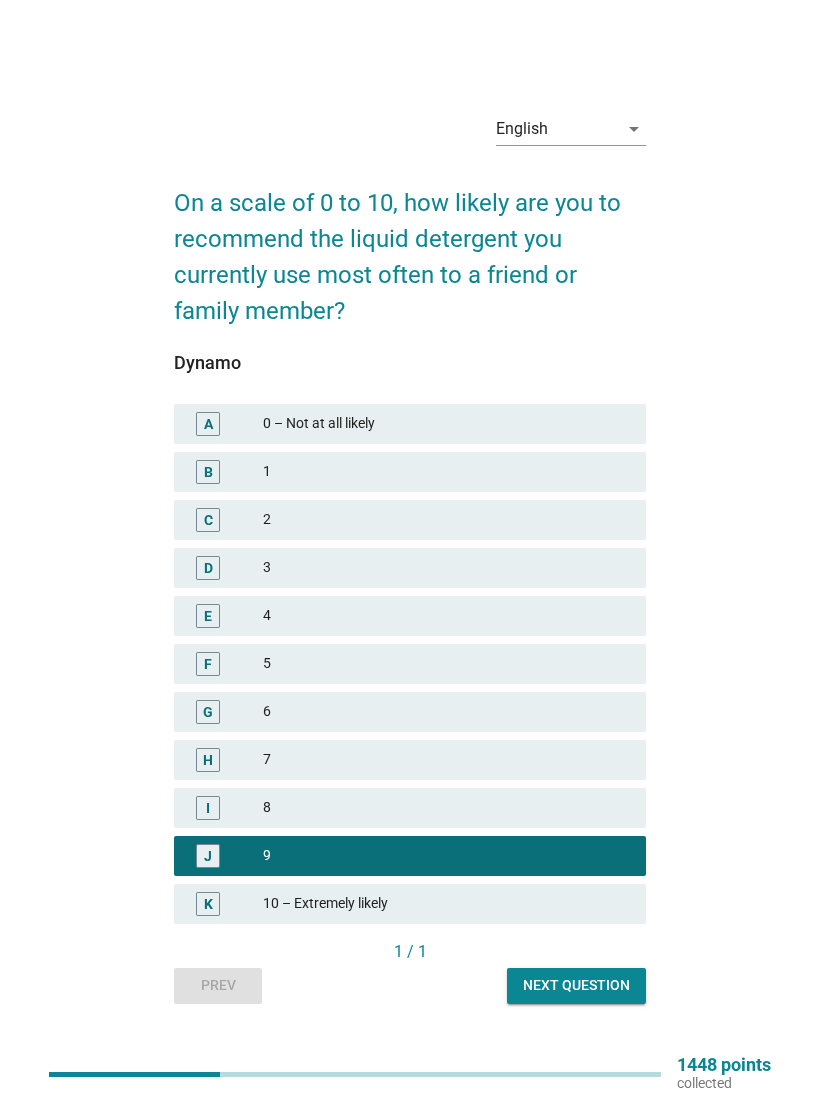 click on "Next question" at bounding box center (576, 985) 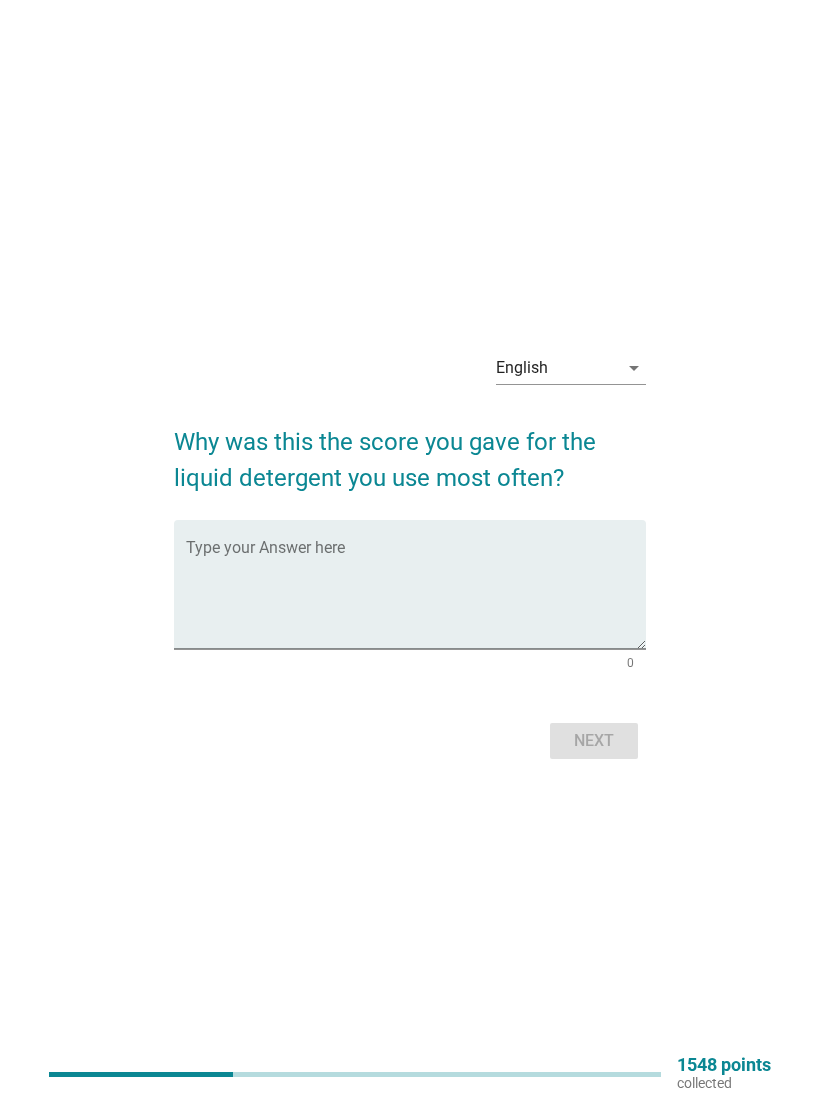 click at bounding box center [416, 596] 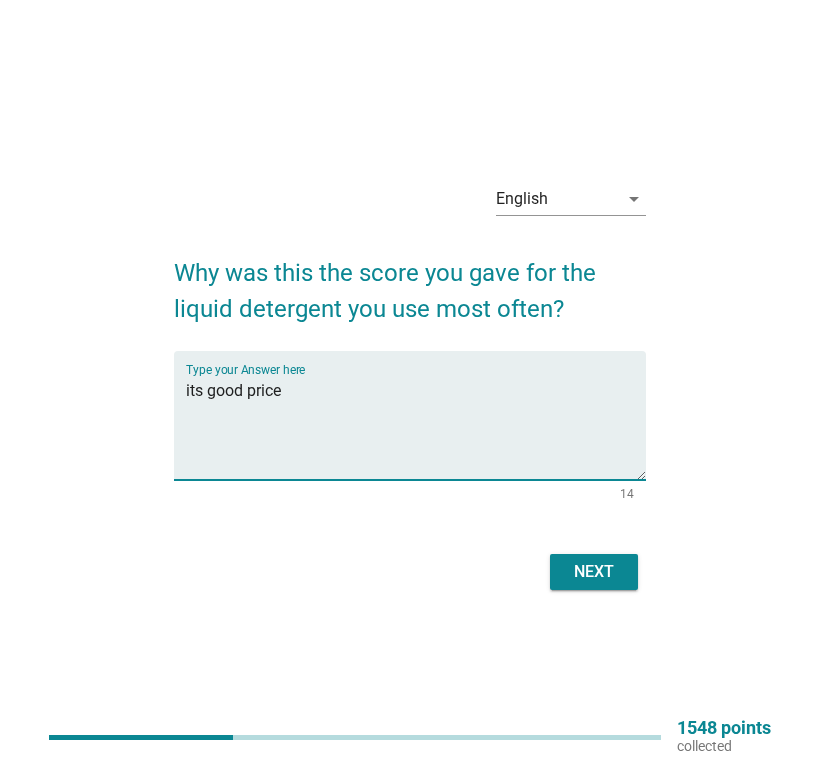 type on "its good price" 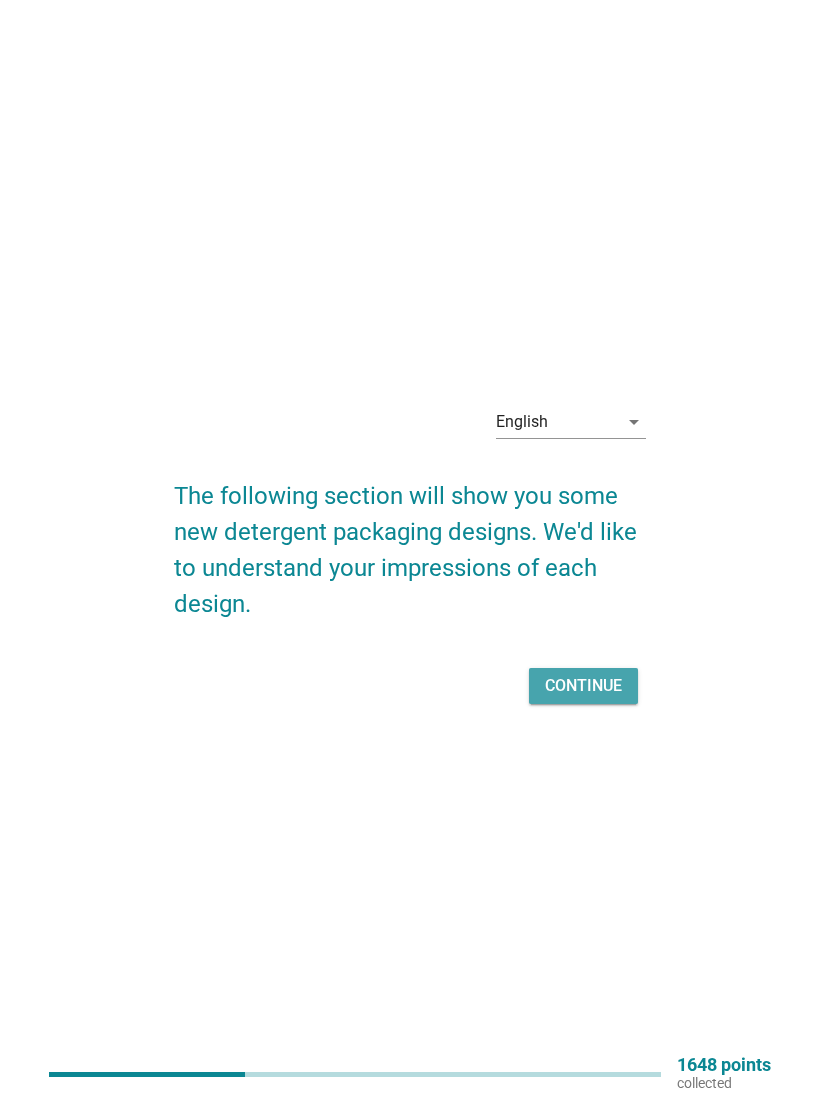 click on "Continue" at bounding box center (583, 686) 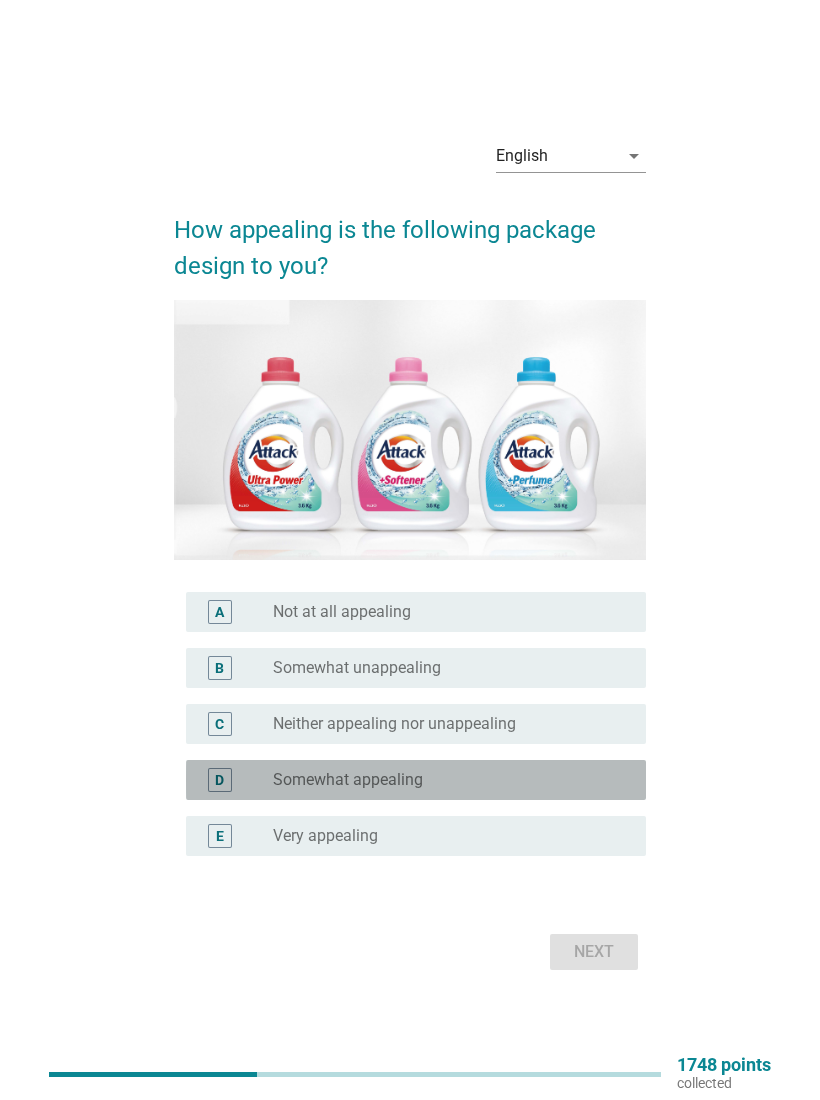 click on "radio_button_unchecked Somewhat appealing" at bounding box center [443, 780] 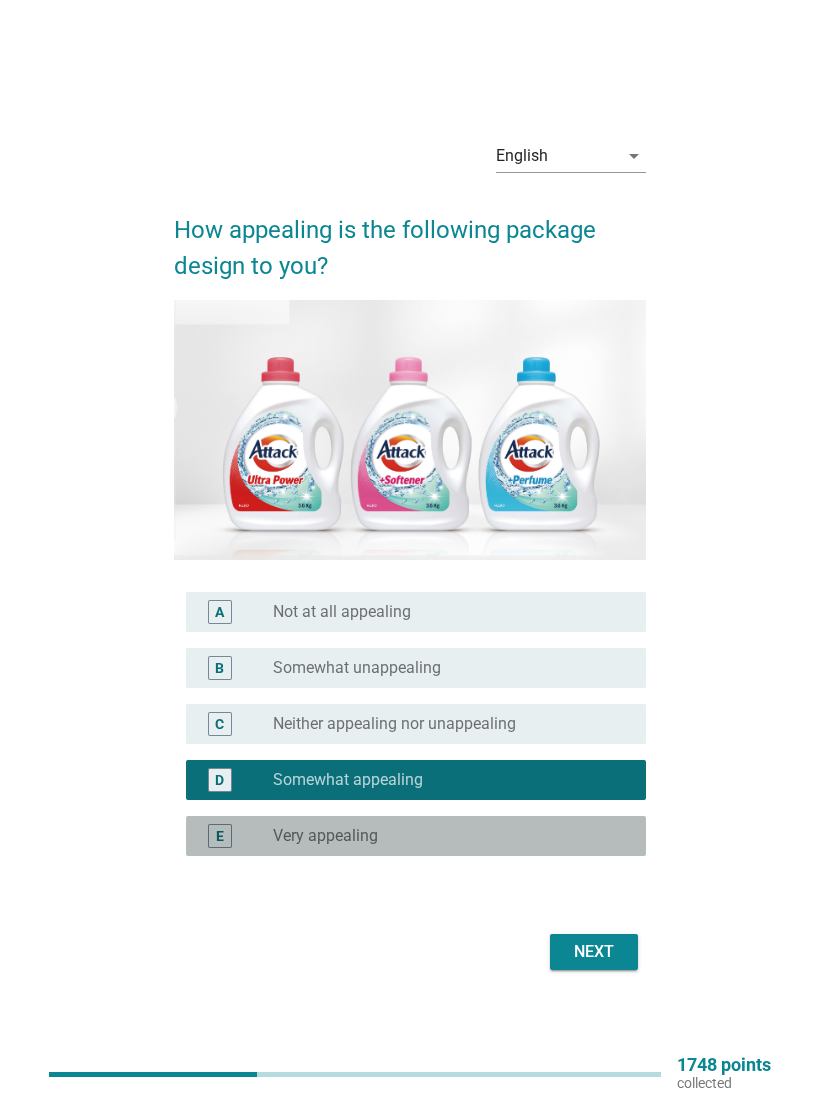 click on "radio_button_unchecked Very appealing" at bounding box center [443, 836] 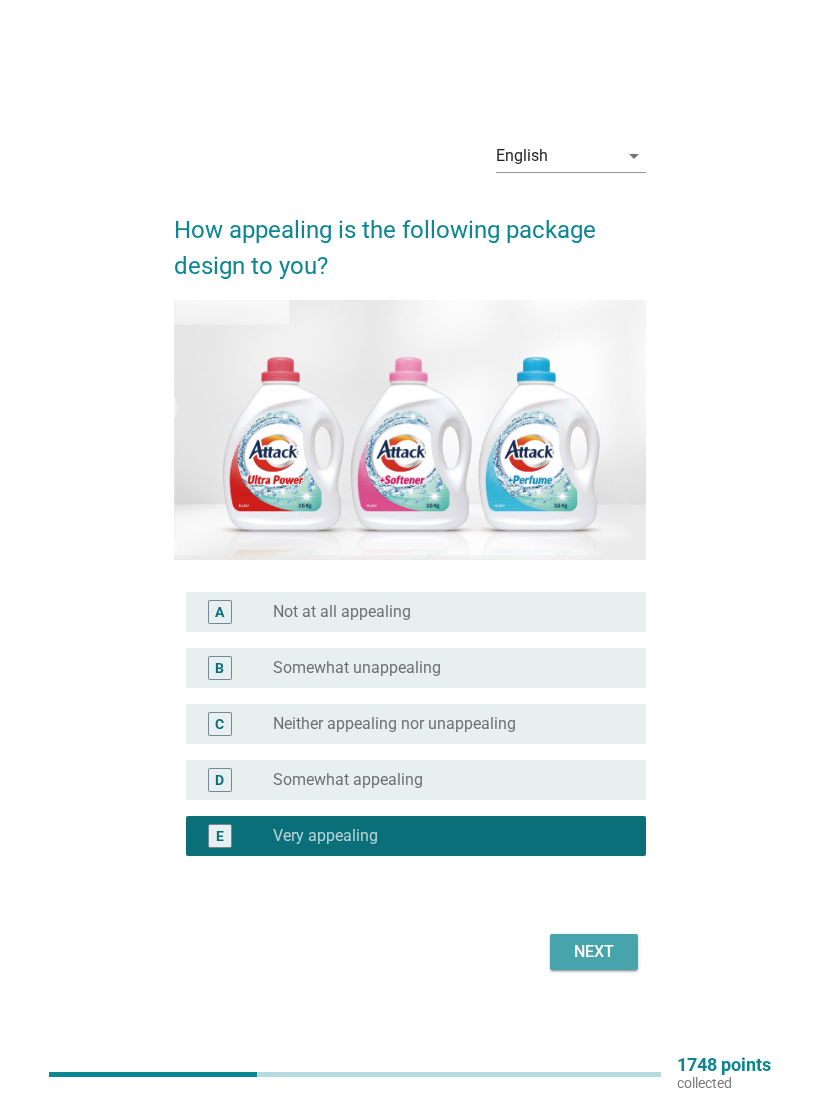 click on "Next" at bounding box center (594, 952) 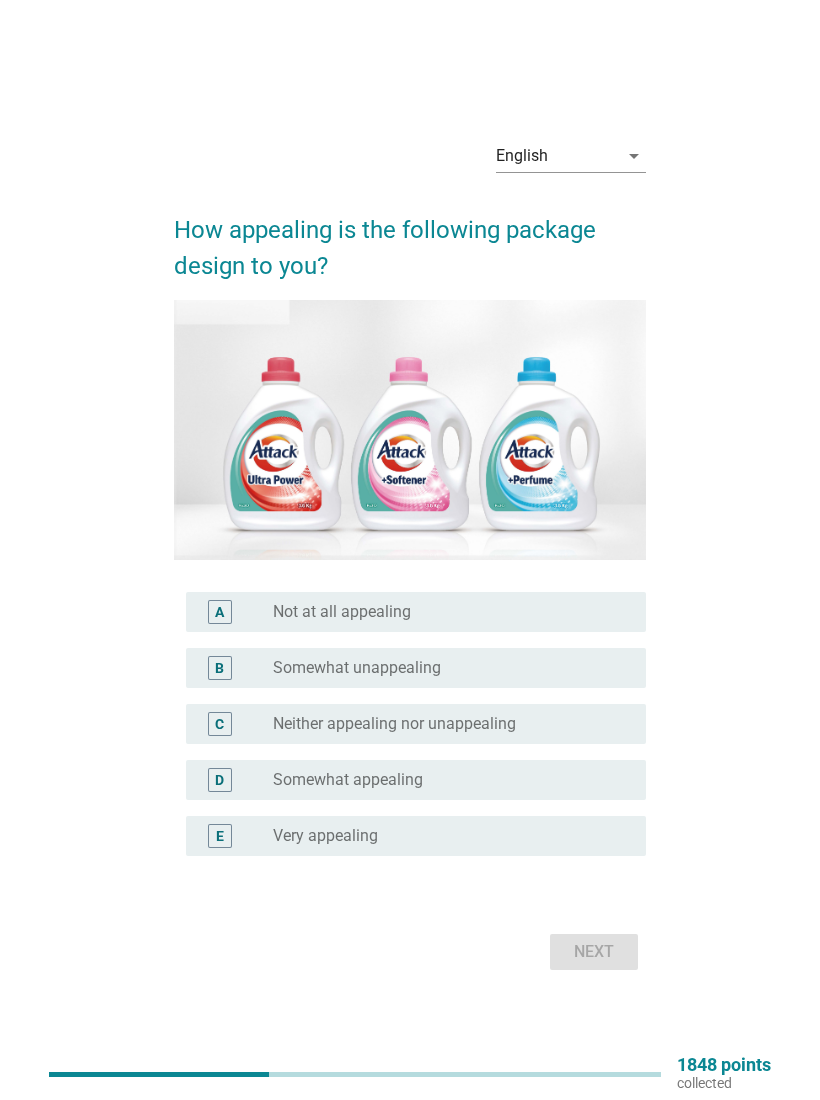 click on "English arrow_drop_down   How appealing is the following package design to you?         A     radio_button_unchecked Not at all appealing   B     radio_button_unchecked Somewhat unappealing   C     radio_button_unchecked Neither appealing nor unappealing   D     radio_button_unchecked Somewhat appealing   E     radio_button_unchecked Very appealing     Next" at bounding box center [410, 550] 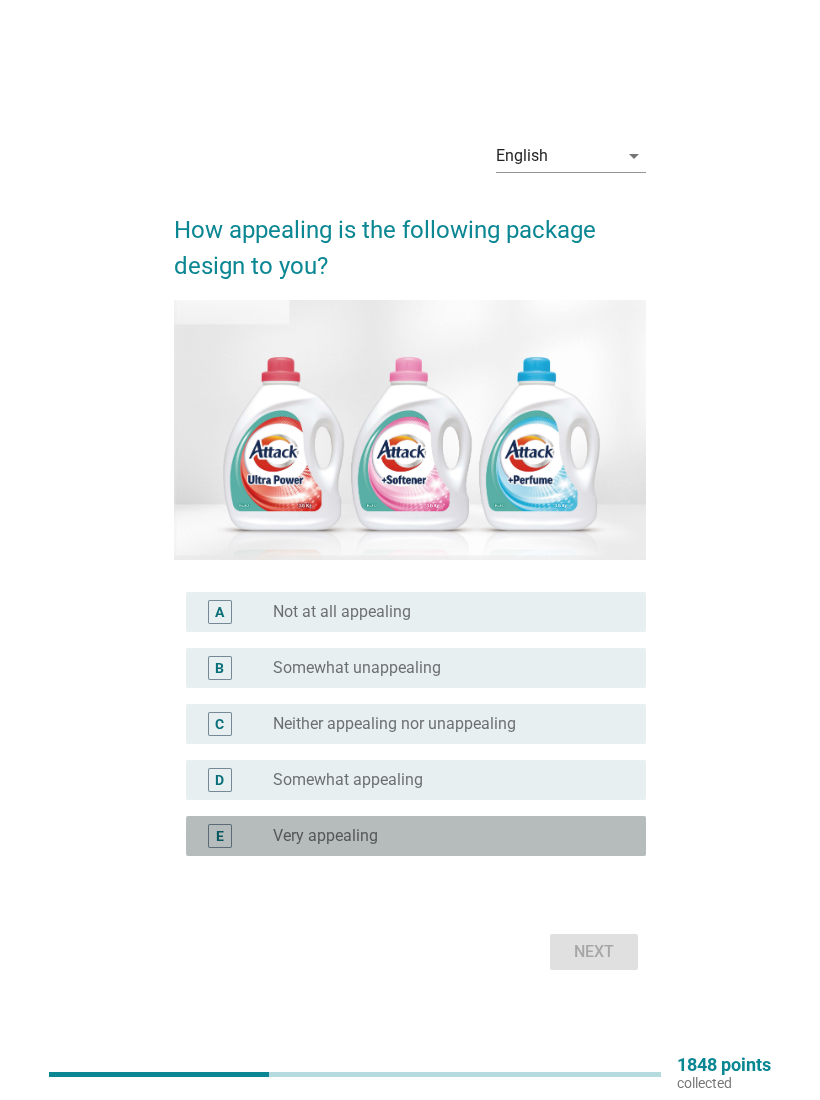 click on "E     radio_button_unchecked Very appealing" at bounding box center (416, 836) 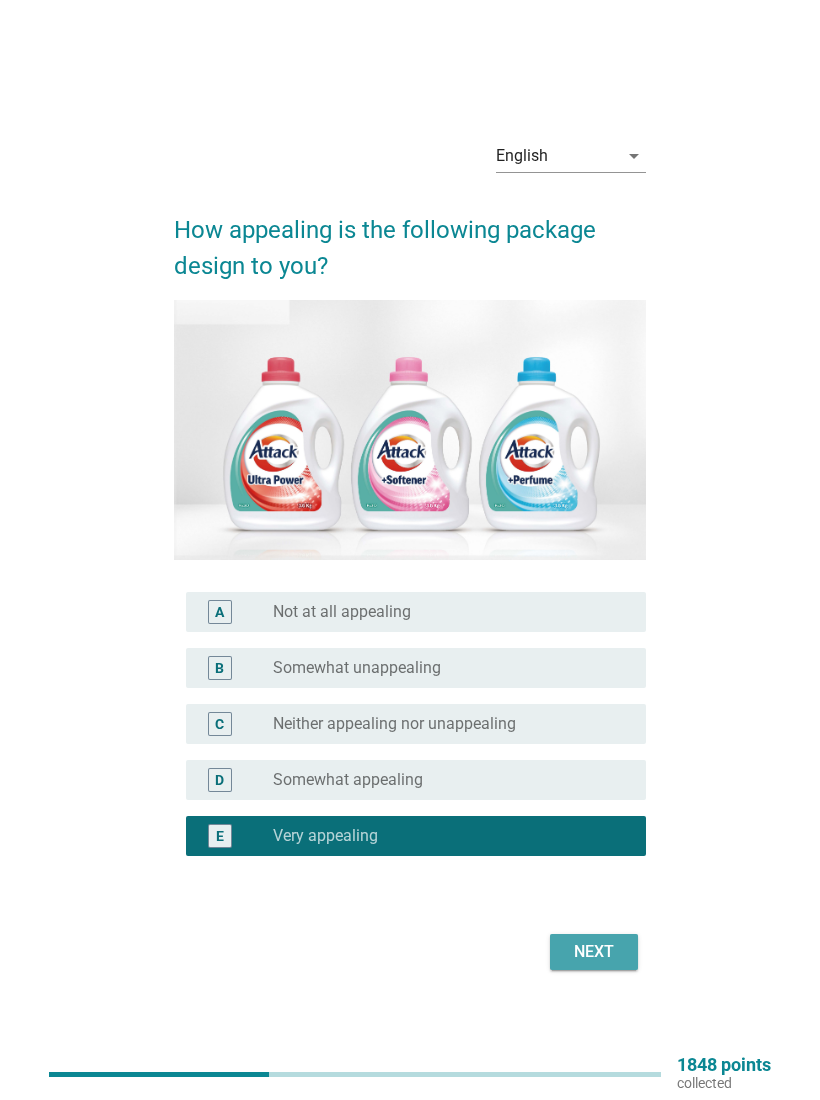 click on "Next" at bounding box center (594, 952) 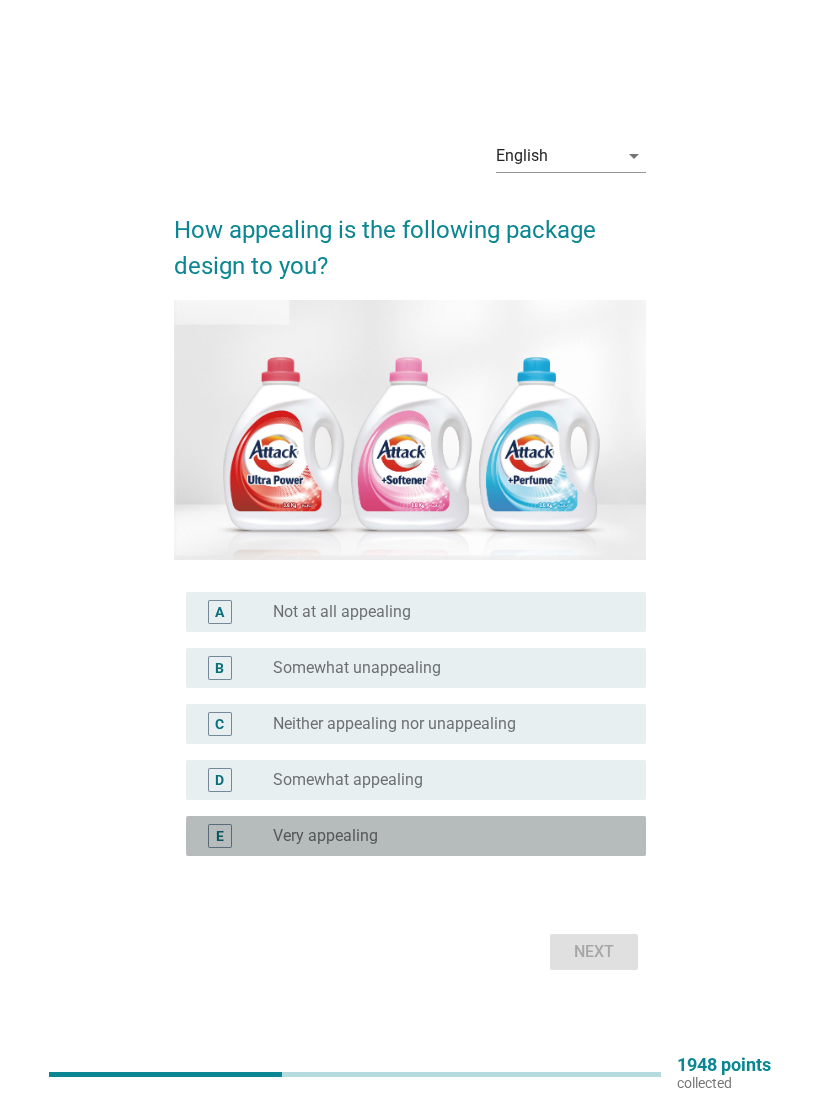 click on "radio_button_unchecked Very appealing" at bounding box center [443, 836] 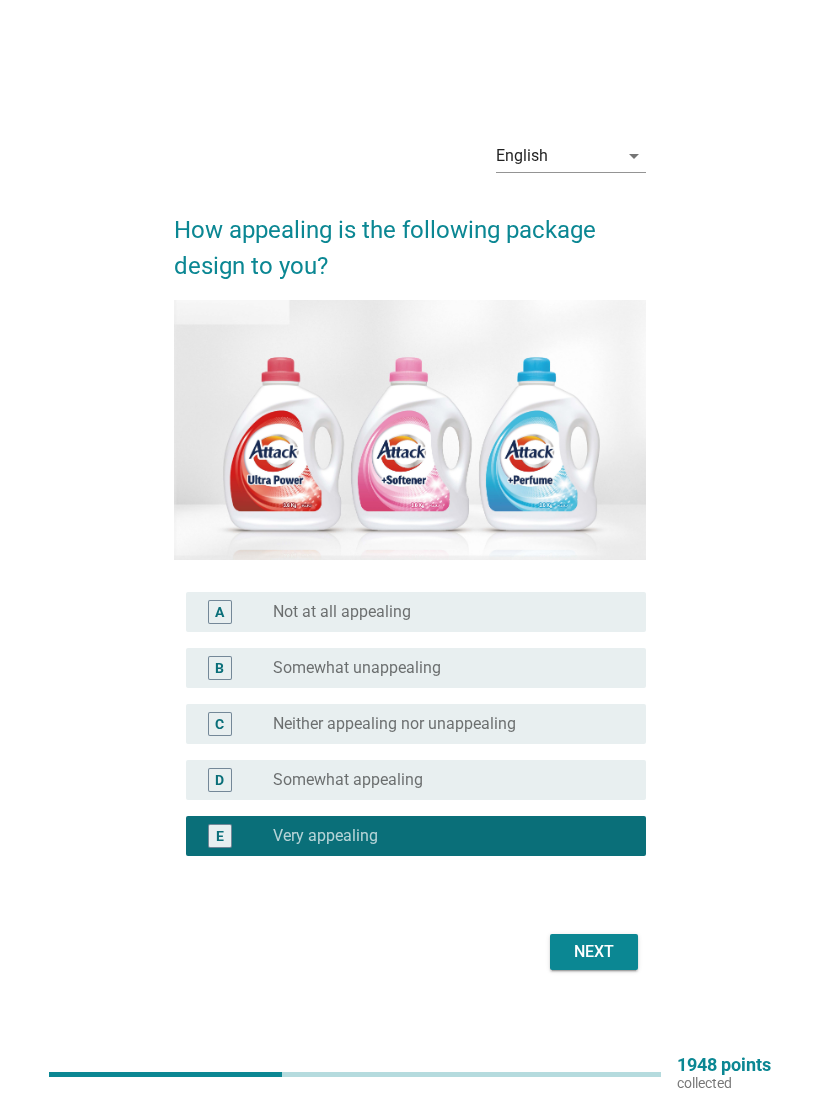 click on "Next" at bounding box center [594, 952] 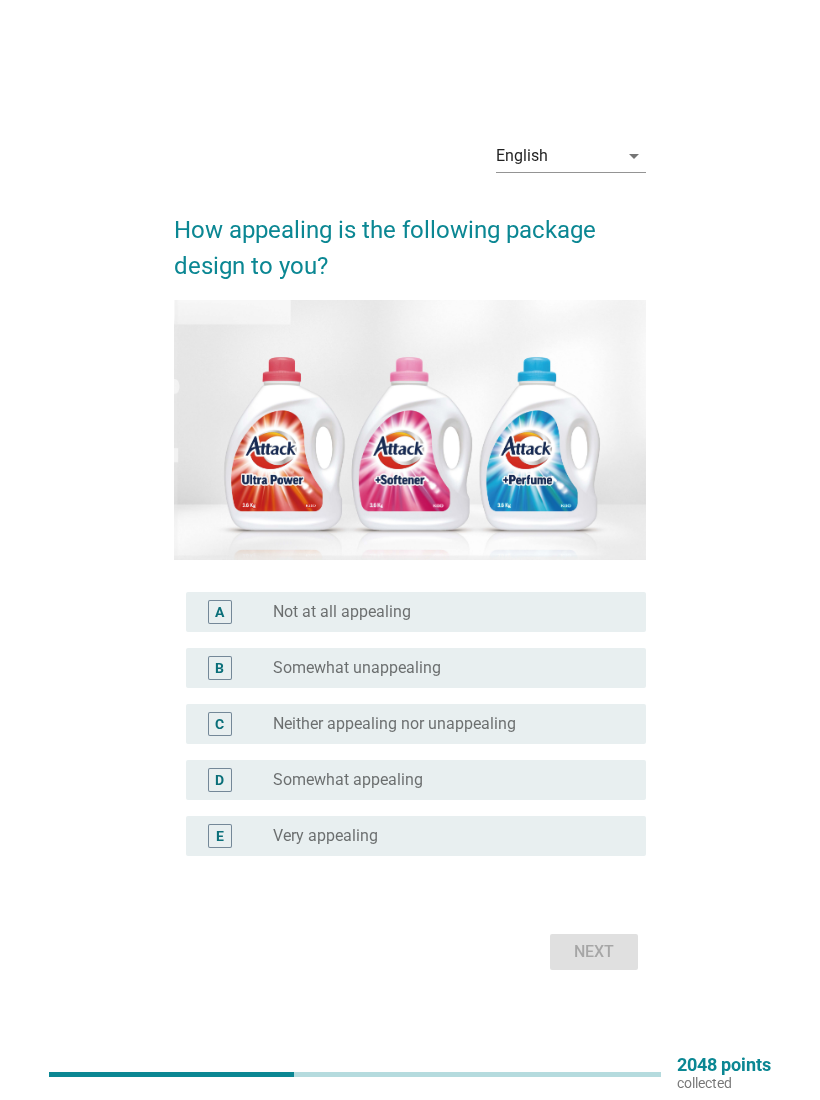 click on "radio_button_unchecked Somewhat appealing" at bounding box center (443, 780) 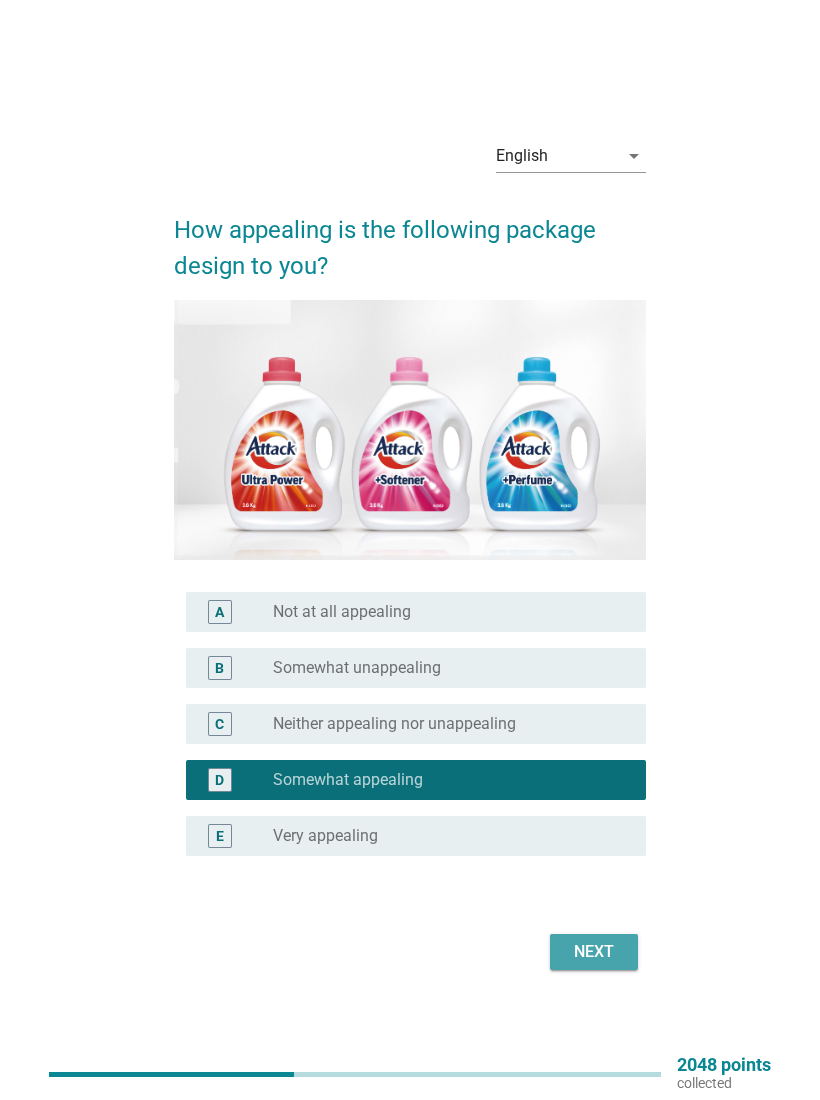 click on "Next" at bounding box center (594, 952) 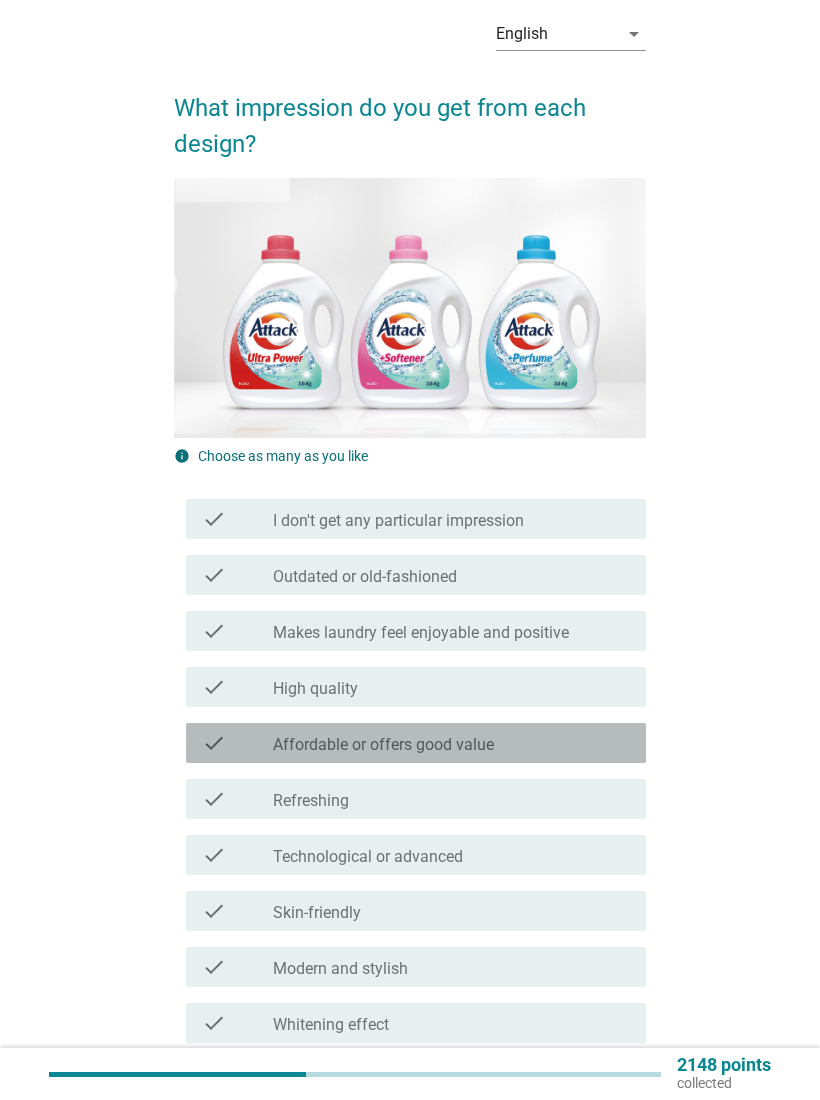 scroll, scrollTop: 64, scrollLeft: 0, axis: vertical 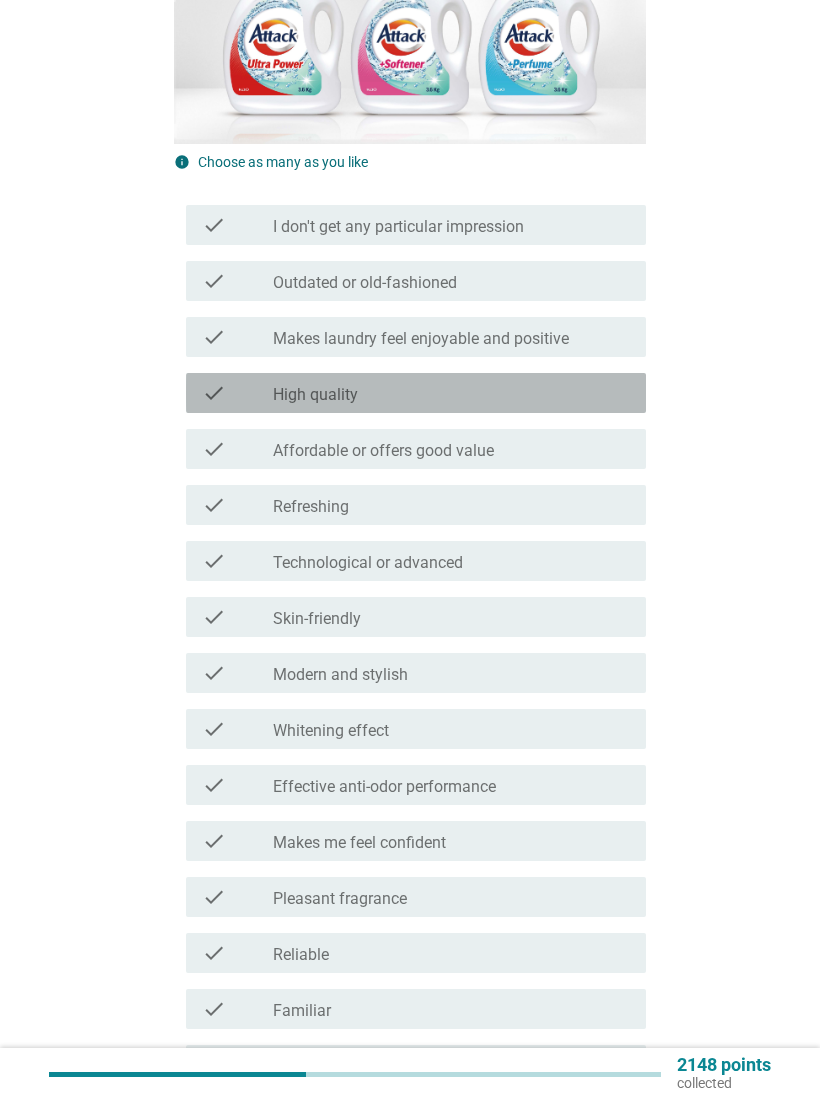 click on "check_box_outline_blank High quality" at bounding box center (451, 393) 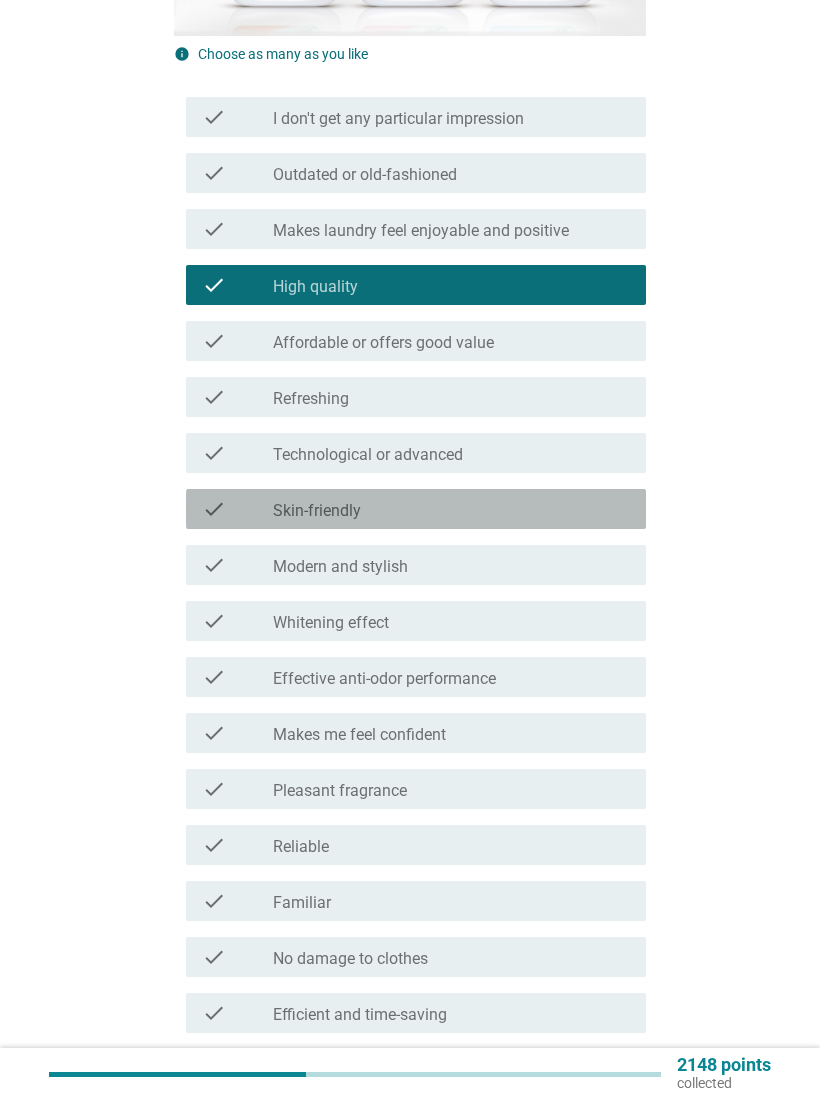 scroll, scrollTop: 488, scrollLeft: 0, axis: vertical 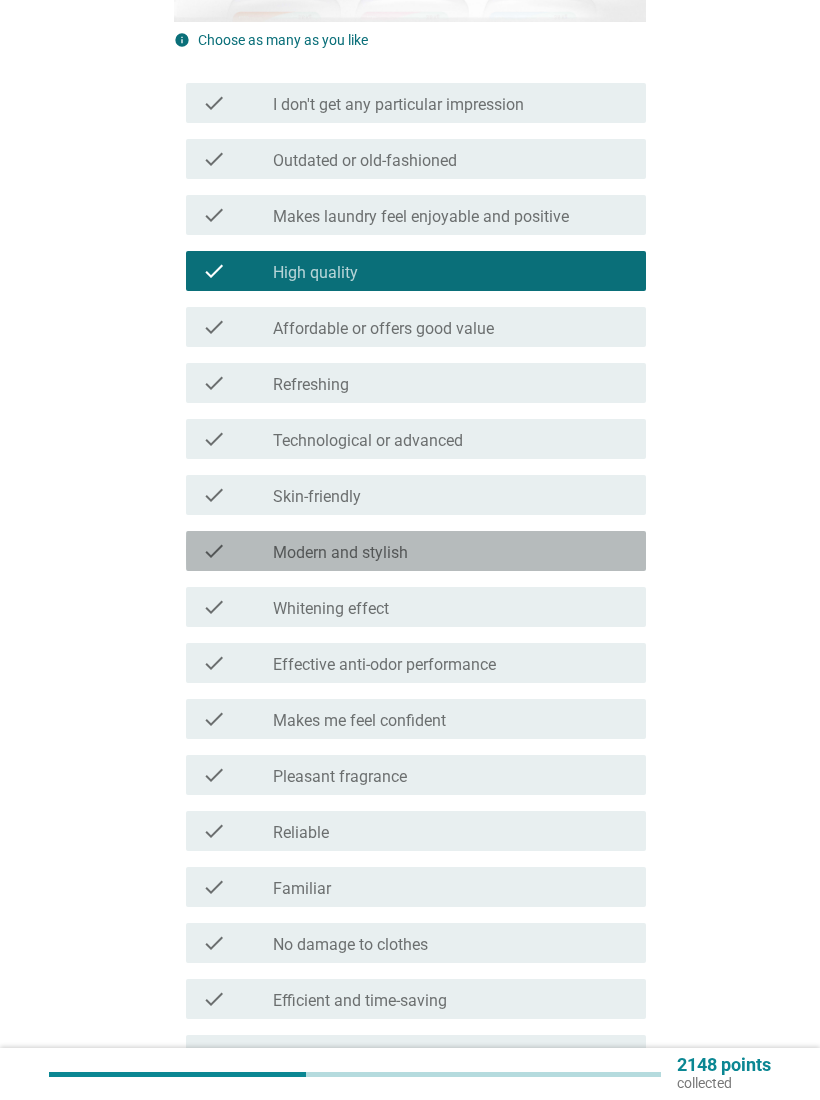 click on "check_box_outline_blank Modern and stylish" at bounding box center (451, 551) 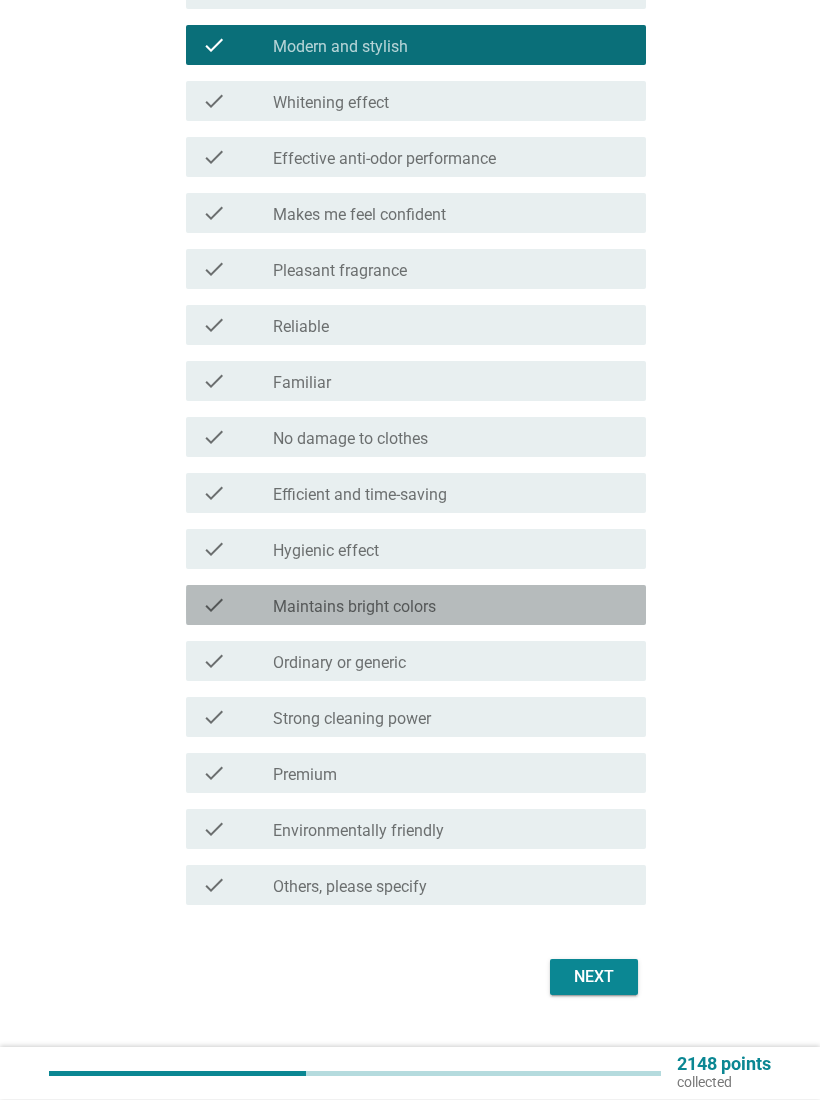 scroll, scrollTop: 1000, scrollLeft: 0, axis: vertical 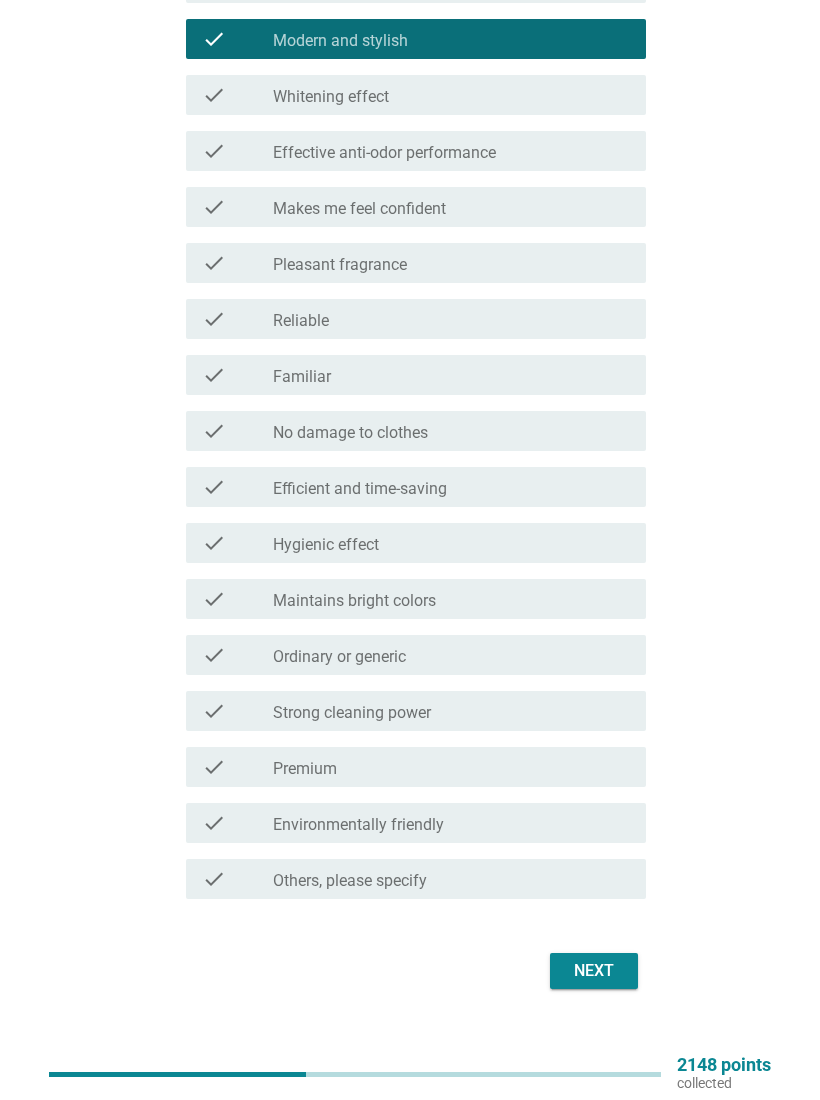 click on "Next" at bounding box center [594, 971] 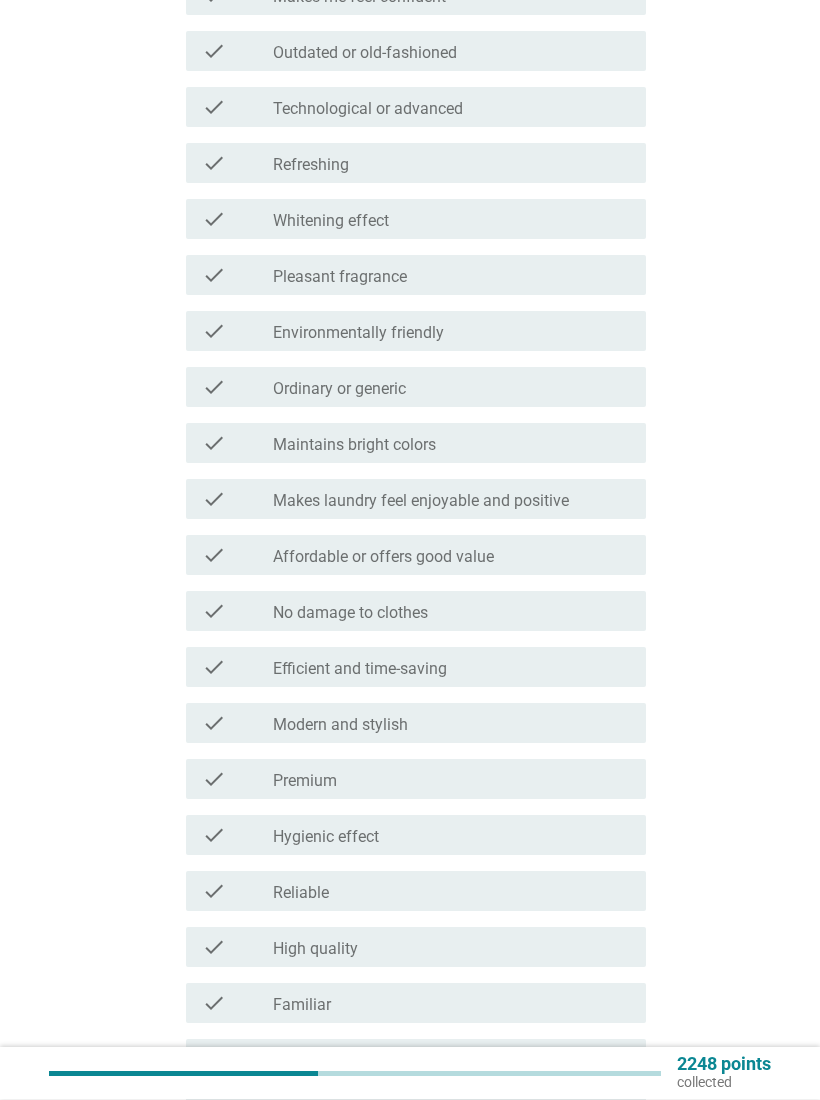 scroll, scrollTop: 754, scrollLeft: 0, axis: vertical 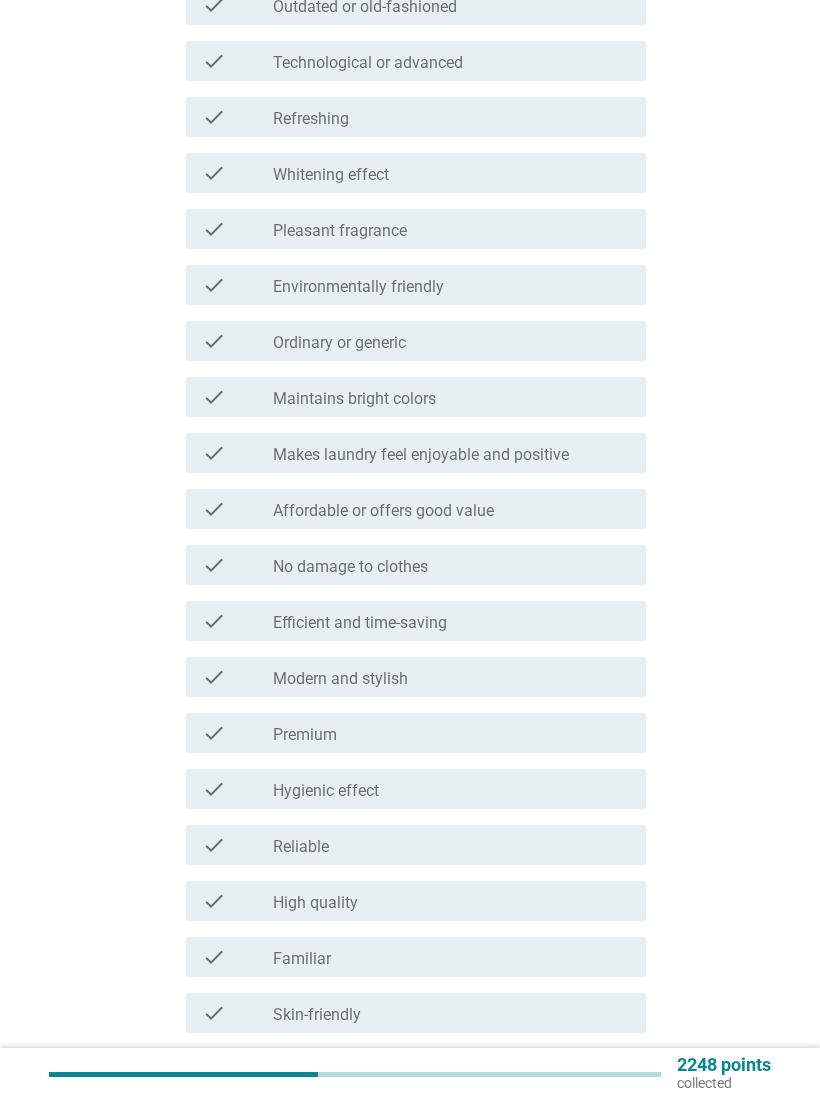 click on "check_box_outline_blank Hygienic effect" at bounding box center (451, 789) 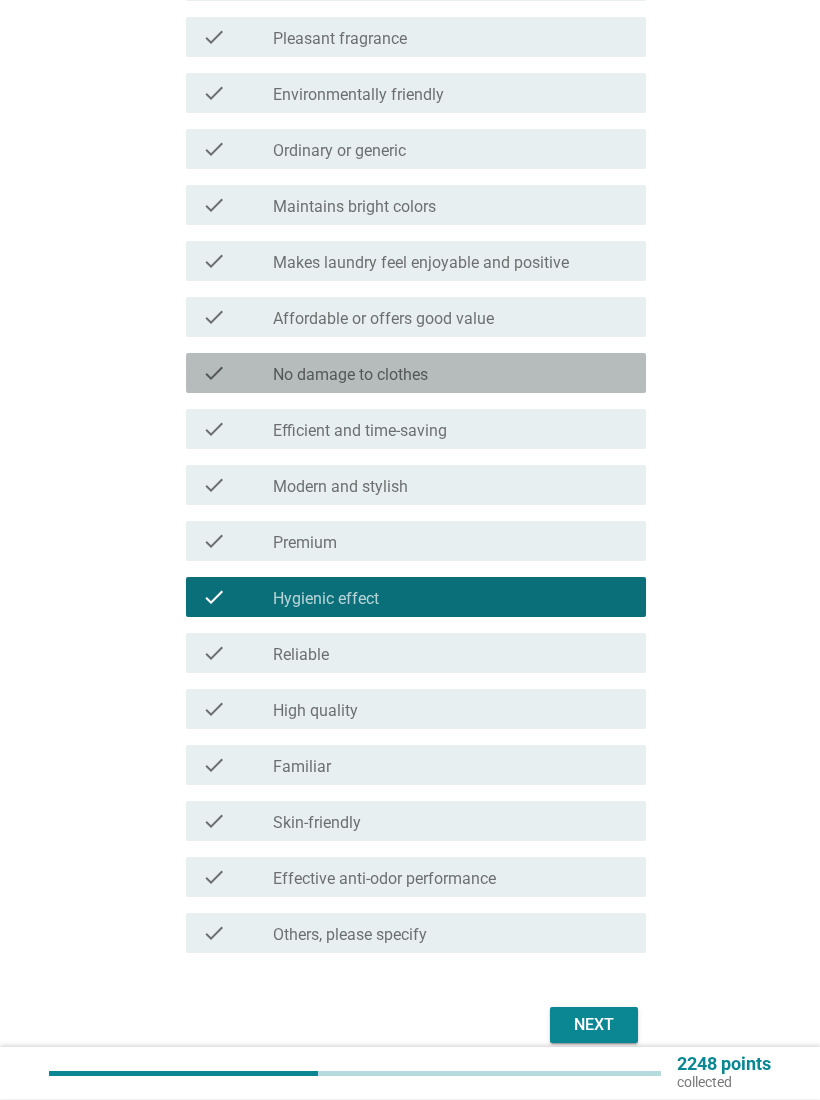 scroll, scrollTop: 984, scrollLeft: 0, axis: vertical 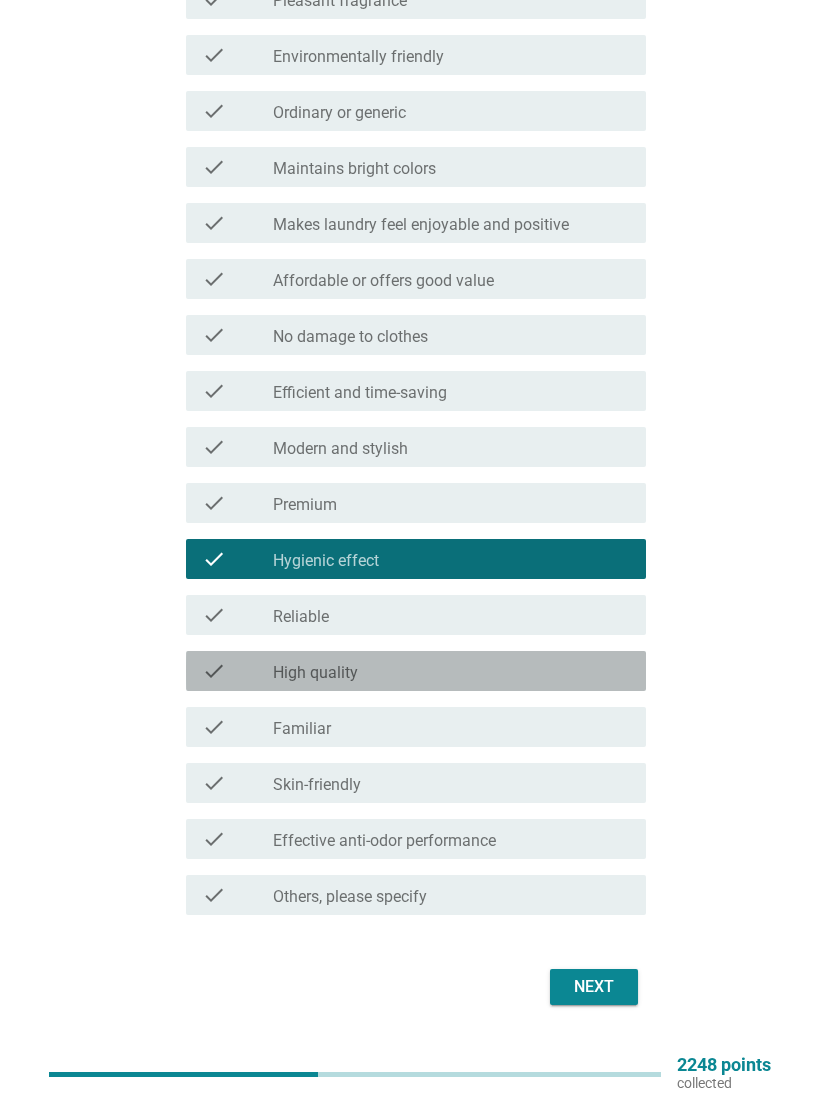 click on "check_box_outline_blank High quality" at bounding box center (451, 671) 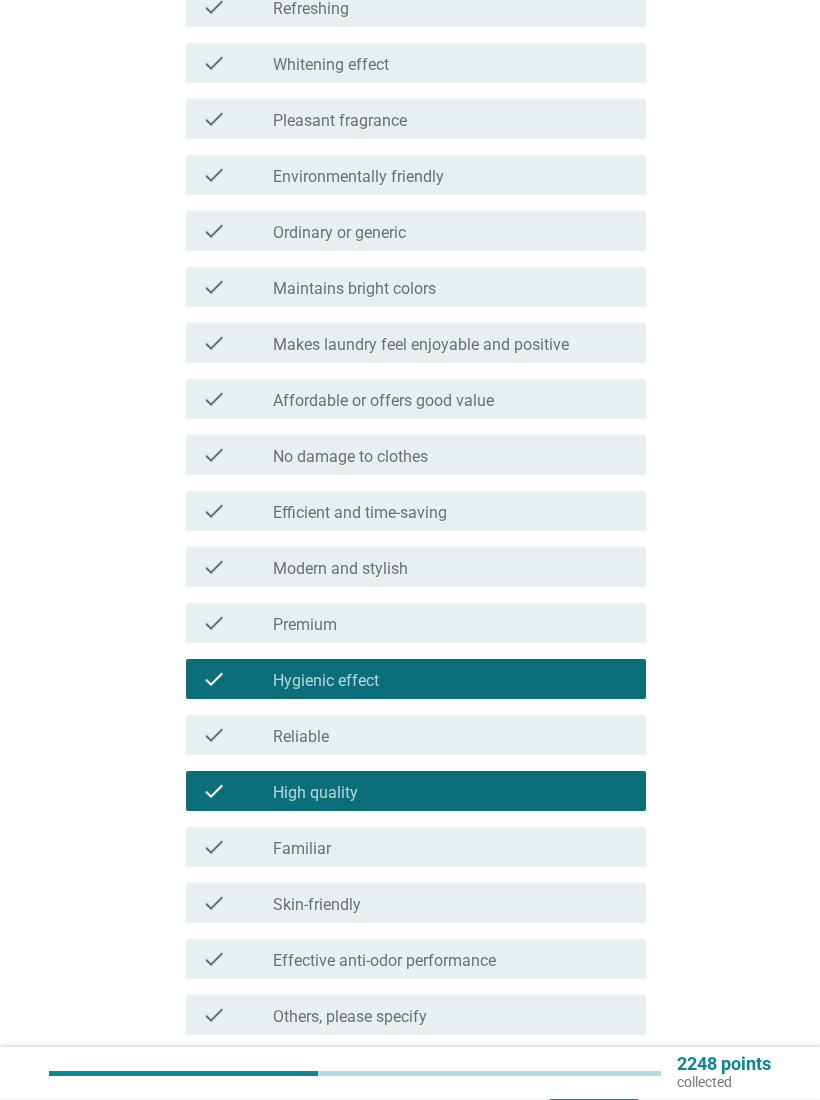 scroll, scrollTop: 1021, scrollLeft: 0, axis: vertical 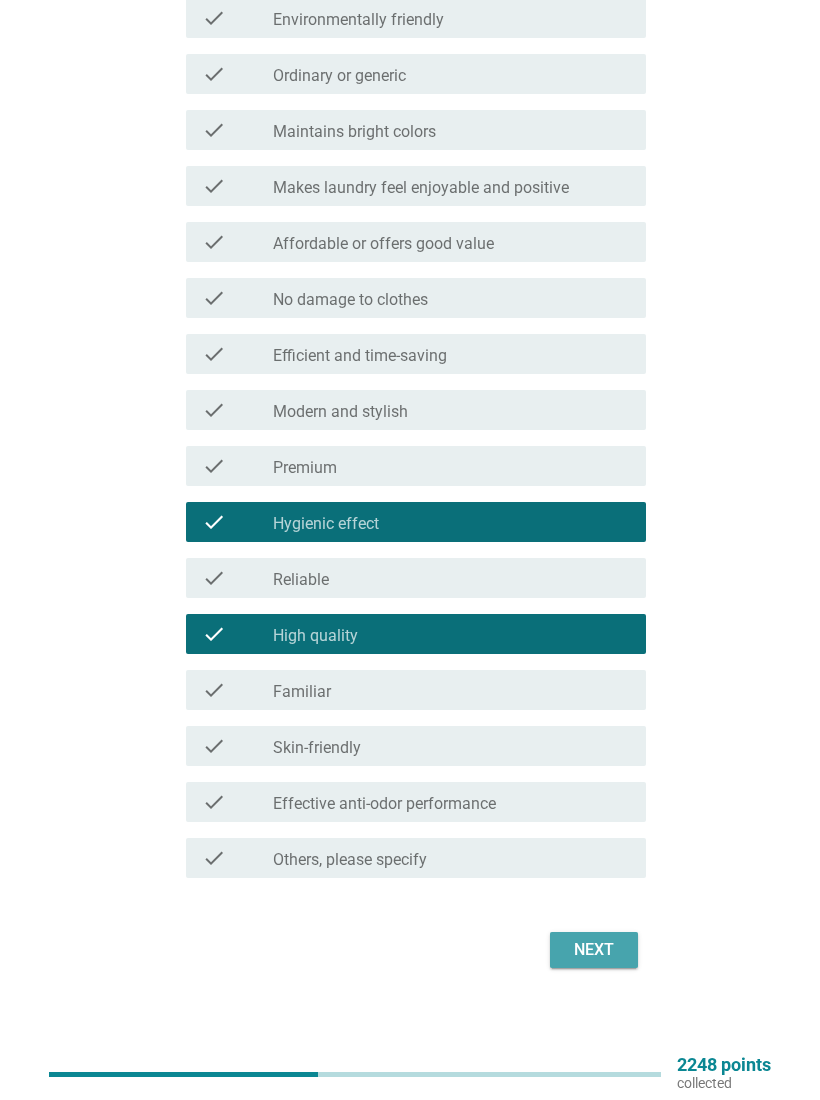 click on "Next" at bounding box center [594, 950] 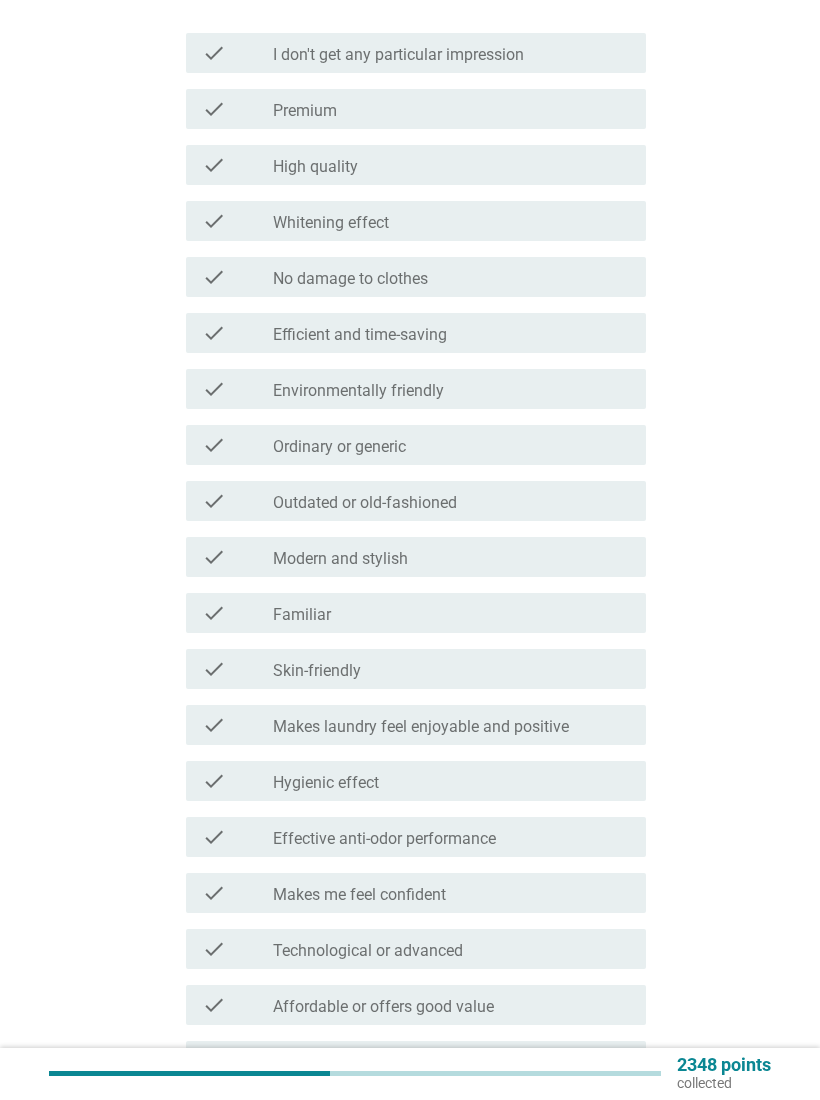 scroll, scrollTop: 537, scrollLeft: 0, axis: vertical 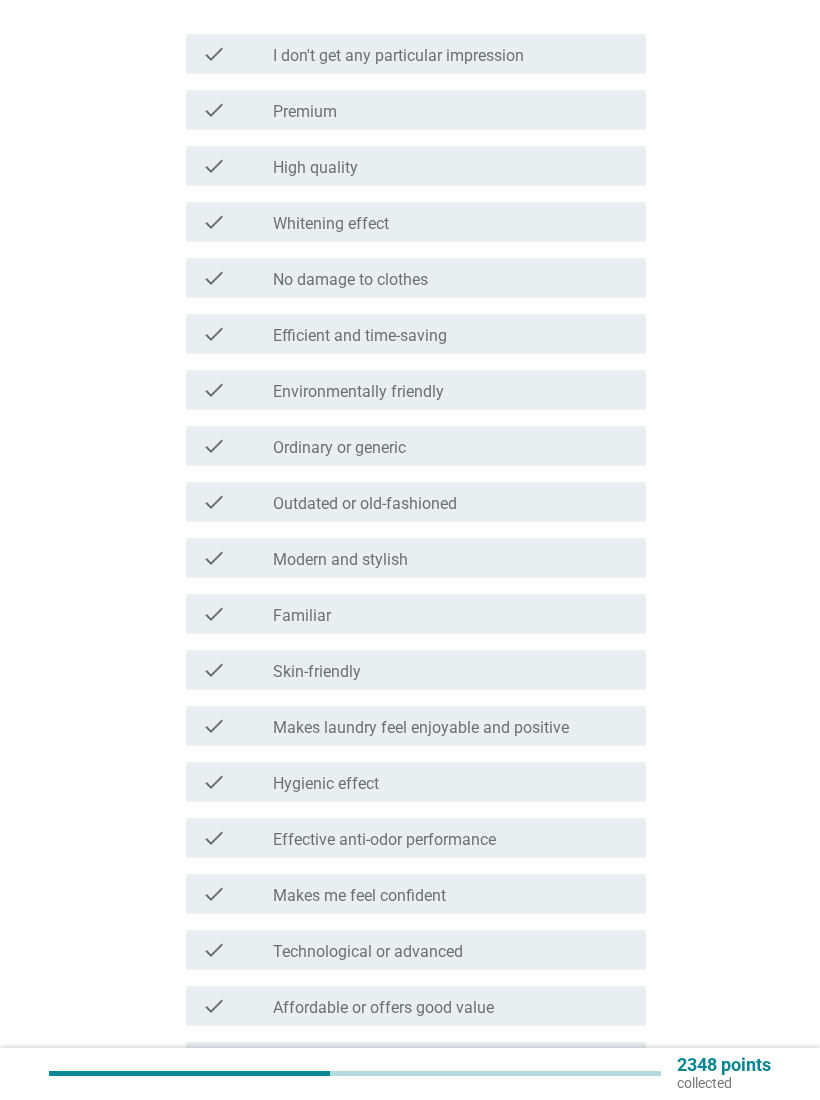 click on "check     check_box_outline_blank Familiar" at bounding box center [410, 614] 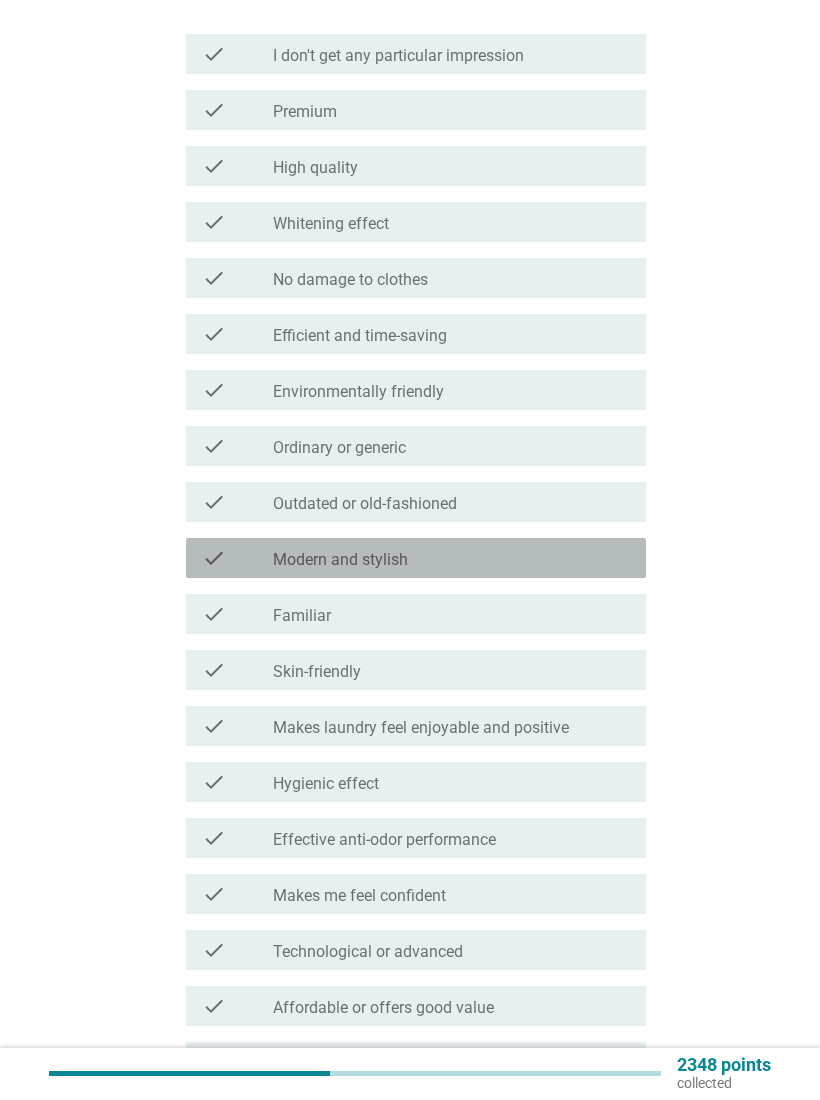 click on "check_box_outline_blank Modern and stylish" at bounding box center [451, 558] 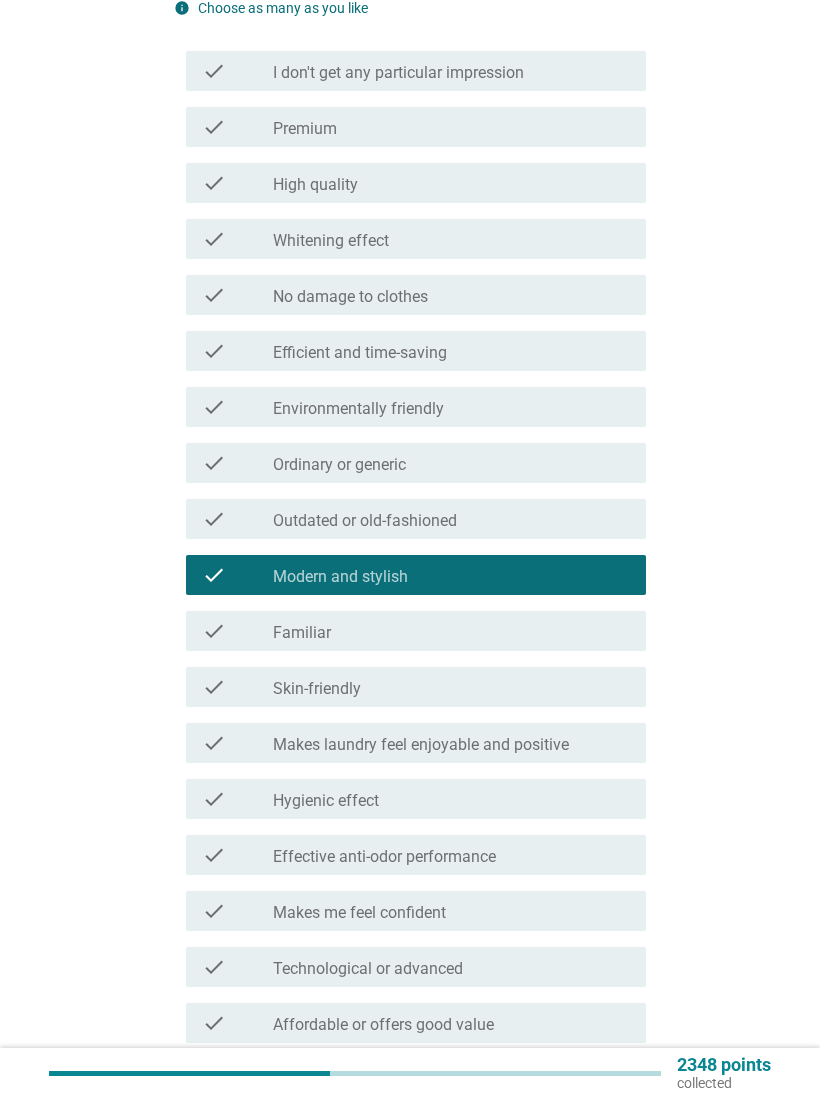 scroll, scrollTop: 519, scrollLeft: 0, axis: vertical 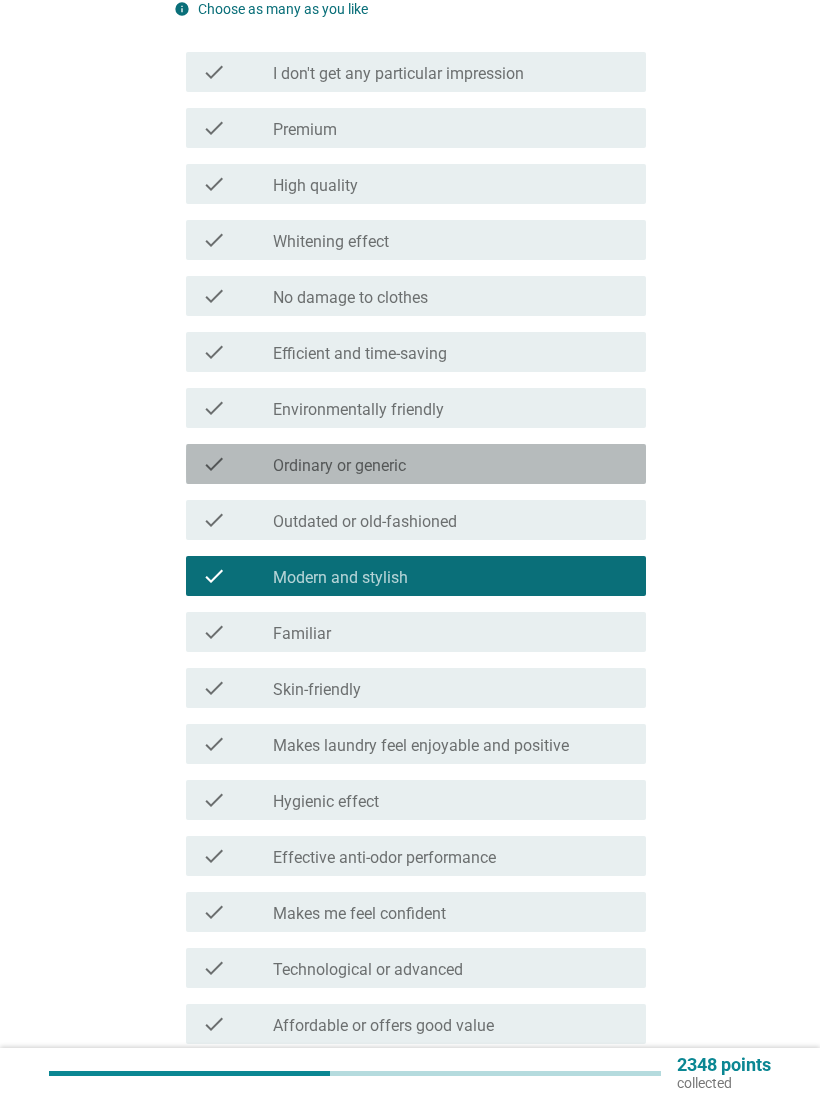 click on "check_box_outline_blank Ordinary or generic" at bounding box center [451, 464] 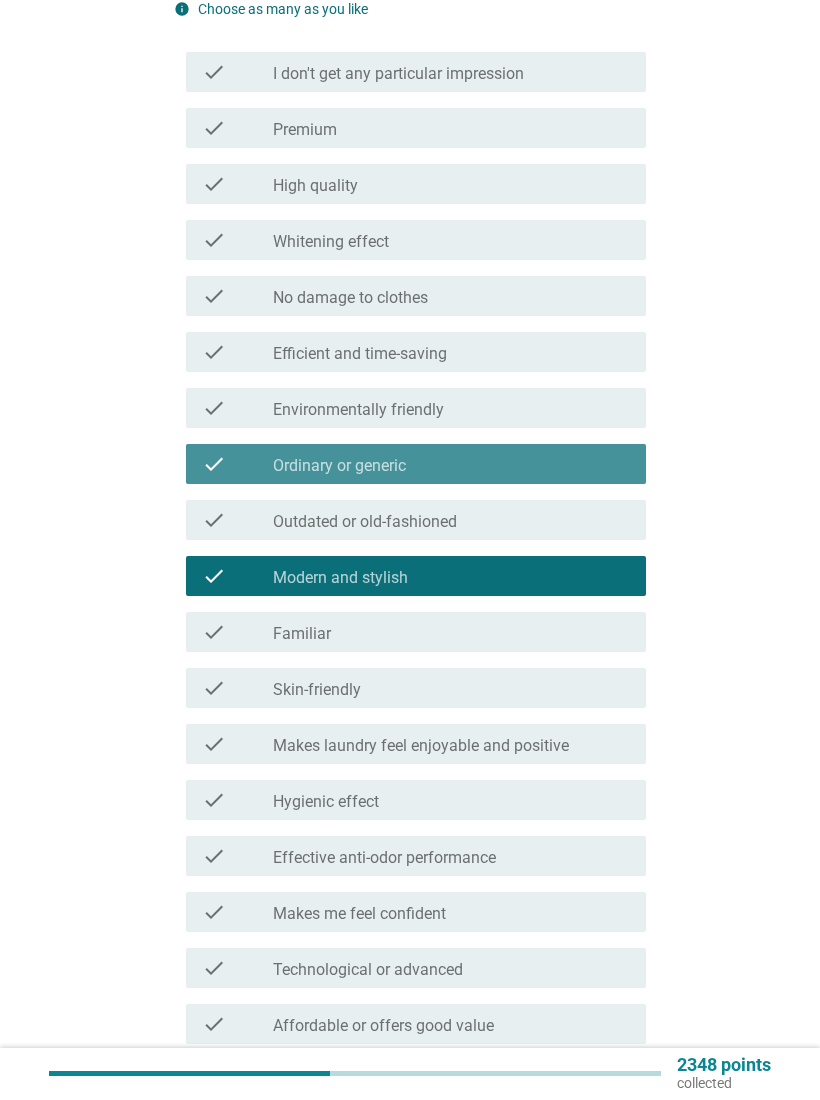 click on "check_box_outline_blank Ordinary or generic" at bounding box center [451, 464] 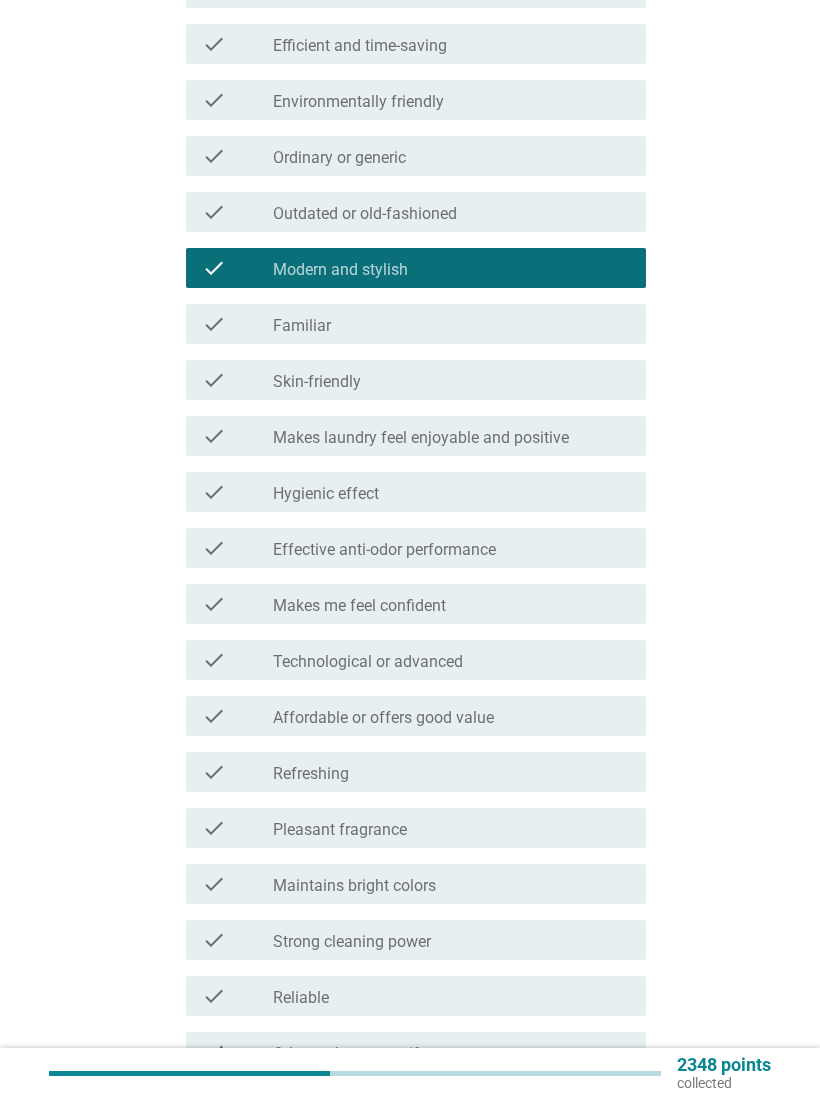 scroll, scrollTop: 827, scrollLeft: 0, axis: vertical 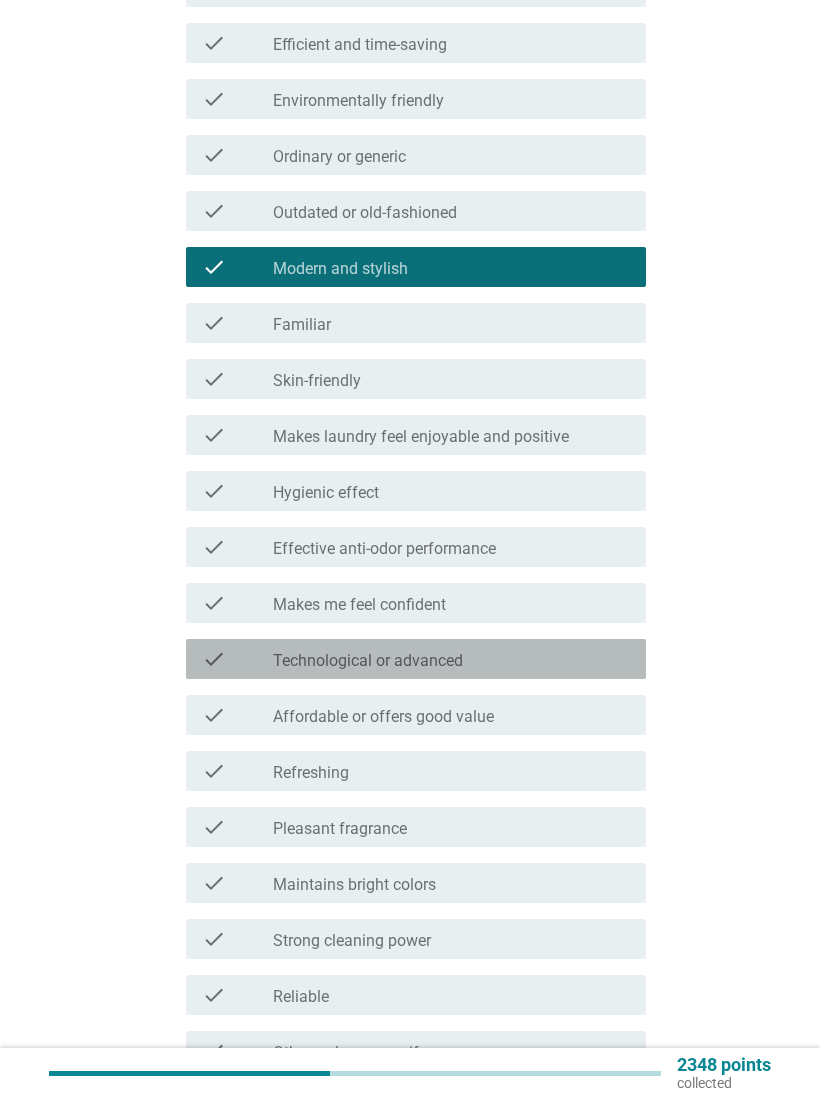 click on "check_box_outline_blank Technological or advanced" at bounding box center [451, 659] 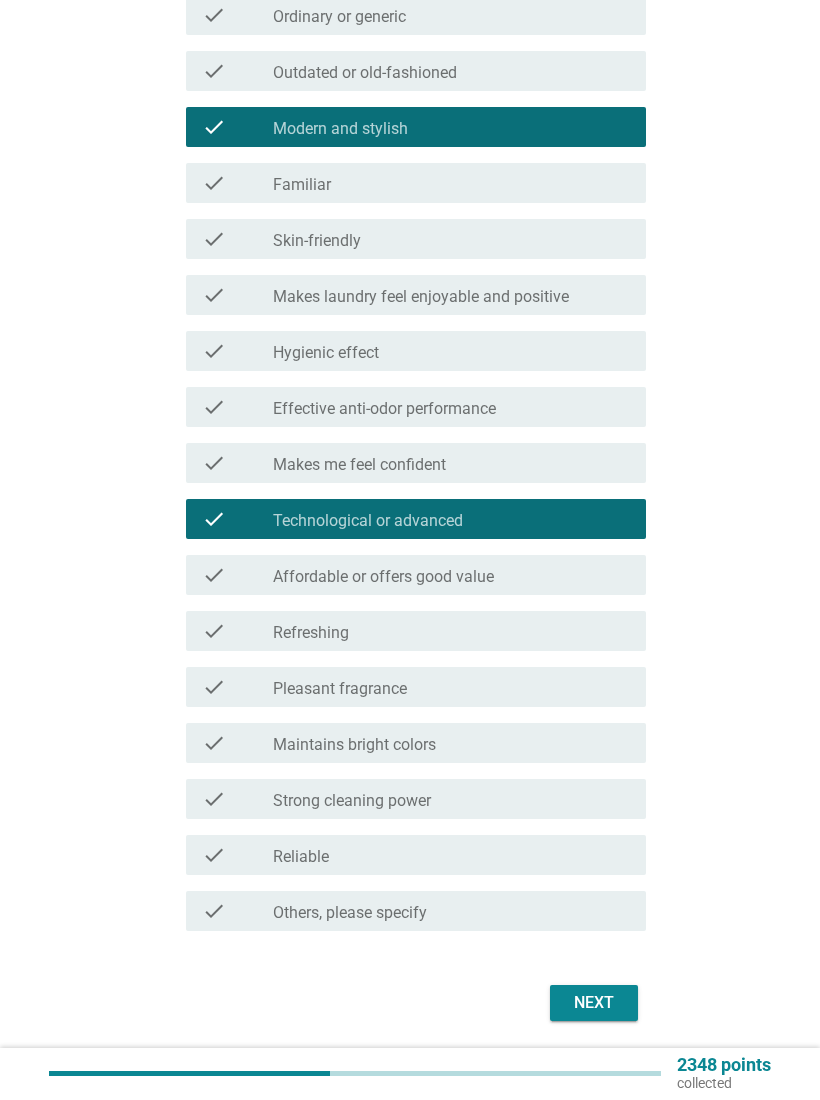scroll, scrollTop: 1021, scrollLeft: 0, axis: vertical 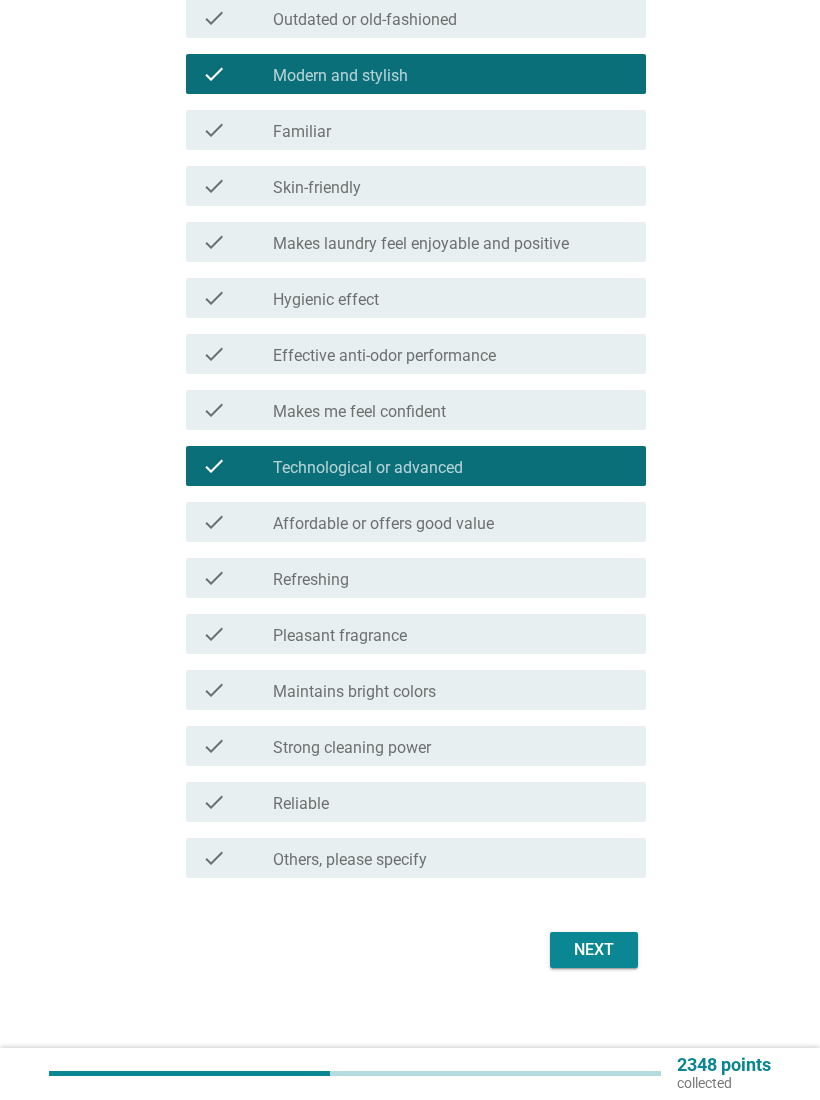 click on "Next" at bounding box center (594, 950) 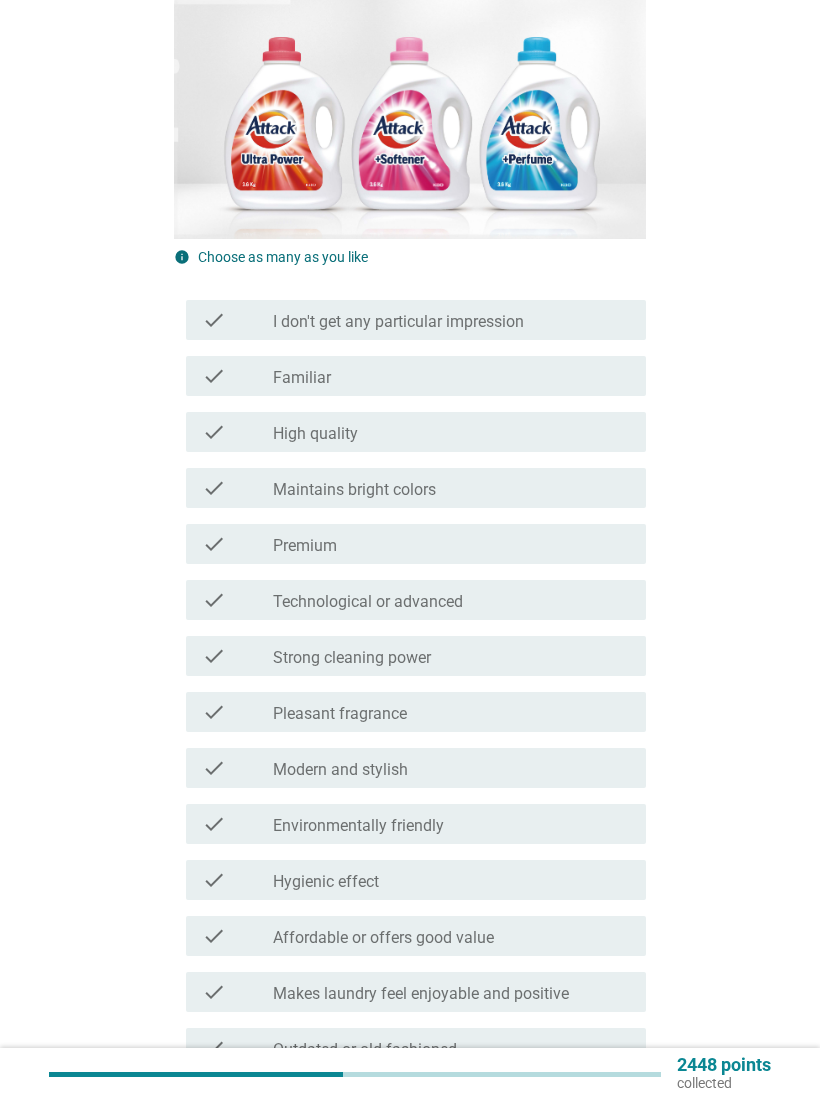 scroll, scrollTop: 248, scrollLeft: 0, axis: vertical 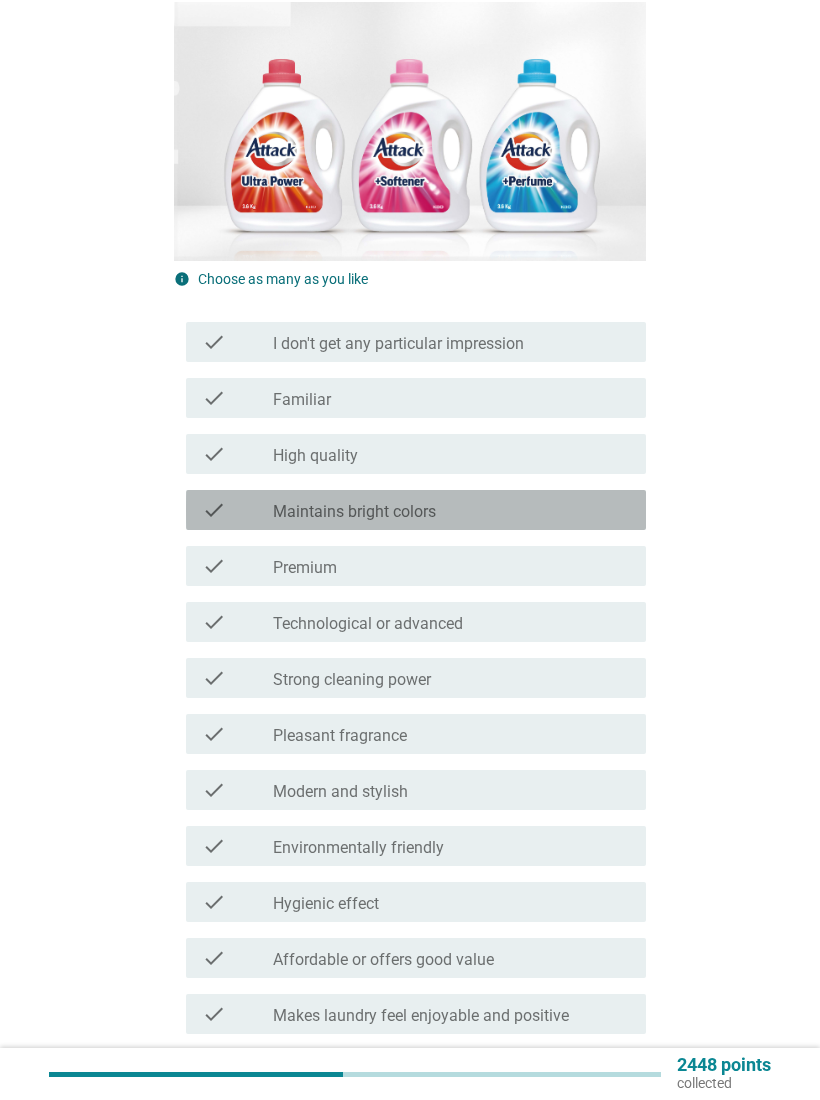 click on "check     check_box_outline_blank Maintains bright colors" at bounding box center [416, 510] 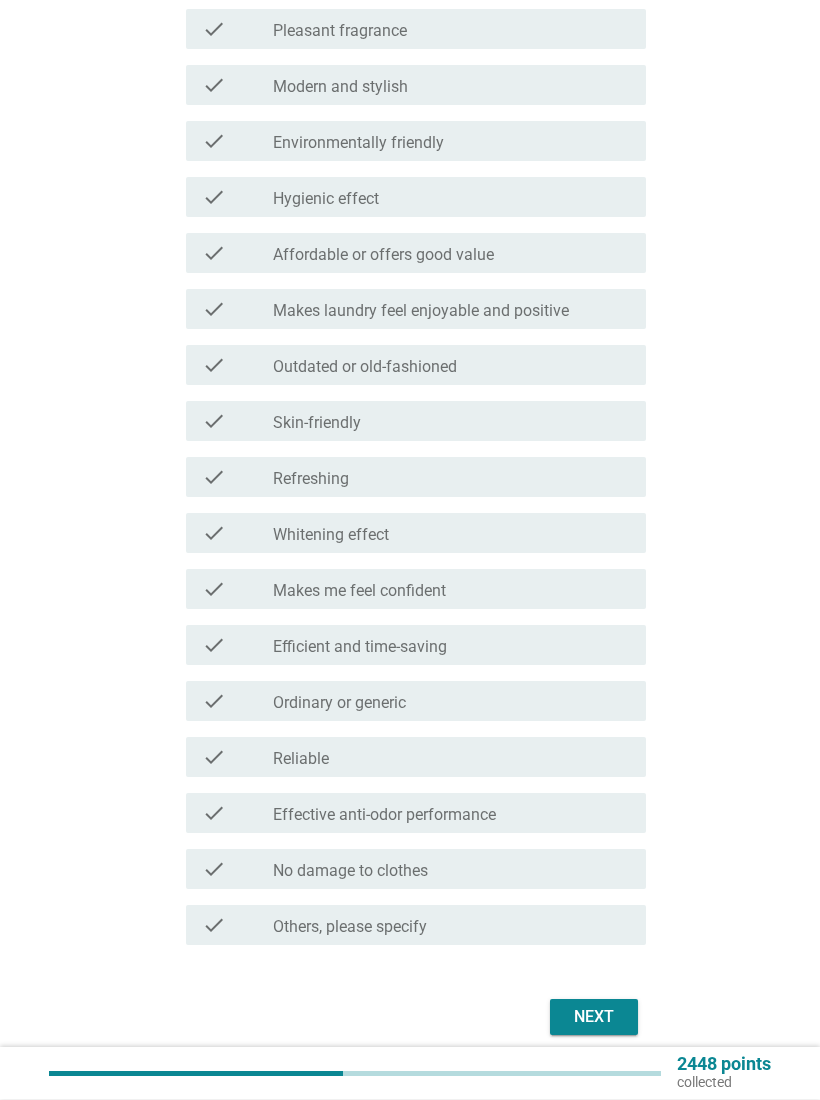 scroll, scrollTop: 1020, scrollLeft: 0, axis: vertical 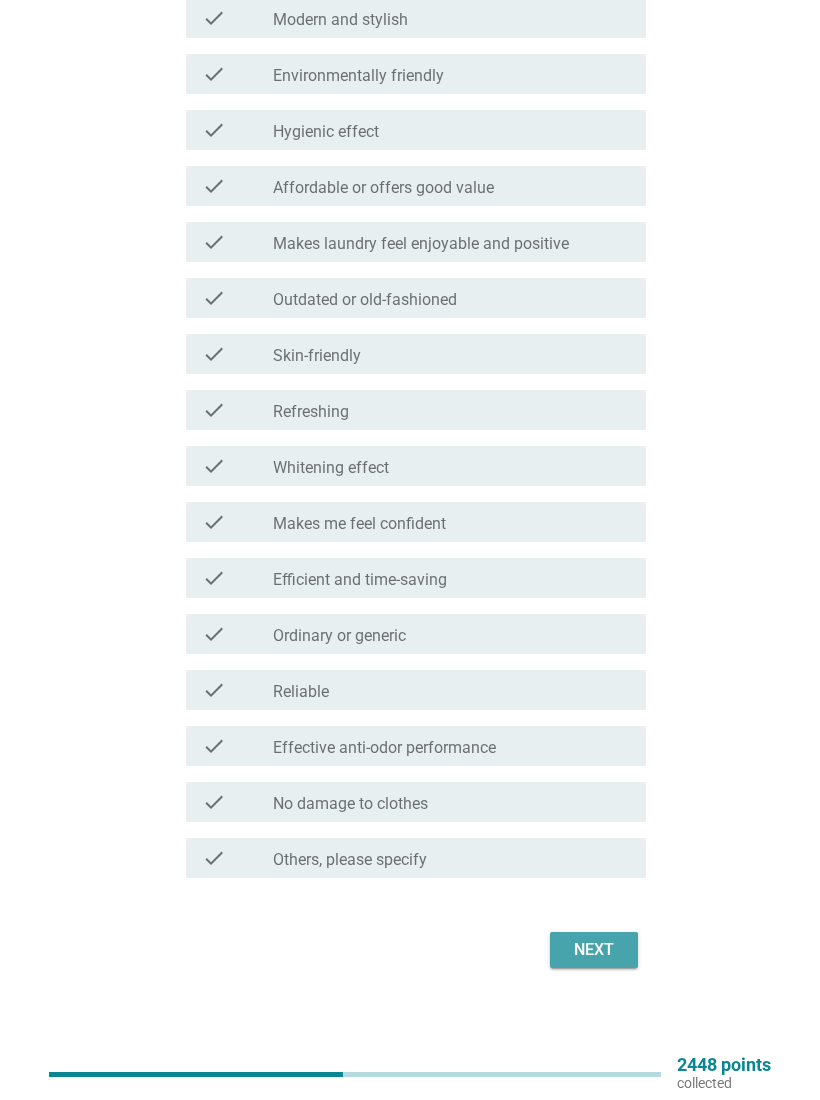 click on "Next" at bounding box center [594, 950] 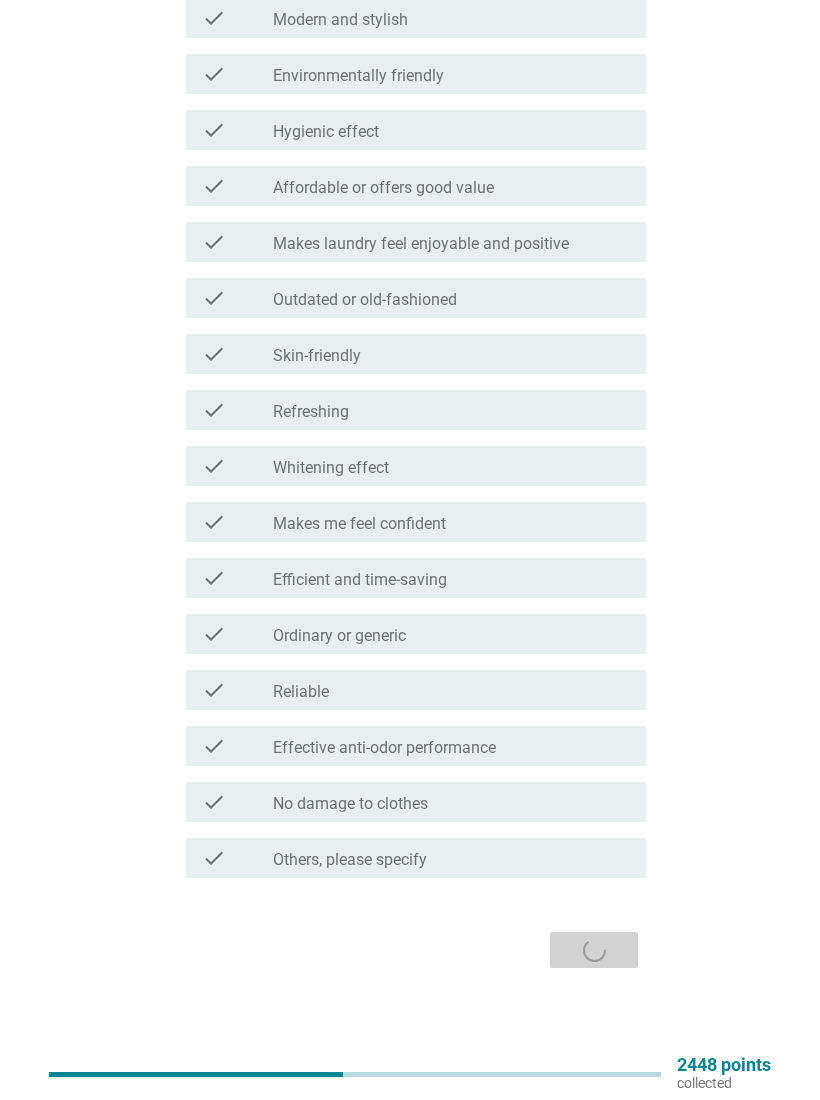 scroll, scrollTop: 0, scrollLeft: 0, axis: both 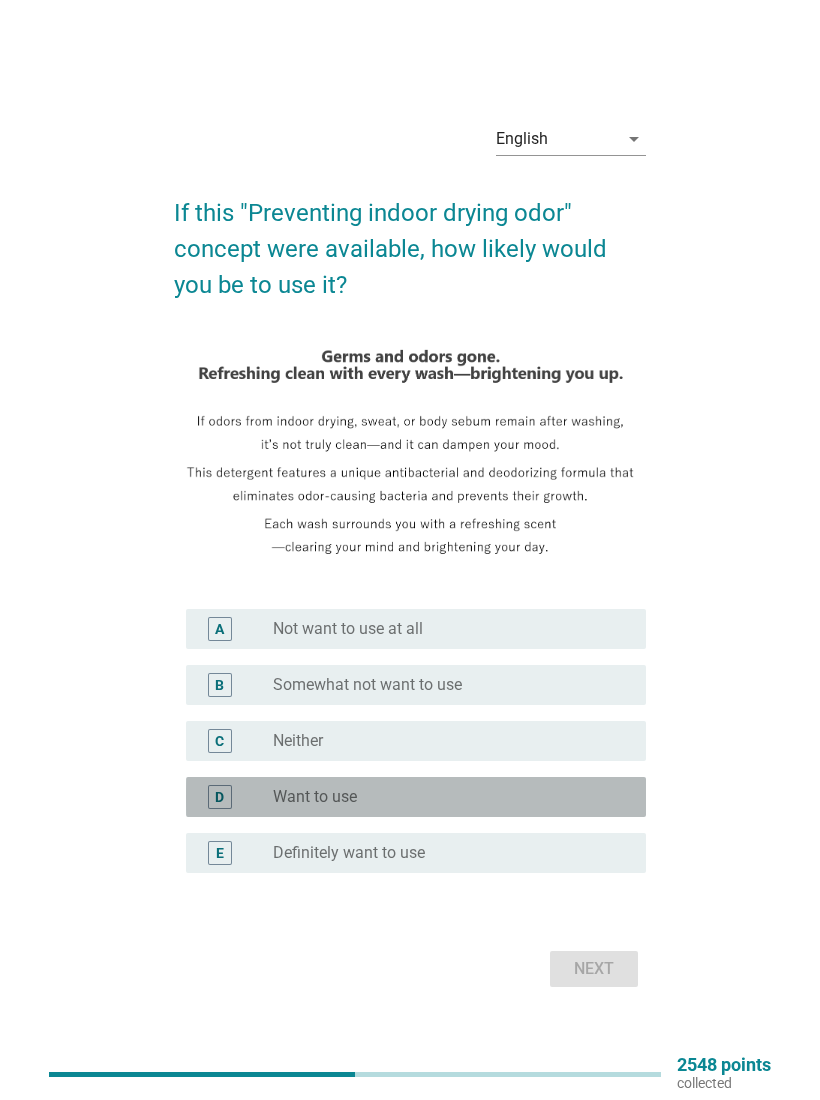click on "radio_button_unchecked Want to use" at bounding box center (443, 797) 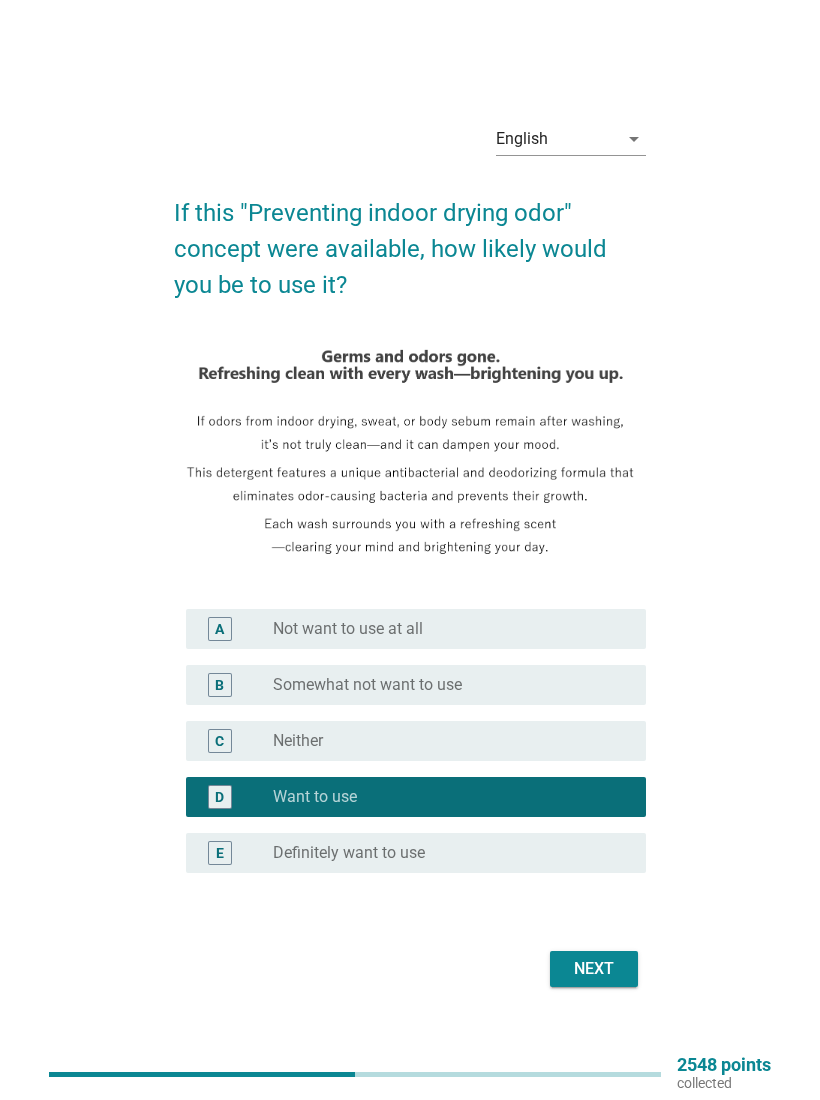 click on "Next" at bounding box center (594, 969) 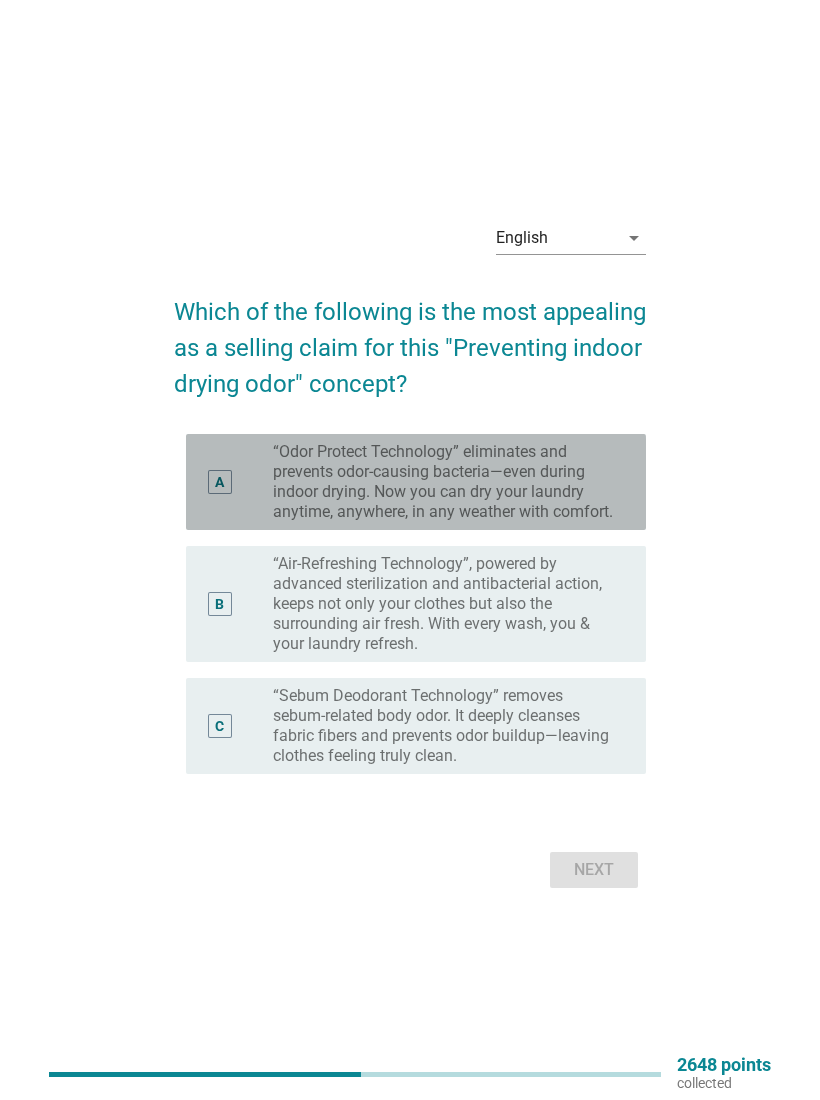 click on "“Odor Protect Technology” eliminates and prevents odor-causing bacteria—even during indoor drying. Now you can dry your laundry anytime, anywhere, in any weather with comfort." at bounding box center (443, 482) 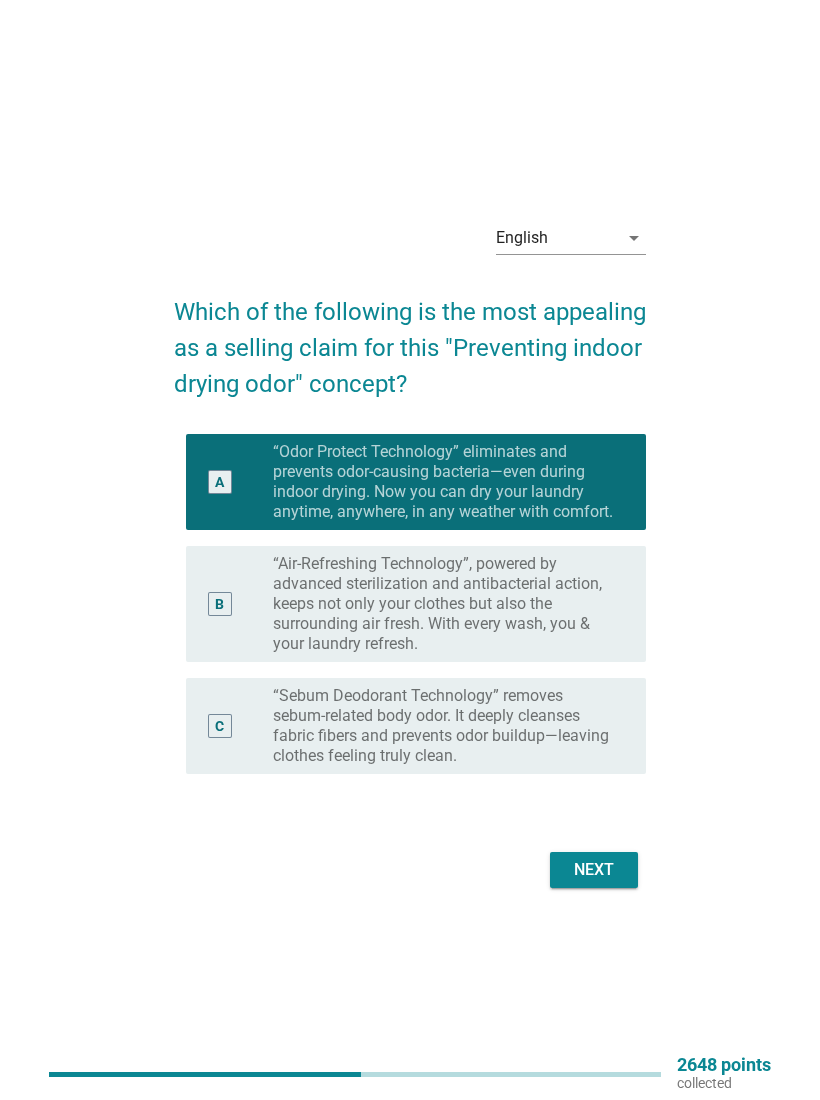 click on "English Bahasa Melayu 中文（简体）   English arrow_drop_down   Which of the following is the most appealing as a selling claim for this "Preventing indoor drying odor" concept?     A     radio_button_checked “Odor Protect Technology” eliminates and prevents odor-causing bacteria—even during indoor drying. Now you can dry your laundry anytime, anywhere, in any weather with comfort.   B     radio_button_unchecked “Air-Refreshing Technology”, powered by advanced sterilization and antibacterial action, keeps not only your clothes but also the surrounding air fresh. With every wash, you & your laundry refresh.   C     radio_button_unchecked “Sebum Deodorant Technology” removes sebum-related body odor. It deeply cleanses fabric fibers and prevents odor buildup—leaving clothes feeling truly clean.     Next     2648 points
collected" at bounding box center (410, 550) 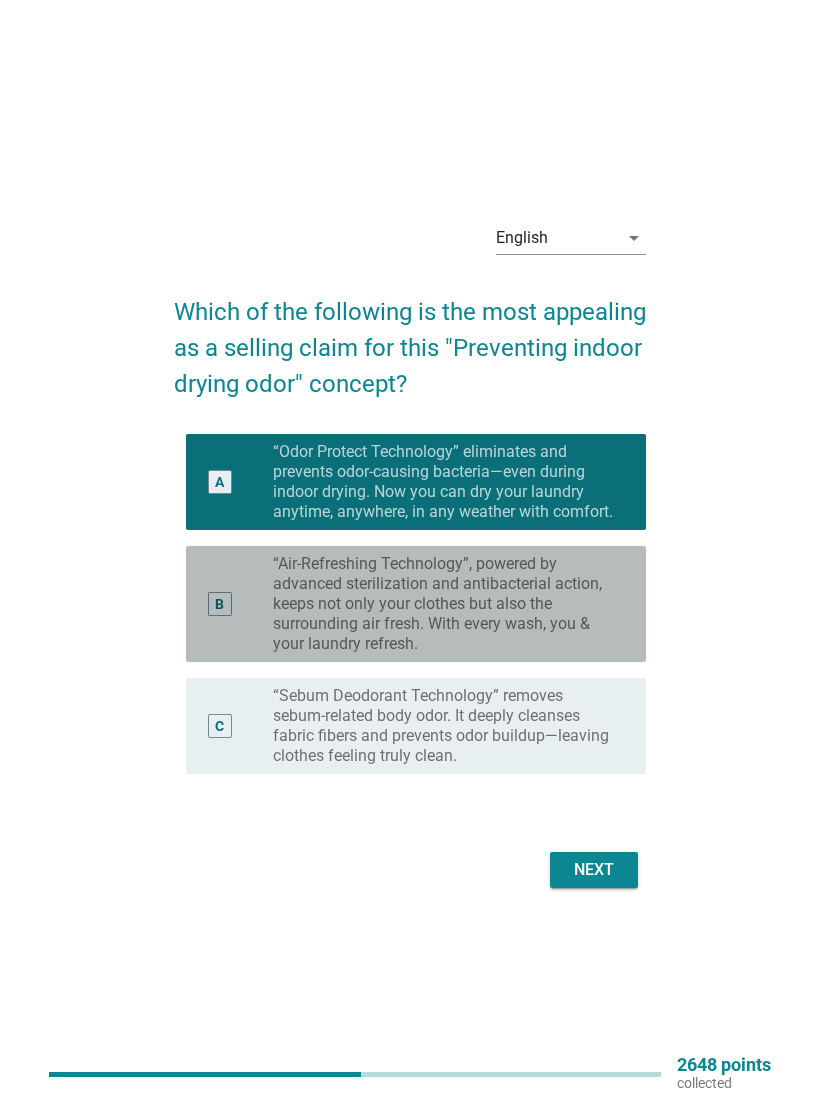 click on "“Air-Refreshing Technology”, powered by advanced sterilization and antibacterial action, keeps not only your clothes but also the surrounding air fresh. With every wash, you & your laundry refresh." at bounding box center [443, 604] 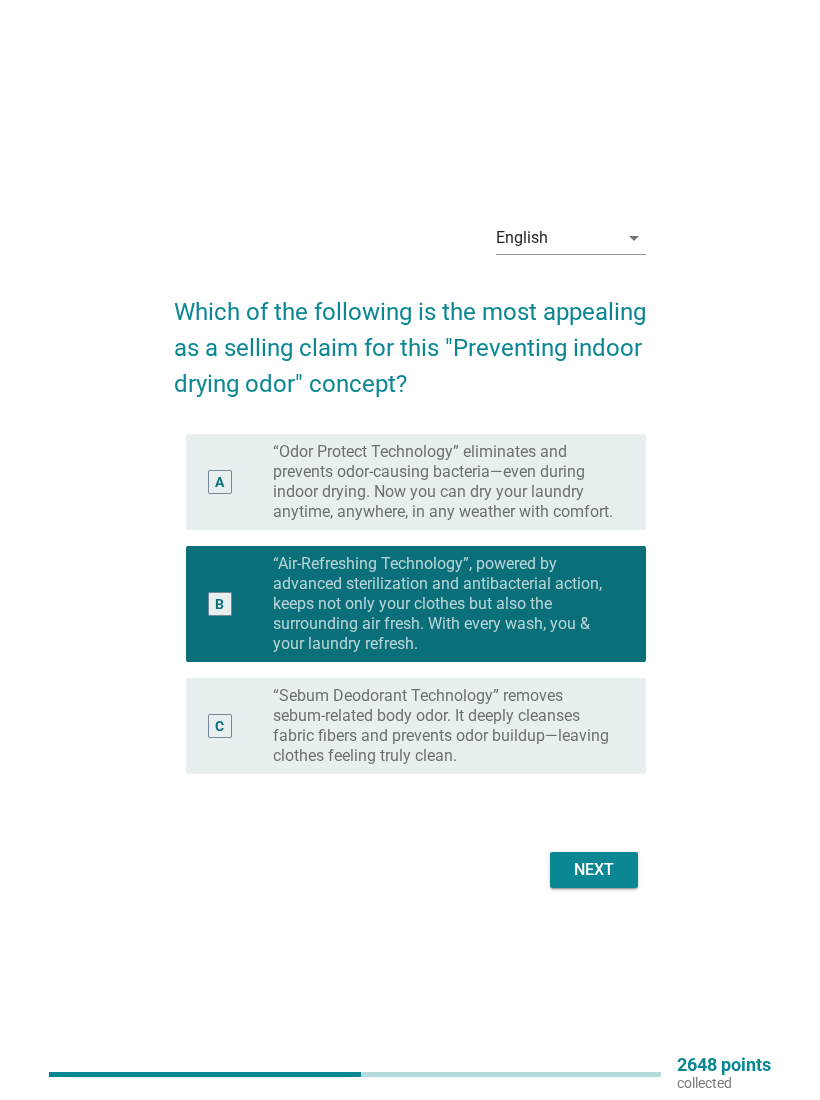 click on "“Odor Protect Technology” eliminates and prevents odor-causing bacteria—even during indoor drying. Now you can dry your laundry anytime, anywhere, in any weather with comfort." at bounding box center (443, 482) 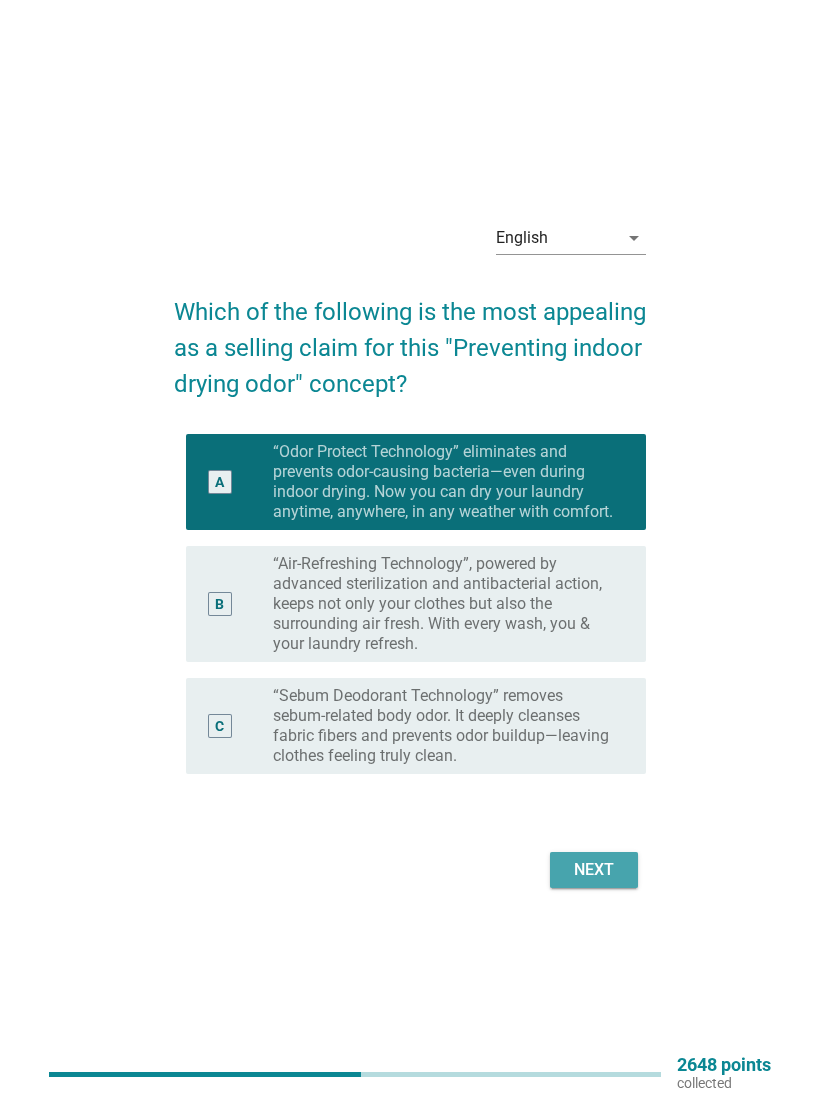 click on "Next" at bounding box center (594, 870) 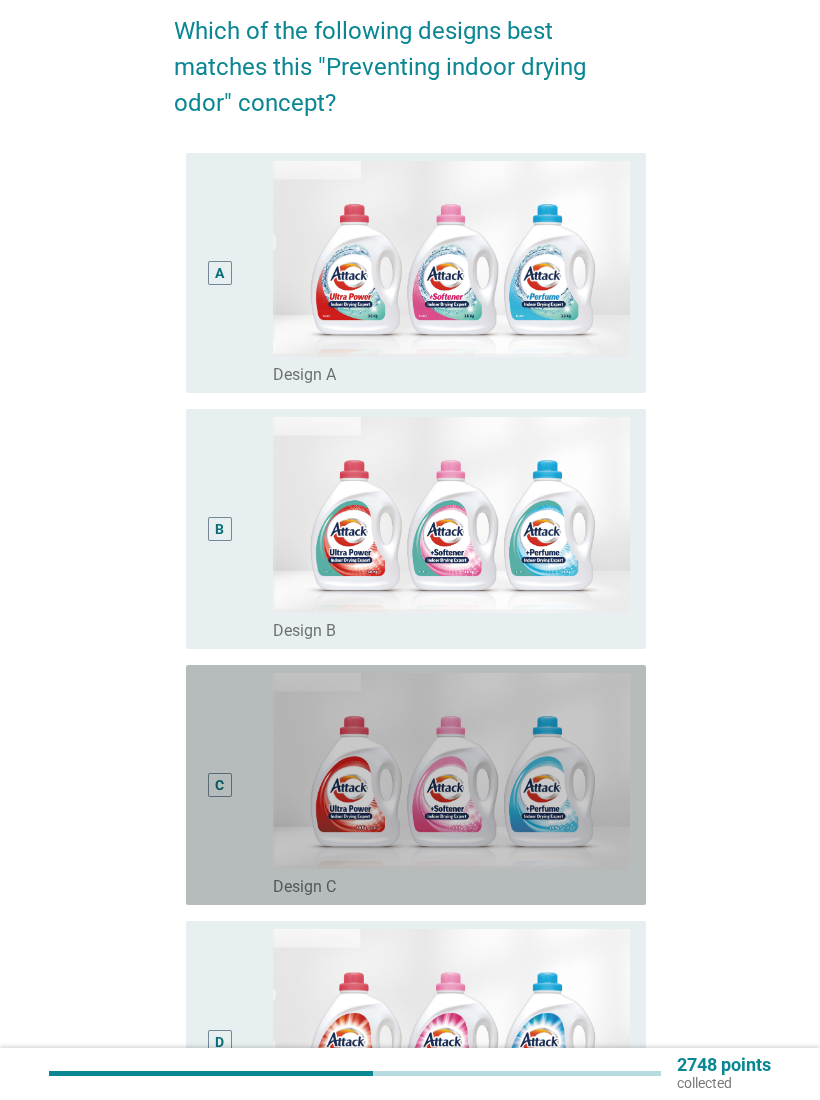 scroll, scrollTop: 145, scrollLeft: 0, axis: vertical 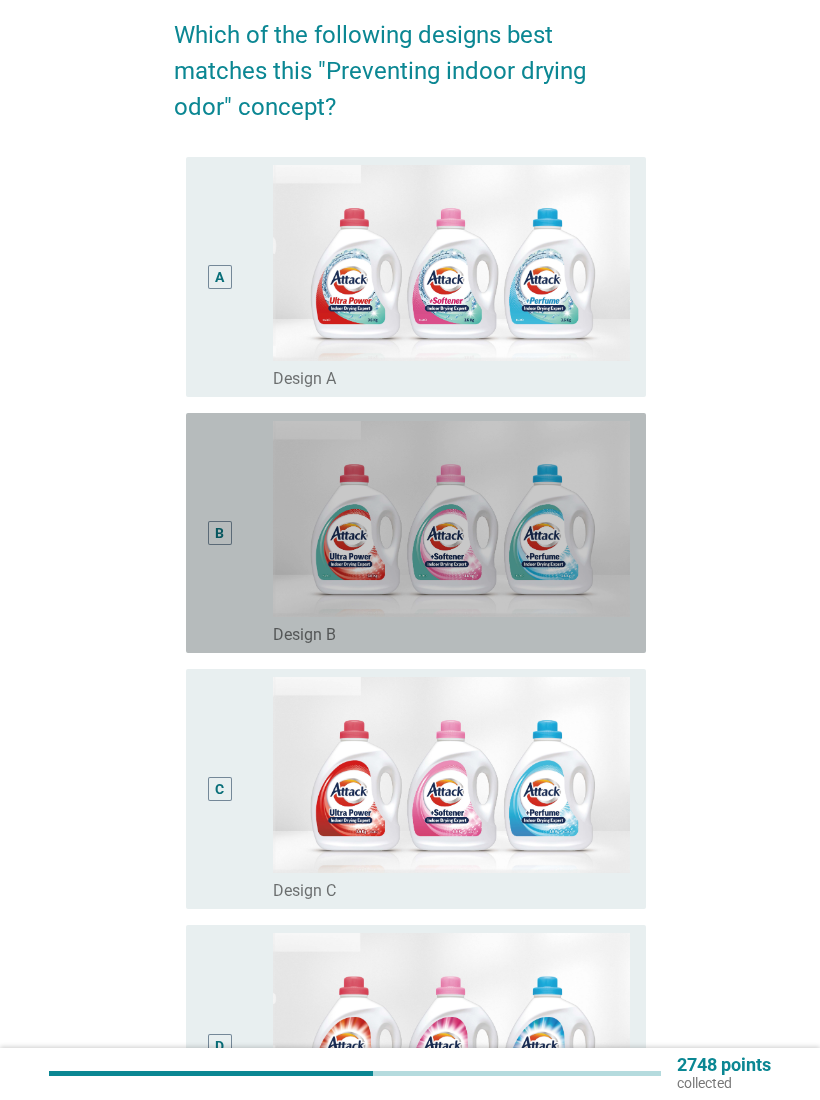 click at bounding box center (451, 519) 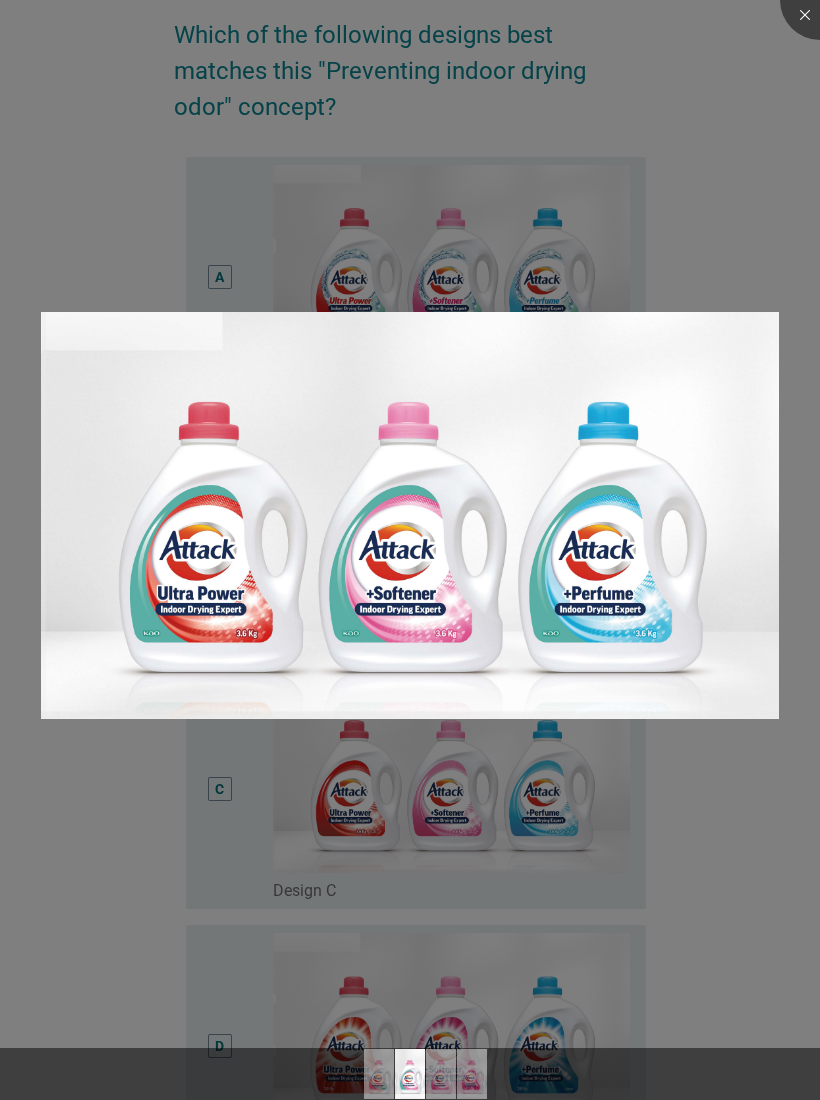 click at bounding box center [410, 550] 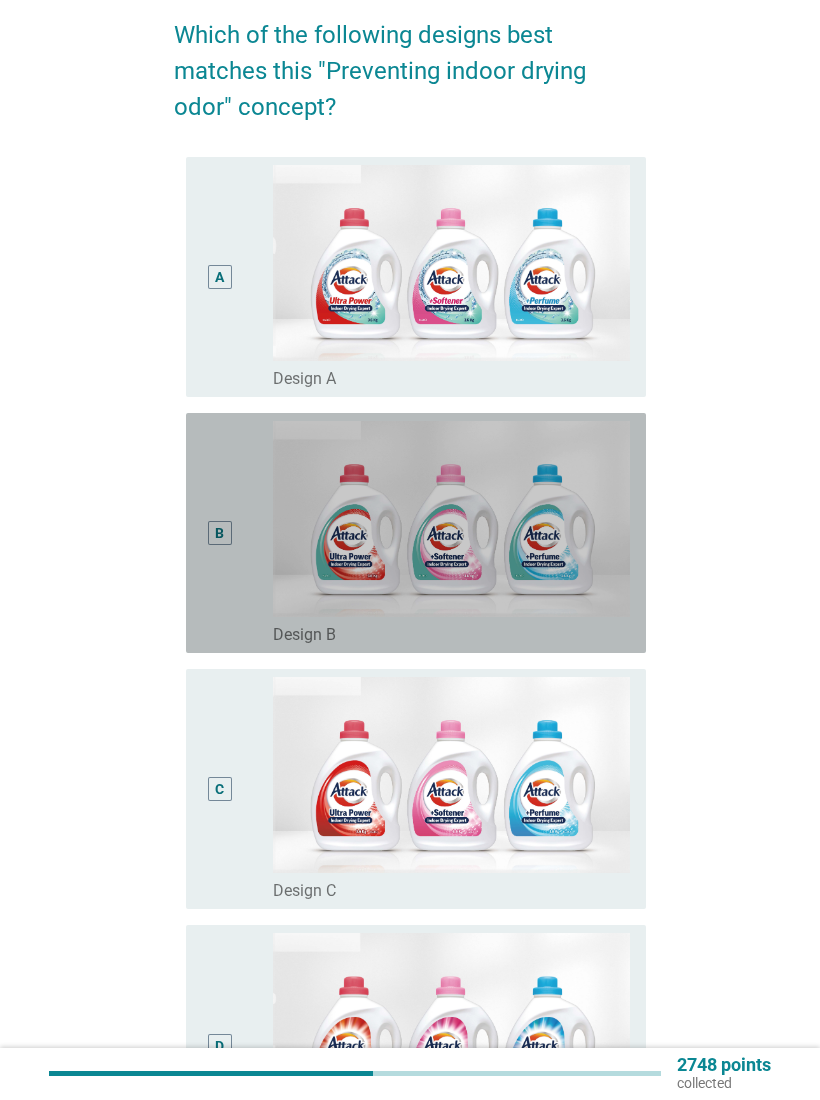 click on "B" at bounding box center [237, 533] 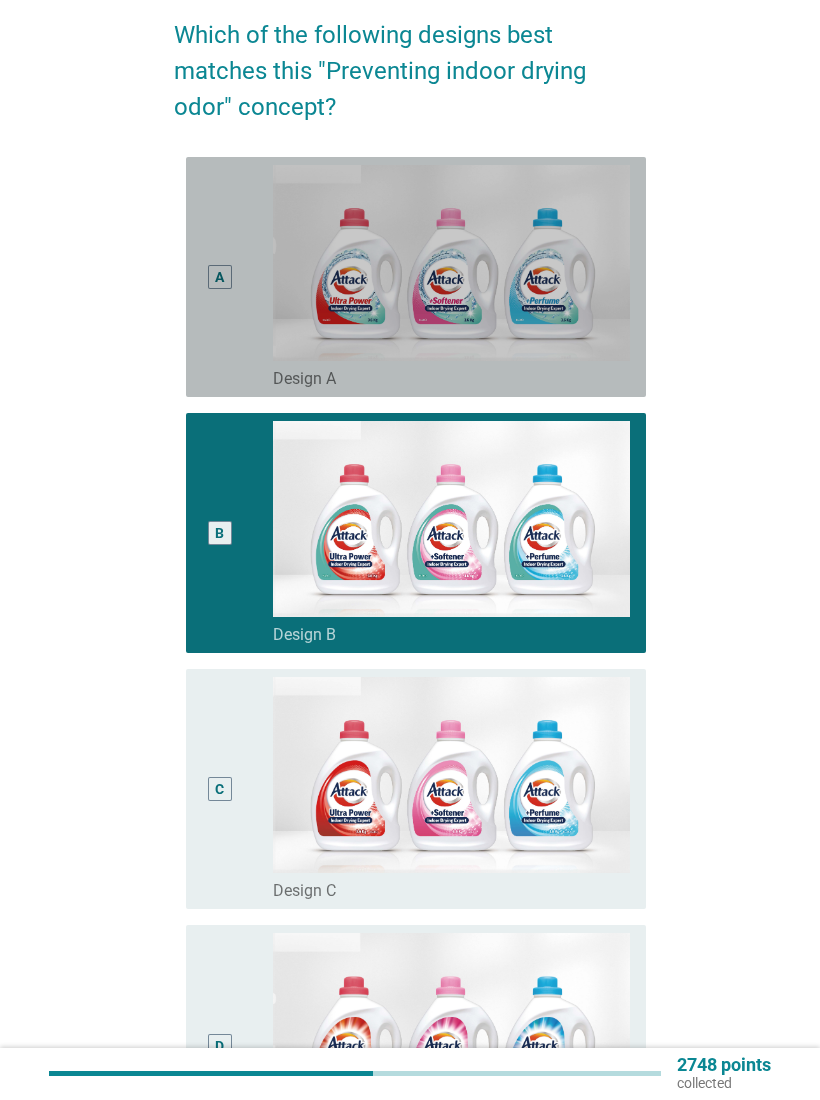 click on "A" at bounding box center [237, 277] 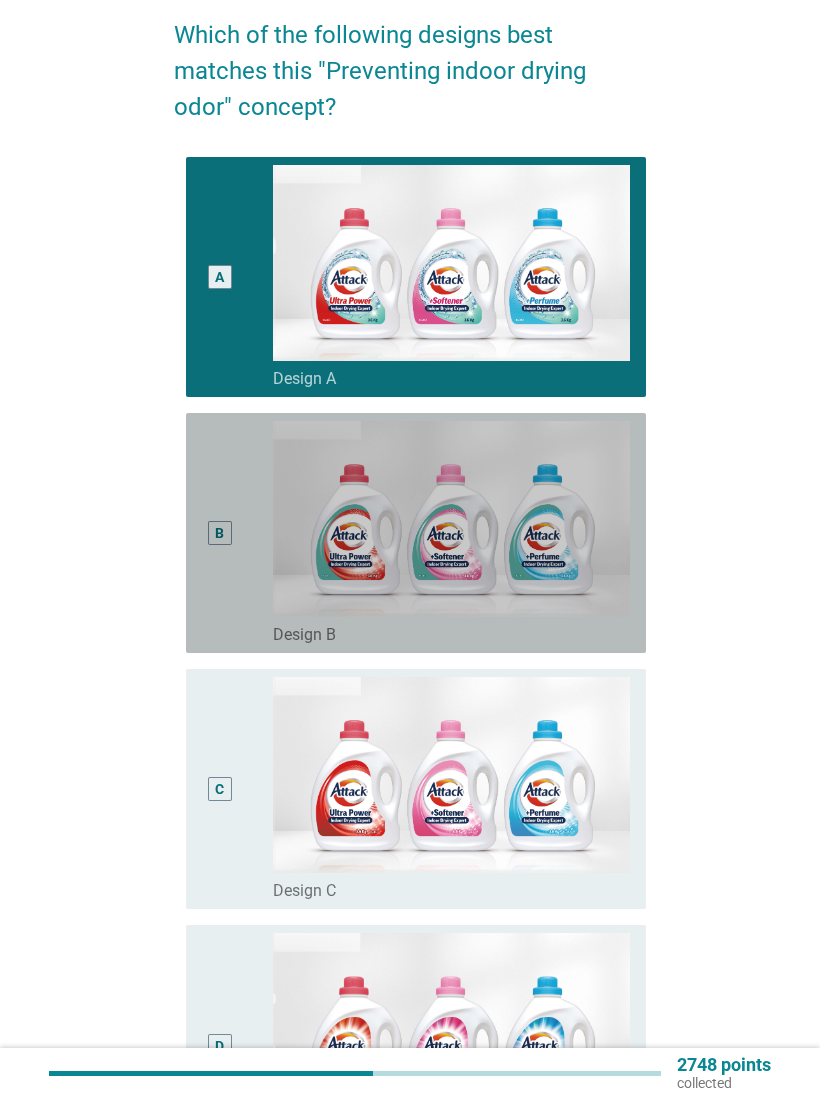 click on "B" at bounding box center [220, 533] 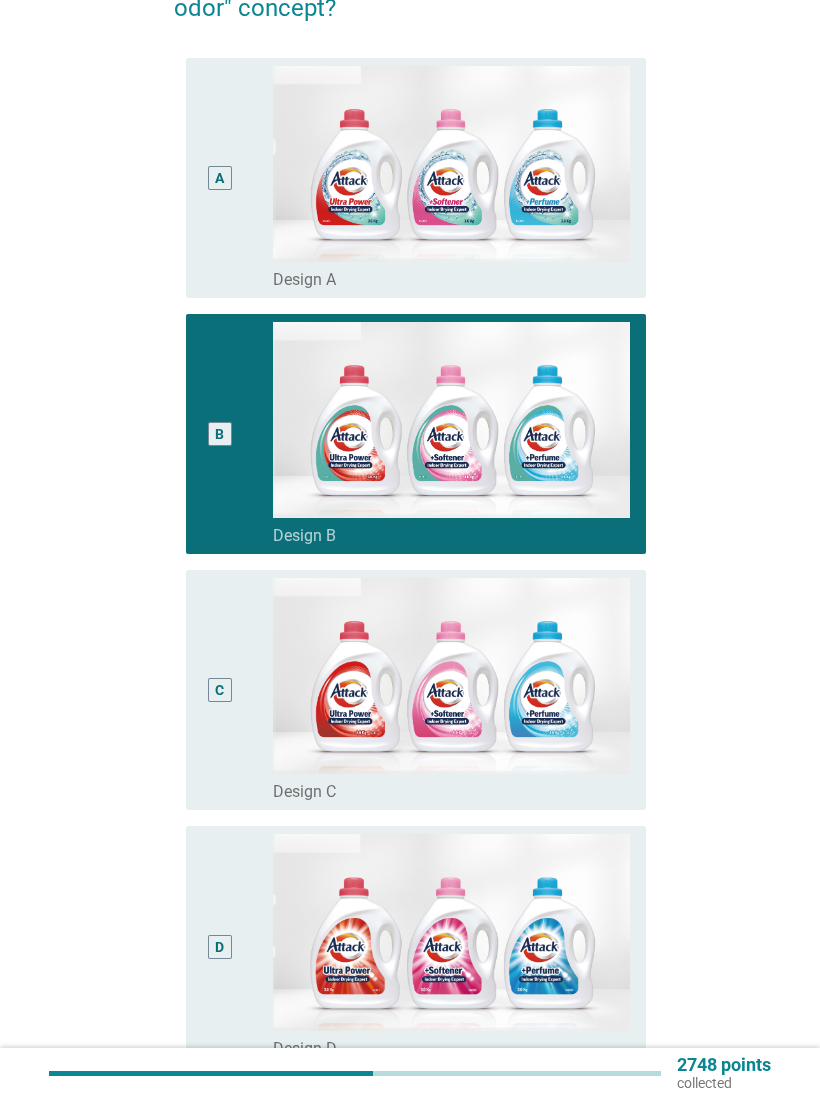 scroll, scrollTop: 457, scrollLeft: 0, axis: vertical 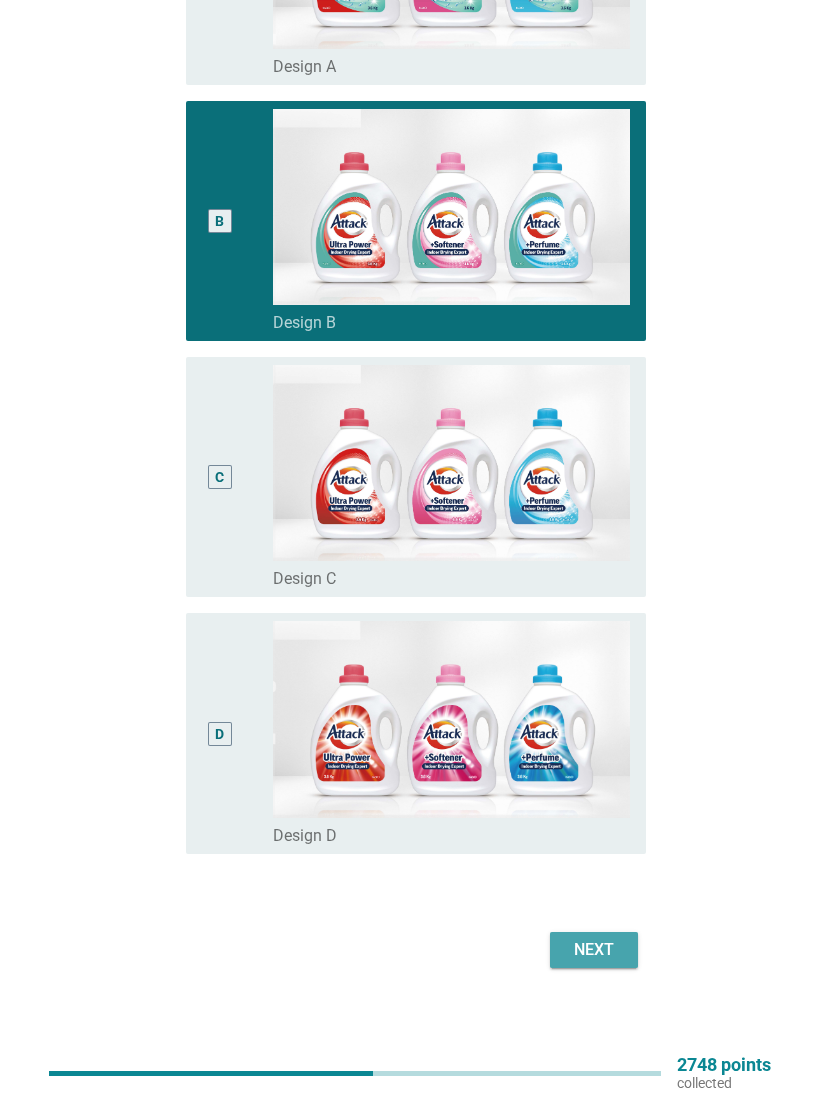 click on "Next" at bounding box center [594, 950] 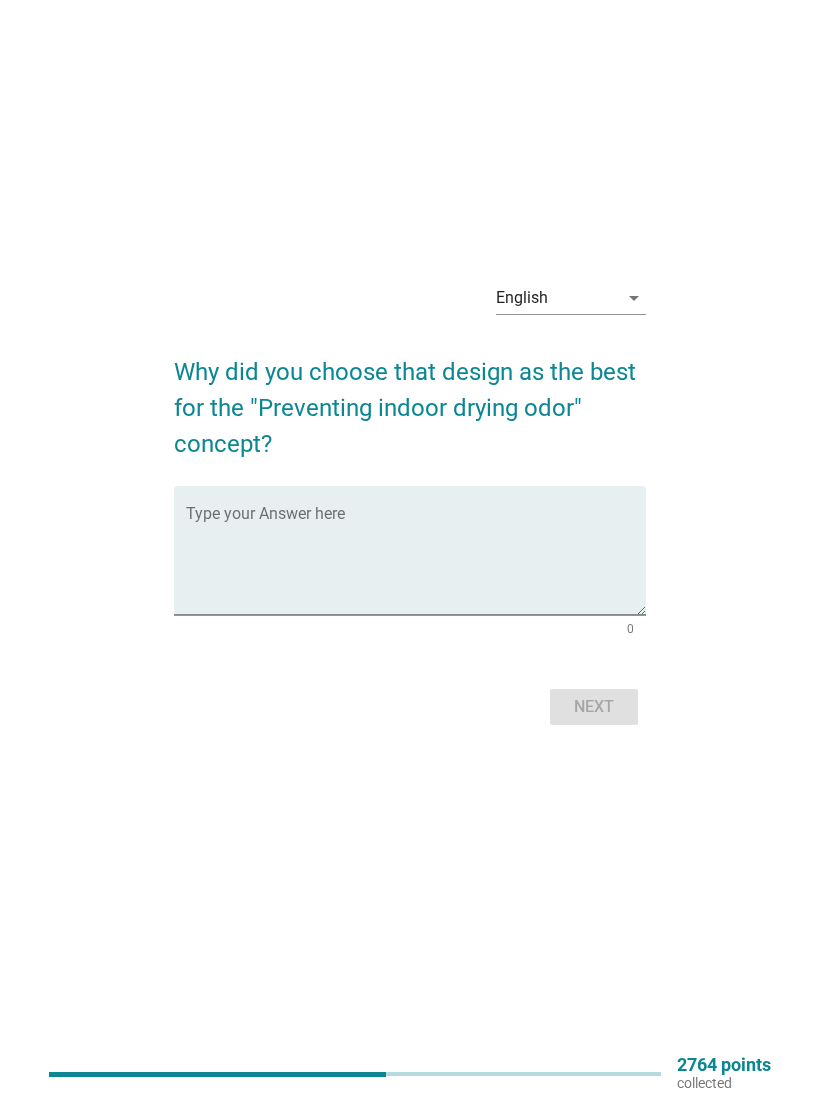 scroll, scrollTop: 0, scrollLeft: 0, axis: both 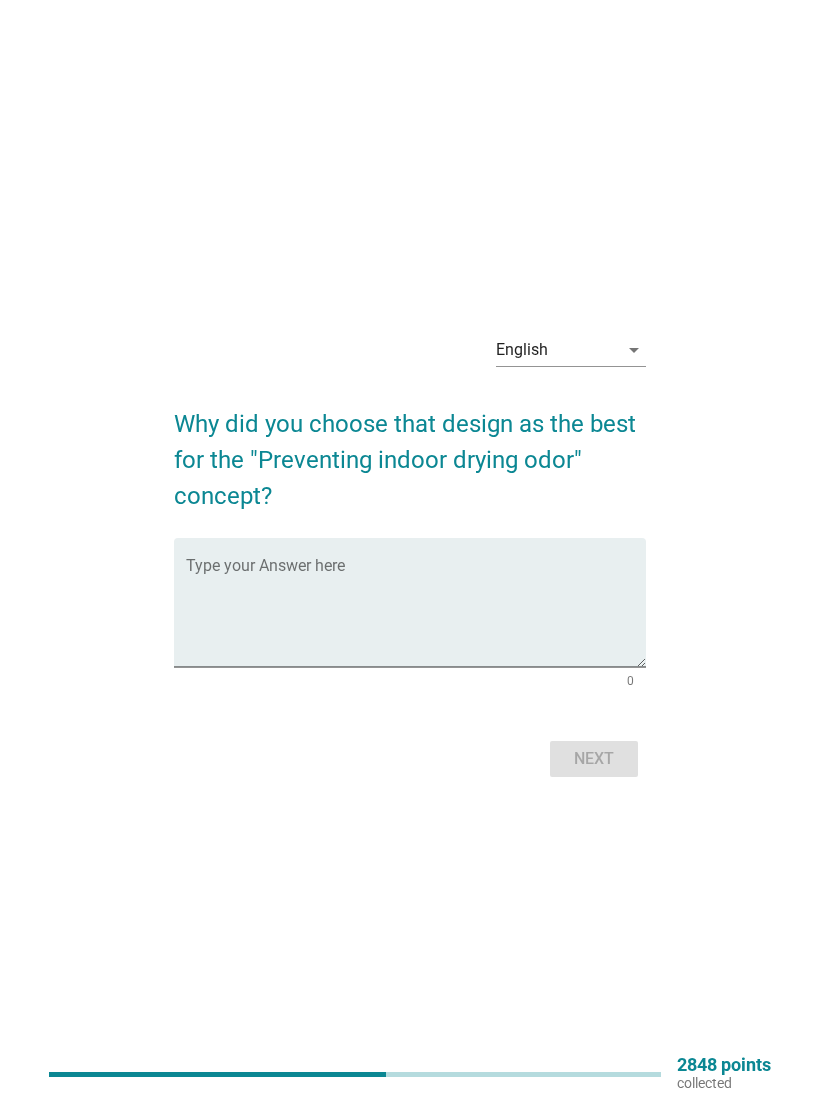 click at bounding box center [416, 614] 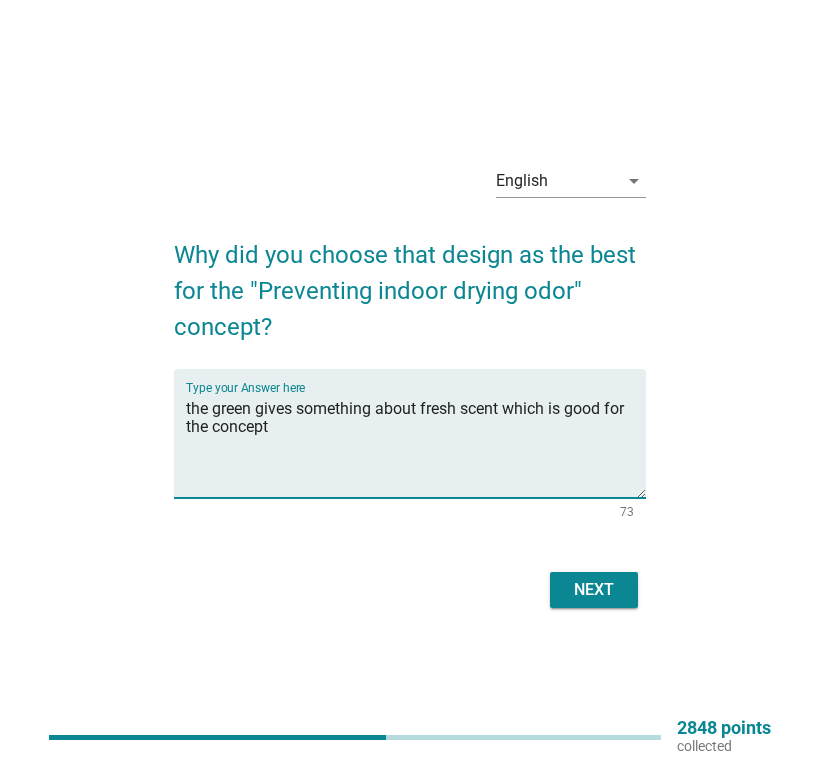 type on "the green gives something about fresh scent which is good for the concept" 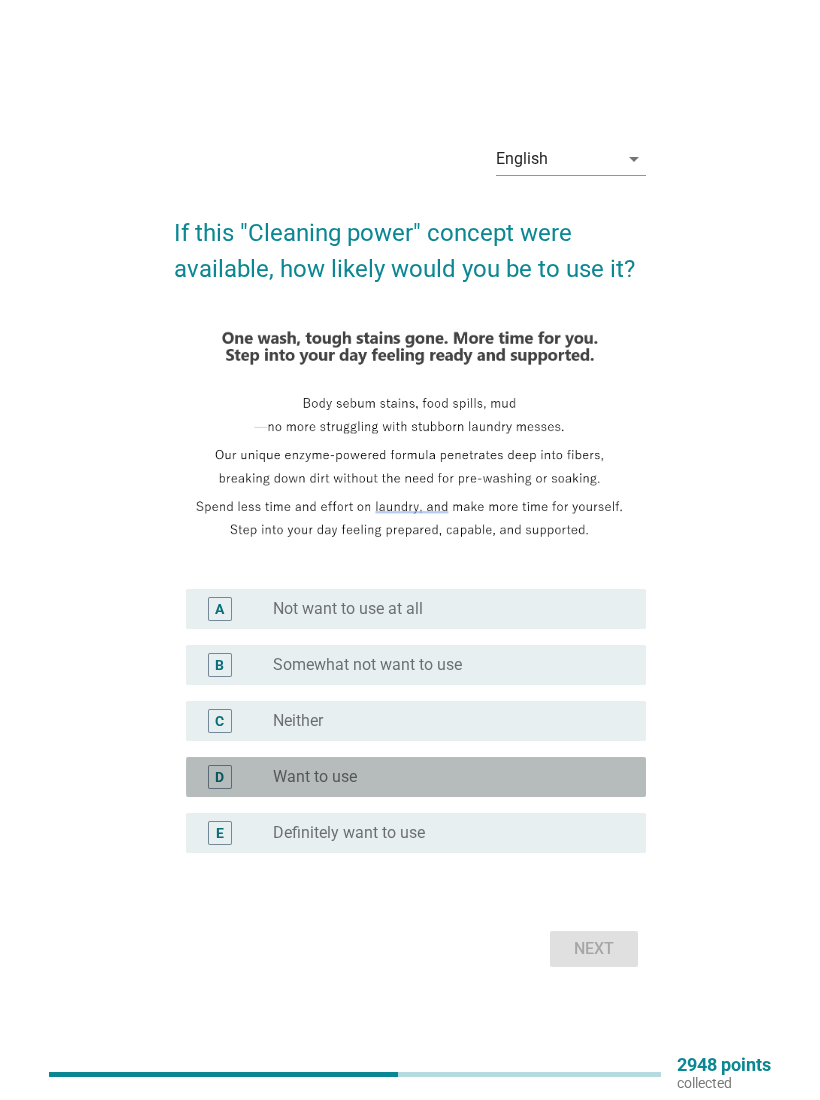 click on "radio_button_unchecked Want to use" at bounding box center (443, 777) 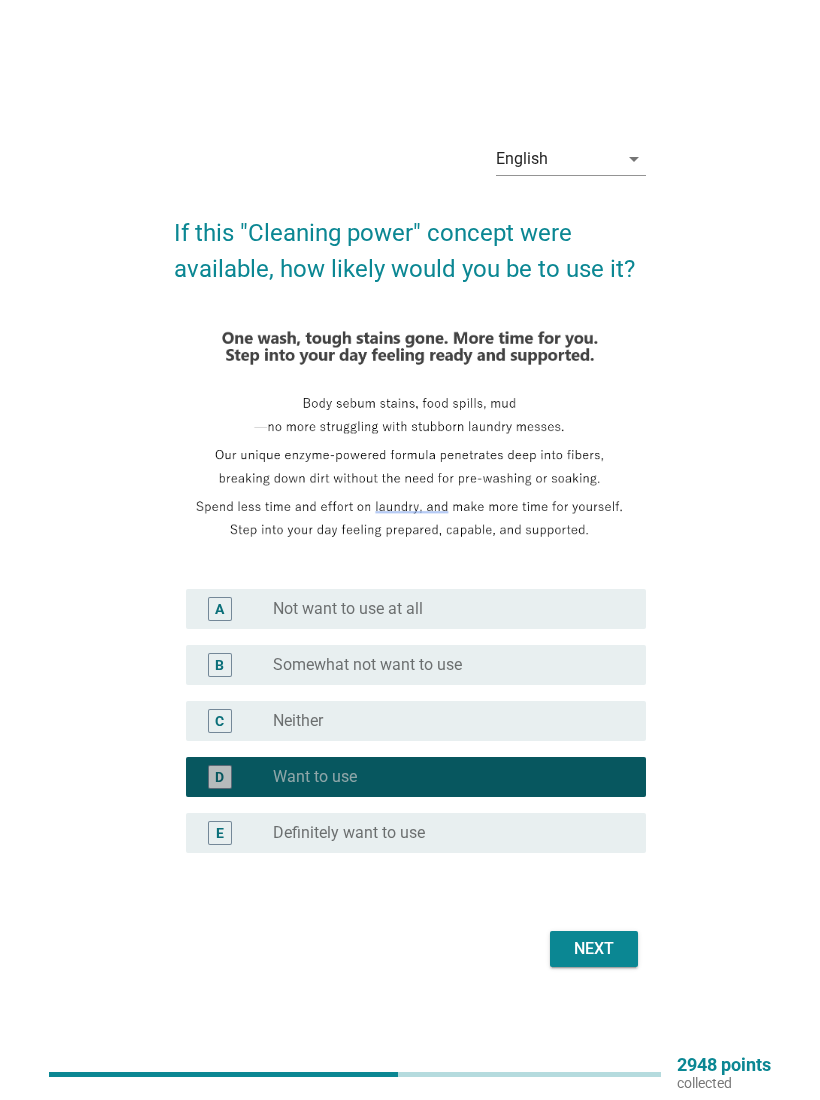 click on "Next" at bounding box center (594, 949) 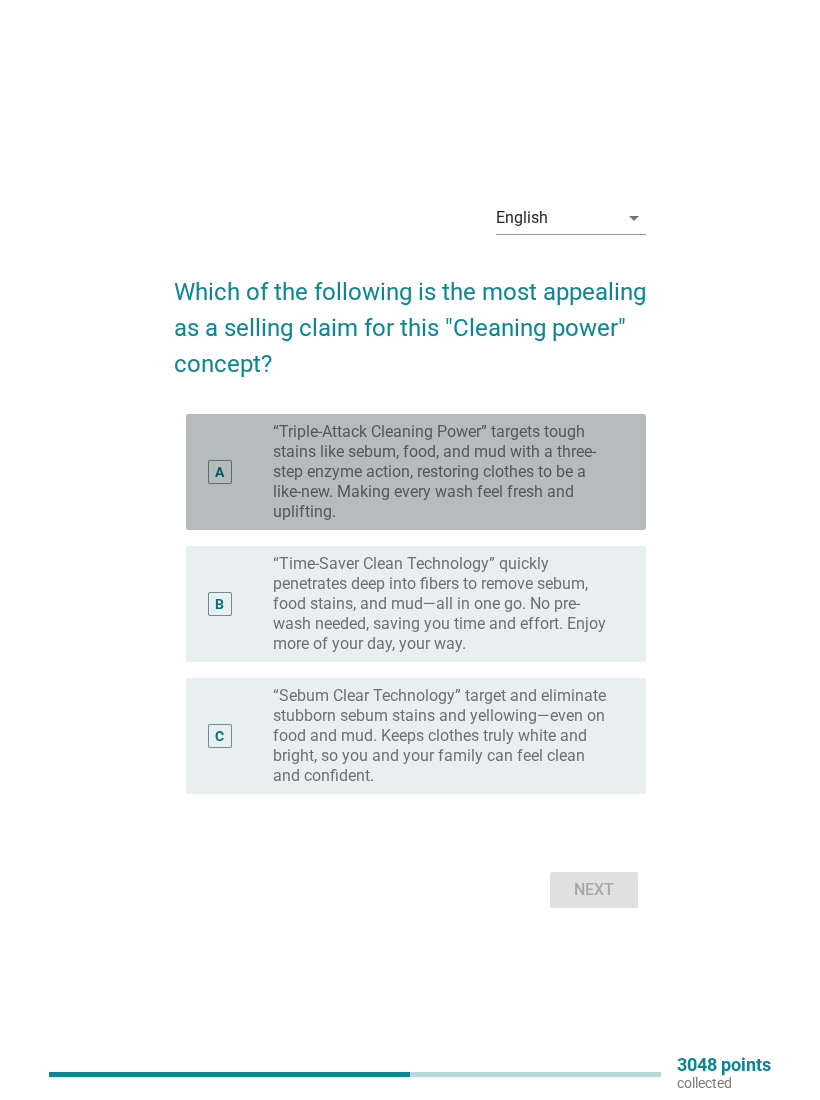 click on "“Triple-Attack Cleaning Power” targets tough stains like sebum, food, and mud with a three-step enzyme action, restoring clothes to be a like-new. Making every wash feel fresh and uplifting." at bounding box center [443, 472] 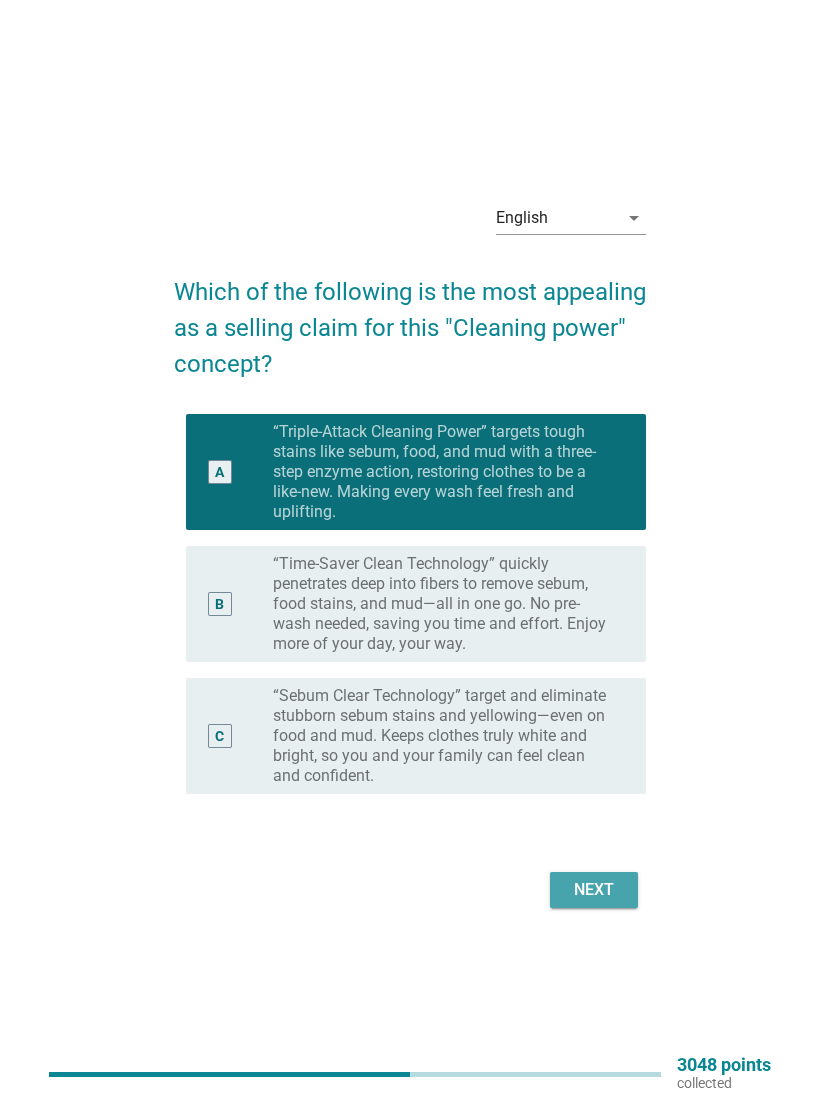 click on "Next" at bounding box center (594, 890) 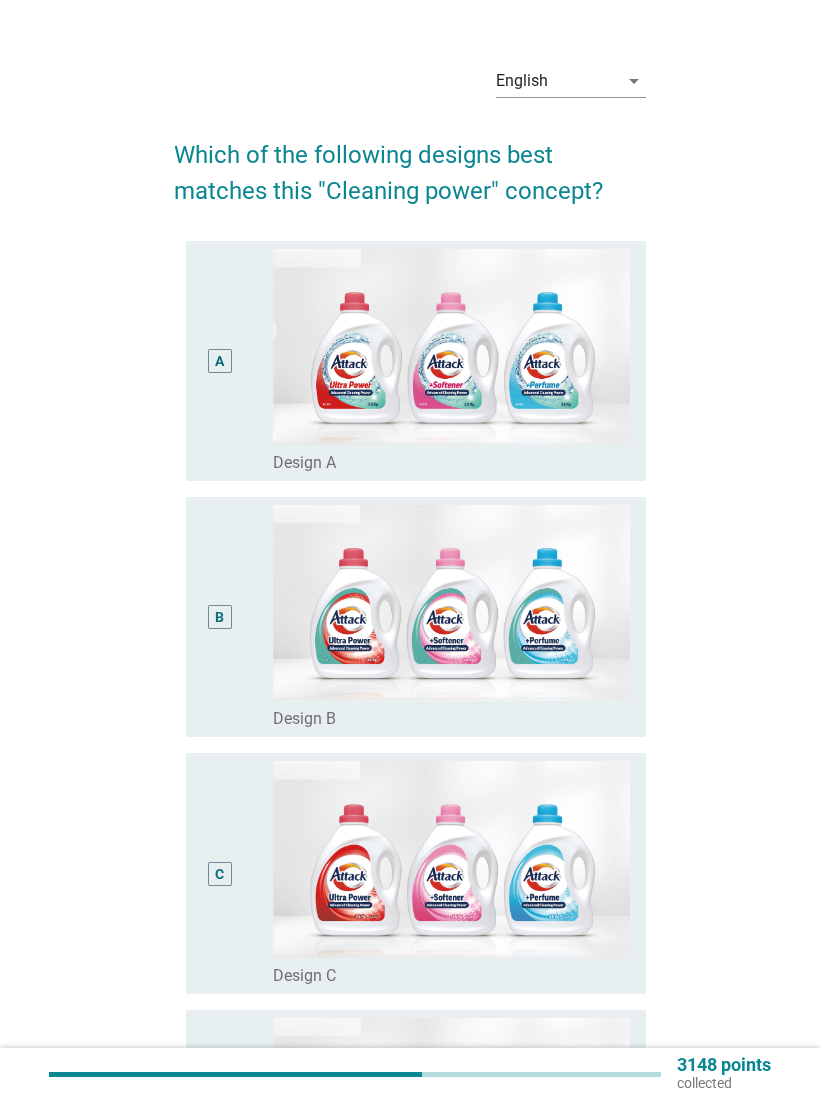 scroll, scrollTop: 0, scrollLeft: 0, axis: both 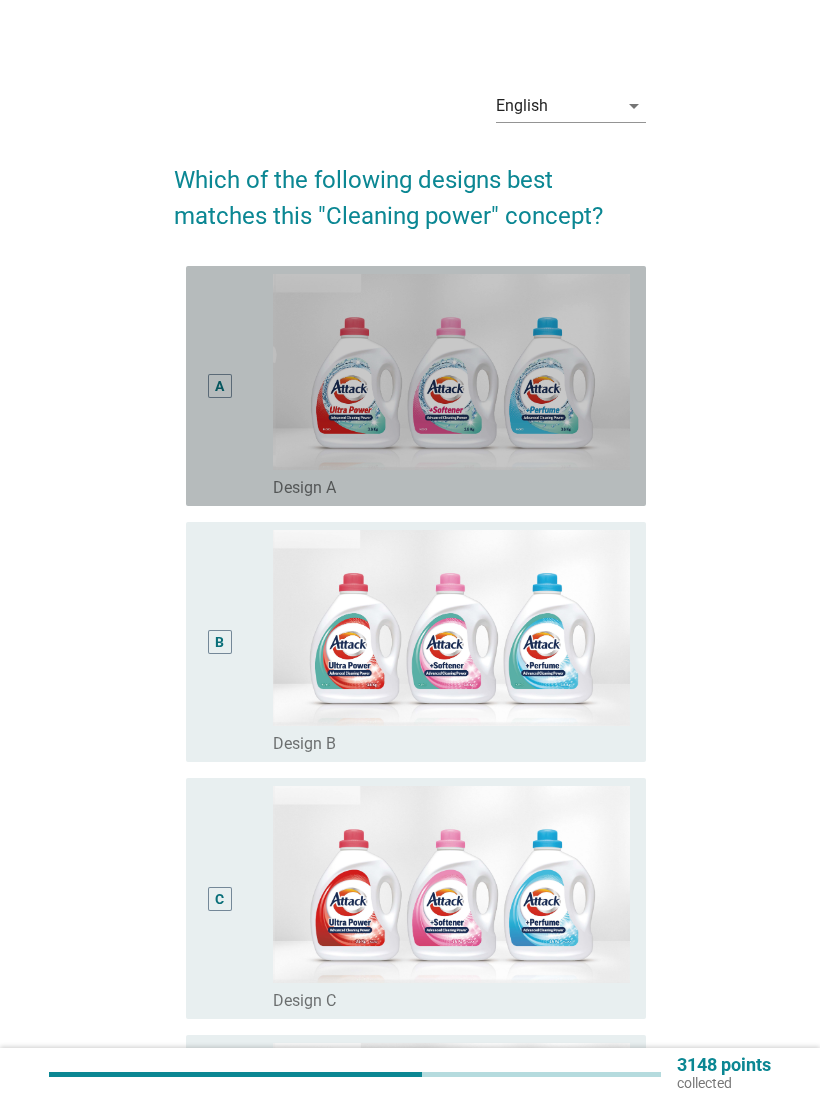 click on "A" at bounding box center [220, 386] 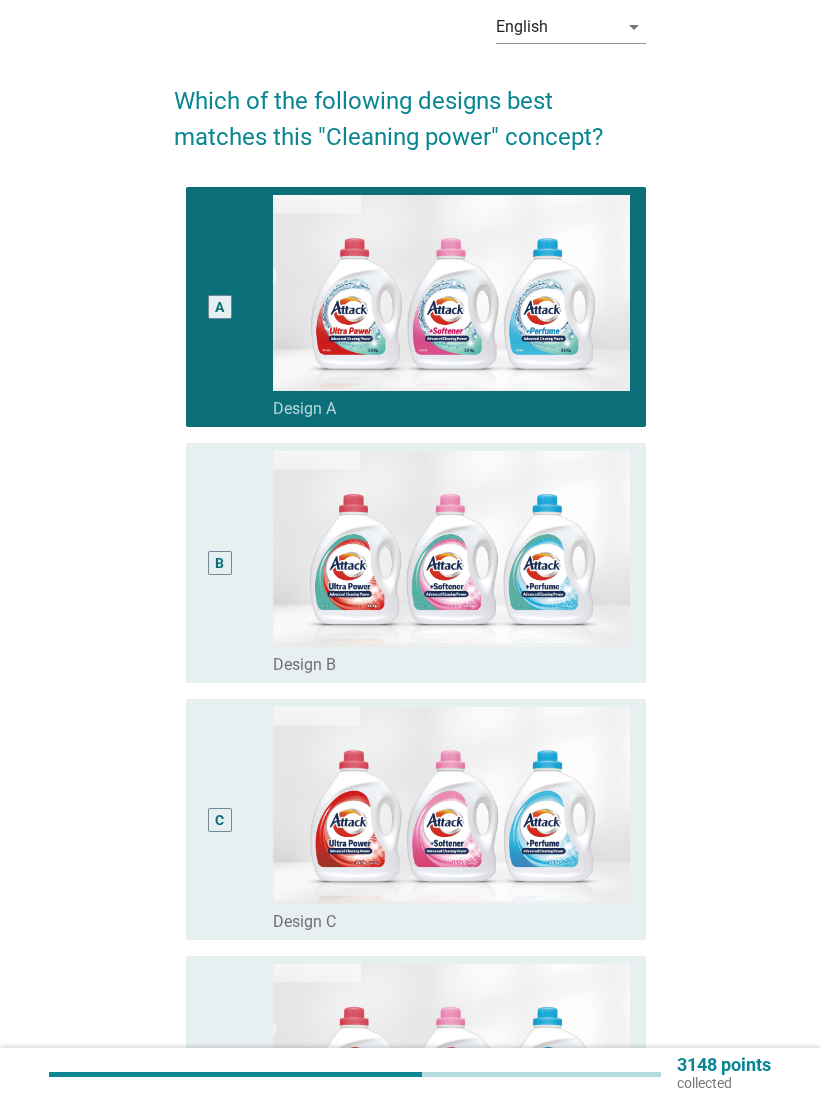 scroll, scrollTop: 421, scrollLeft: 0, axis: vertical 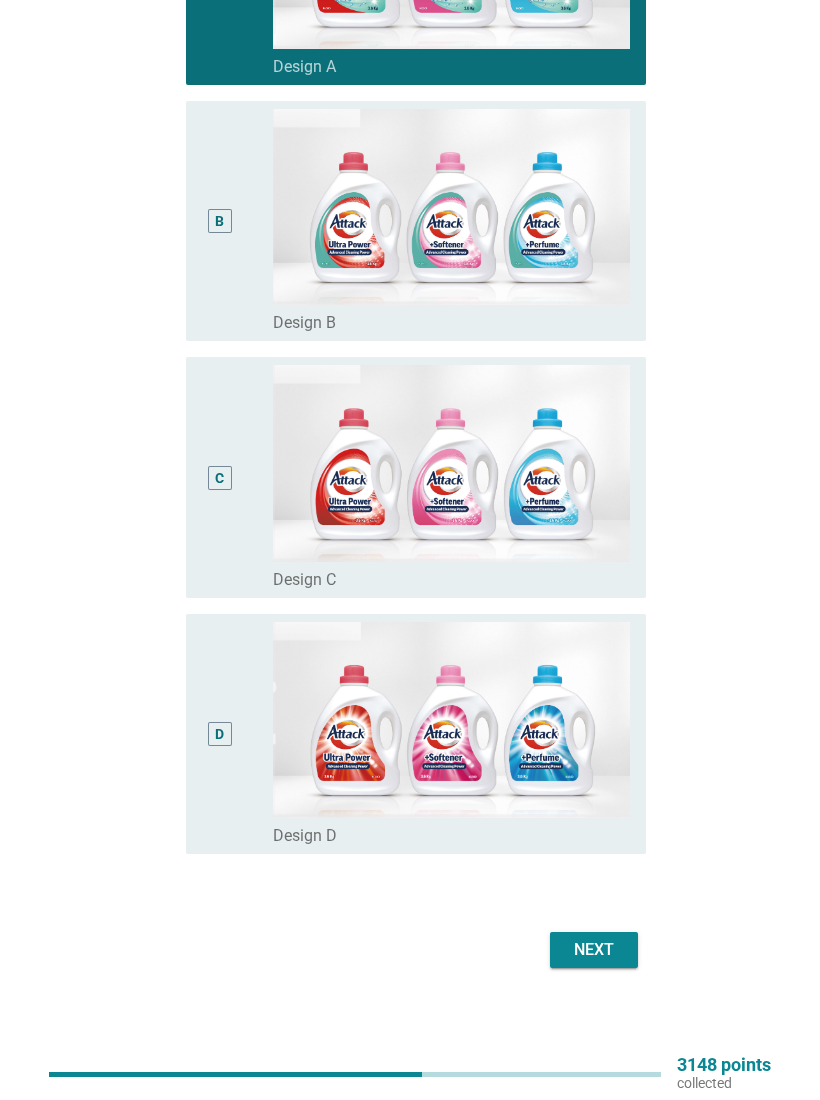 click on "Next" at bounding box center [594, 950] 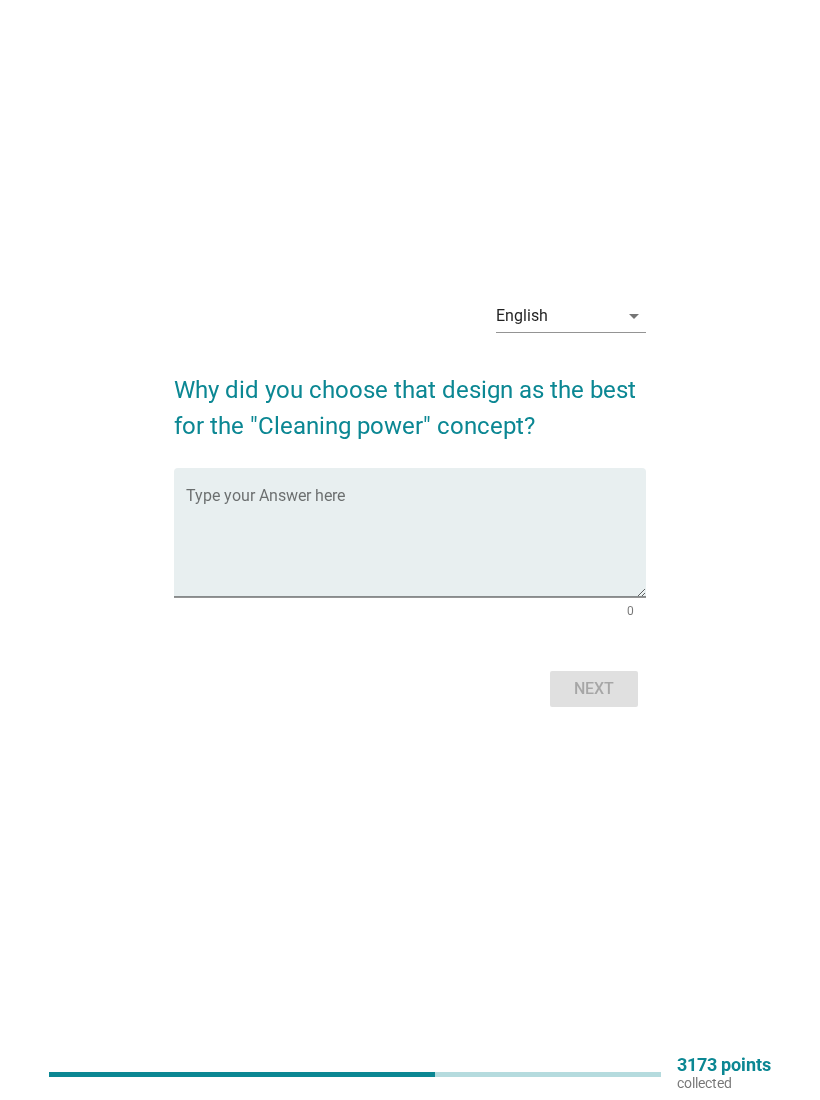 scroll, scrollTop: 0, scrollLeft: 0, axis: both 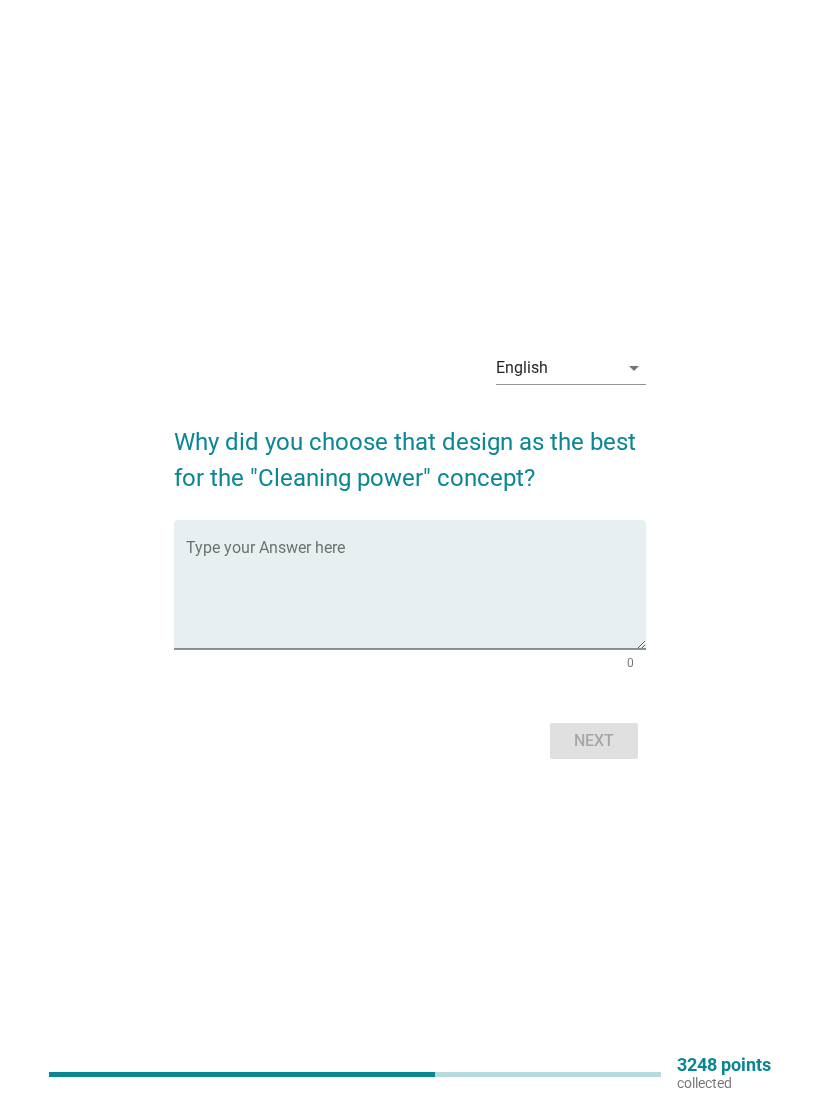 click at bounding box center [416, 596] 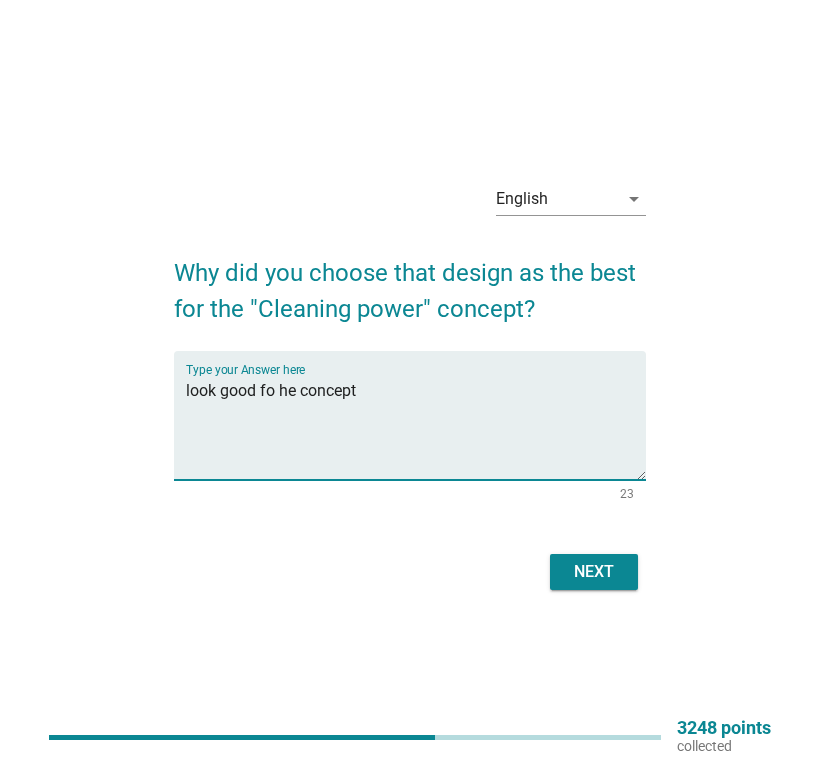 type on "look good fo he concept" 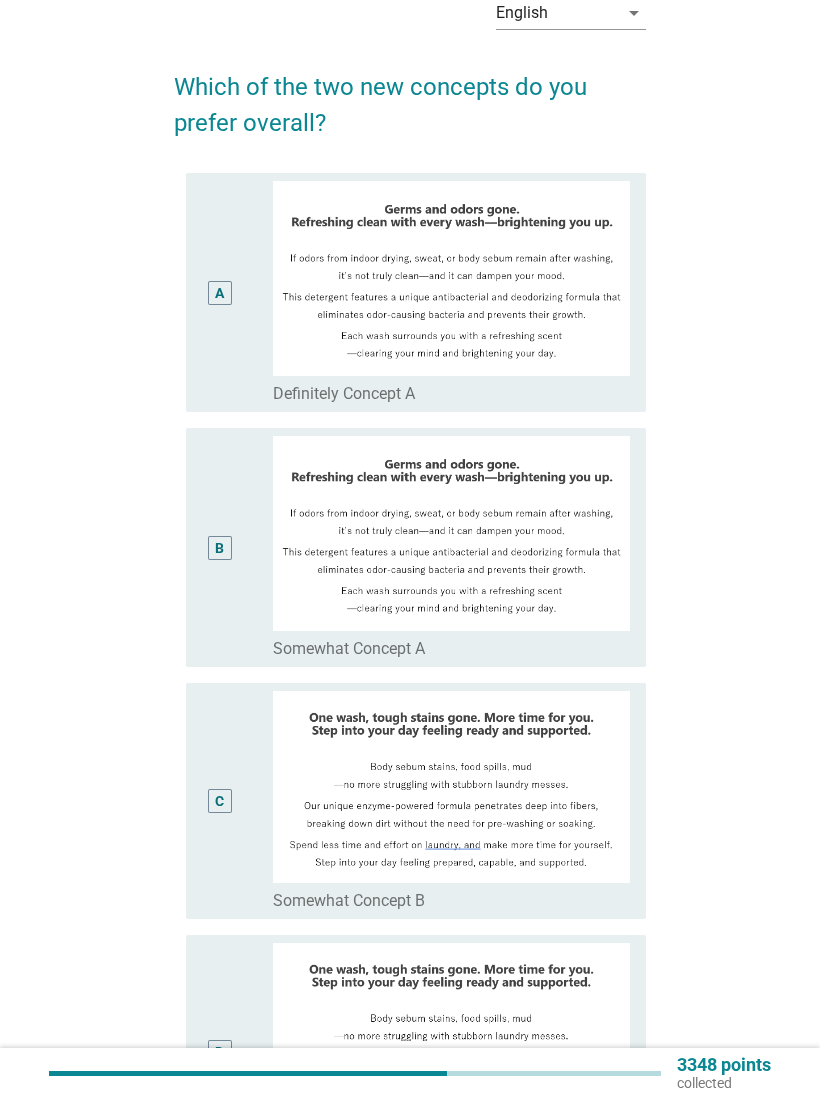 scroll, scrollTop: 112, scrollLeft: 0, axis: vertical 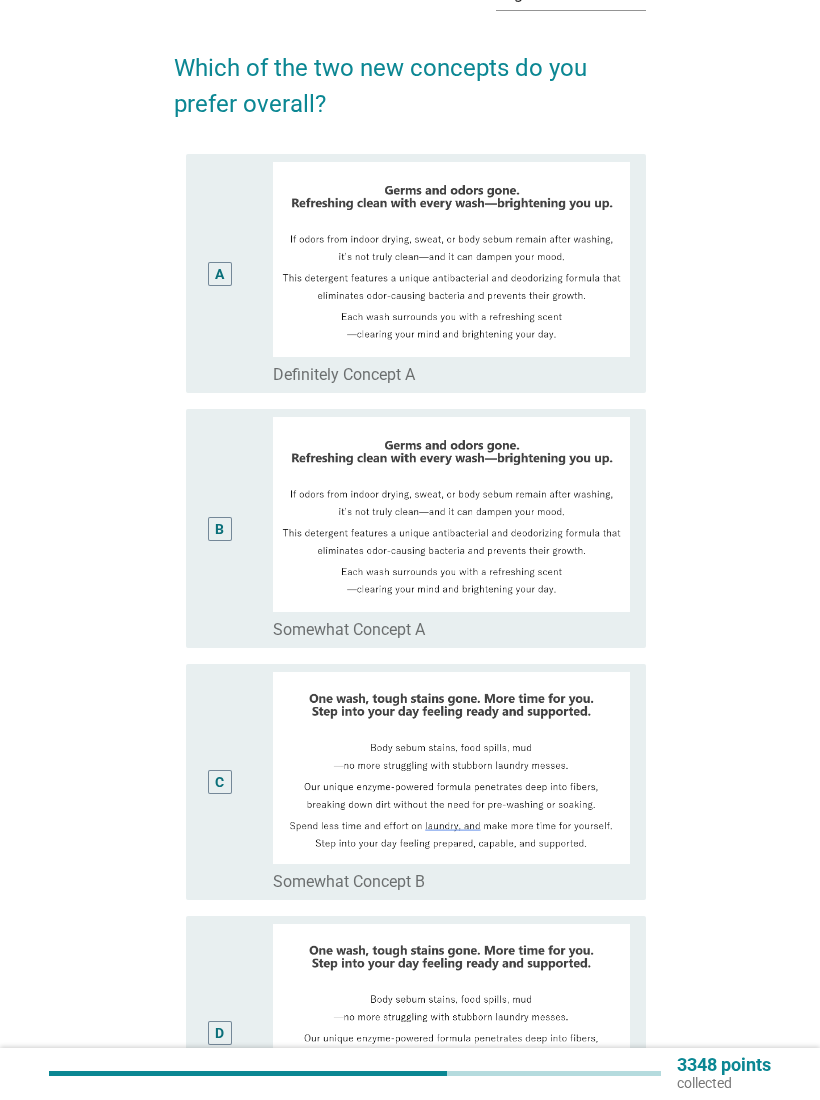 click at bounding box center (451, 514) 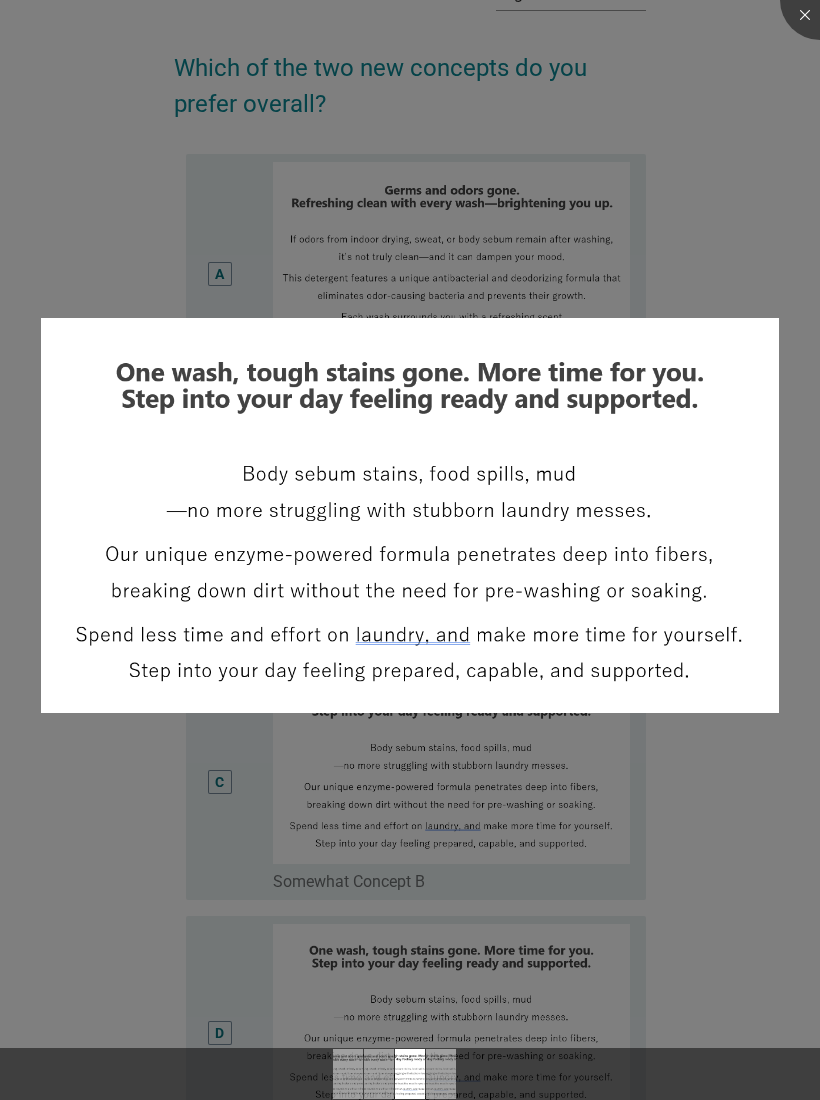 click at bounding box center [410, 550] 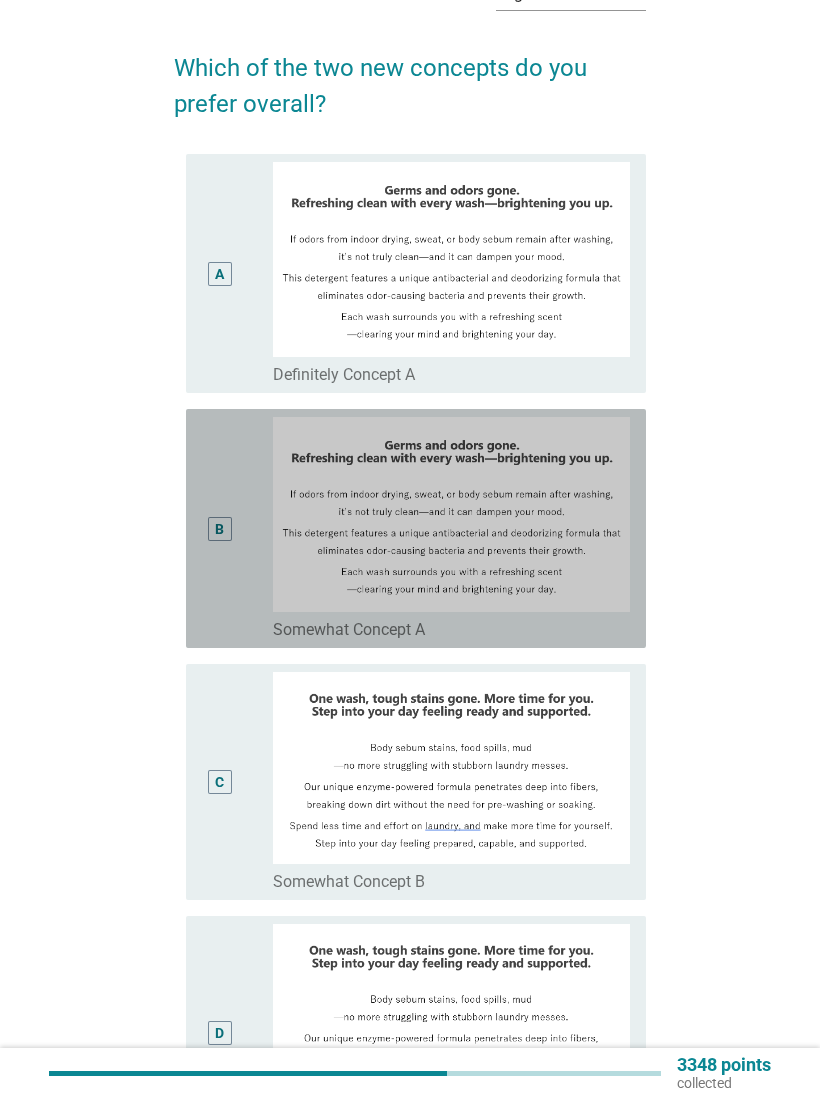 click on "B" at bounding box center [220, 528] 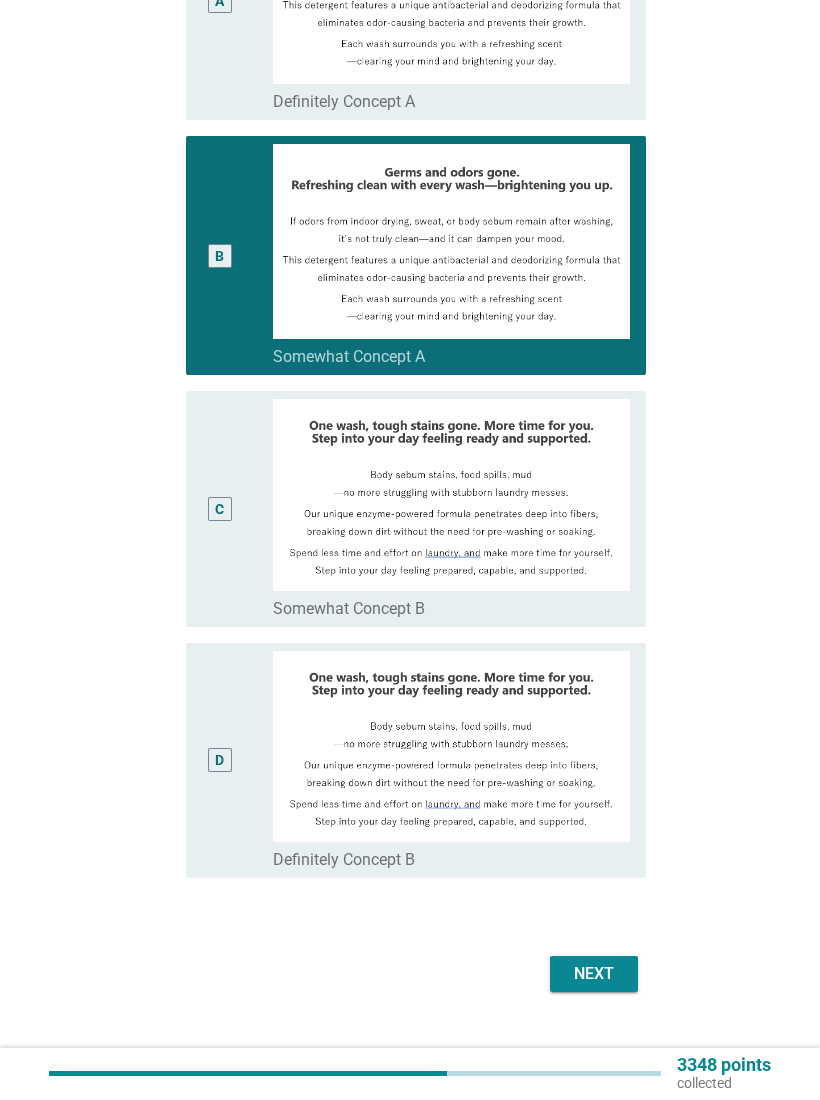 scroll, scrollTop: 409, scrollLeft: 0, axis: vertical 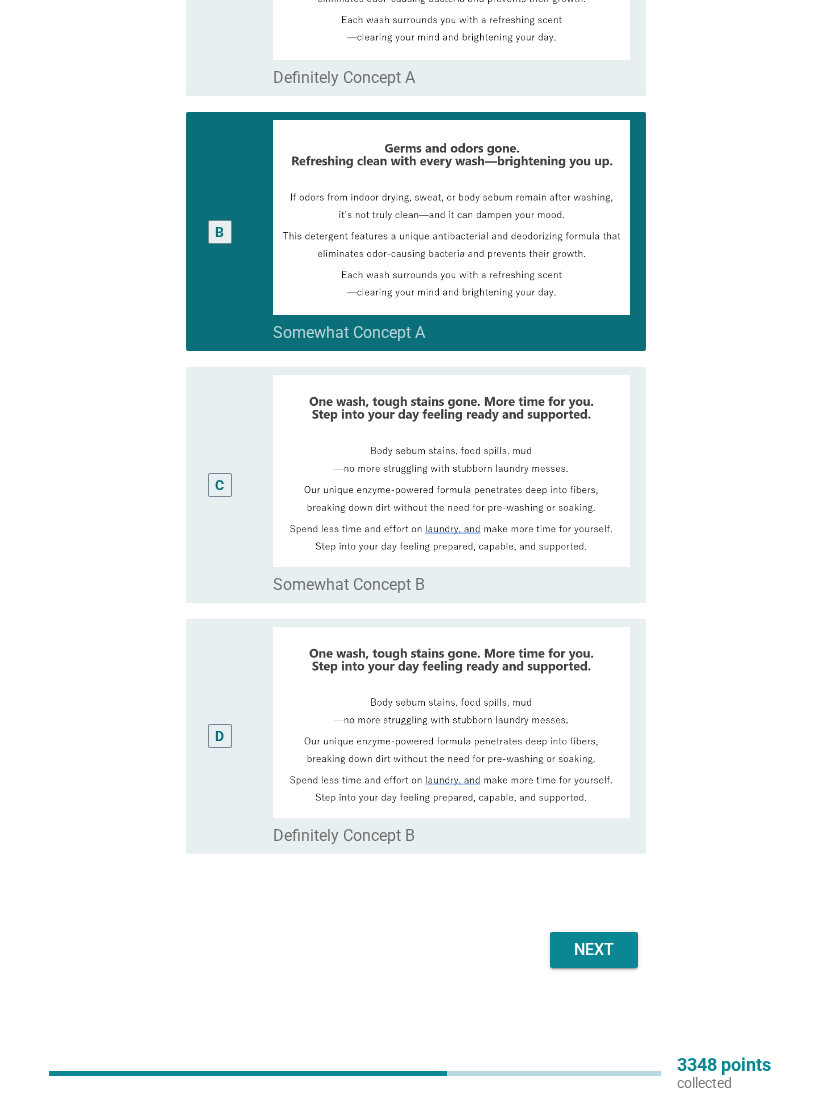 click on "Next" at bounding box center (594, 950) 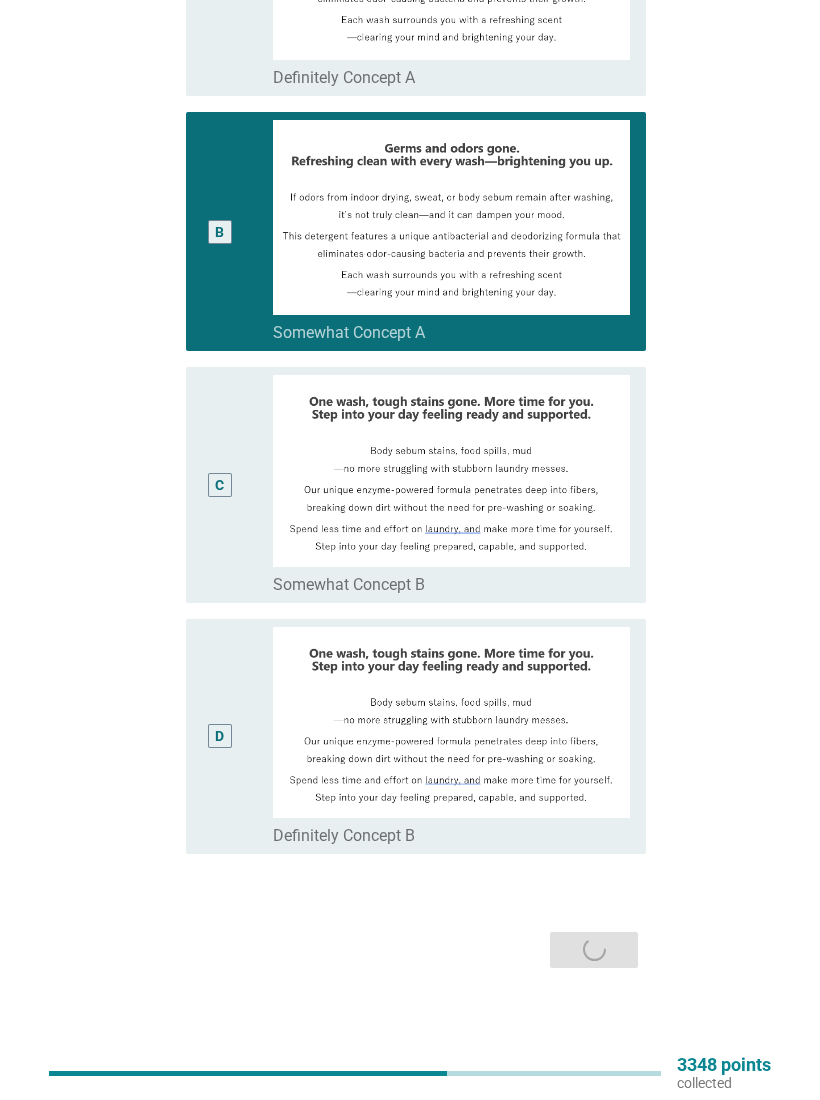 scroll, scrollTop: 0, scrollLeft: 0, axis: both 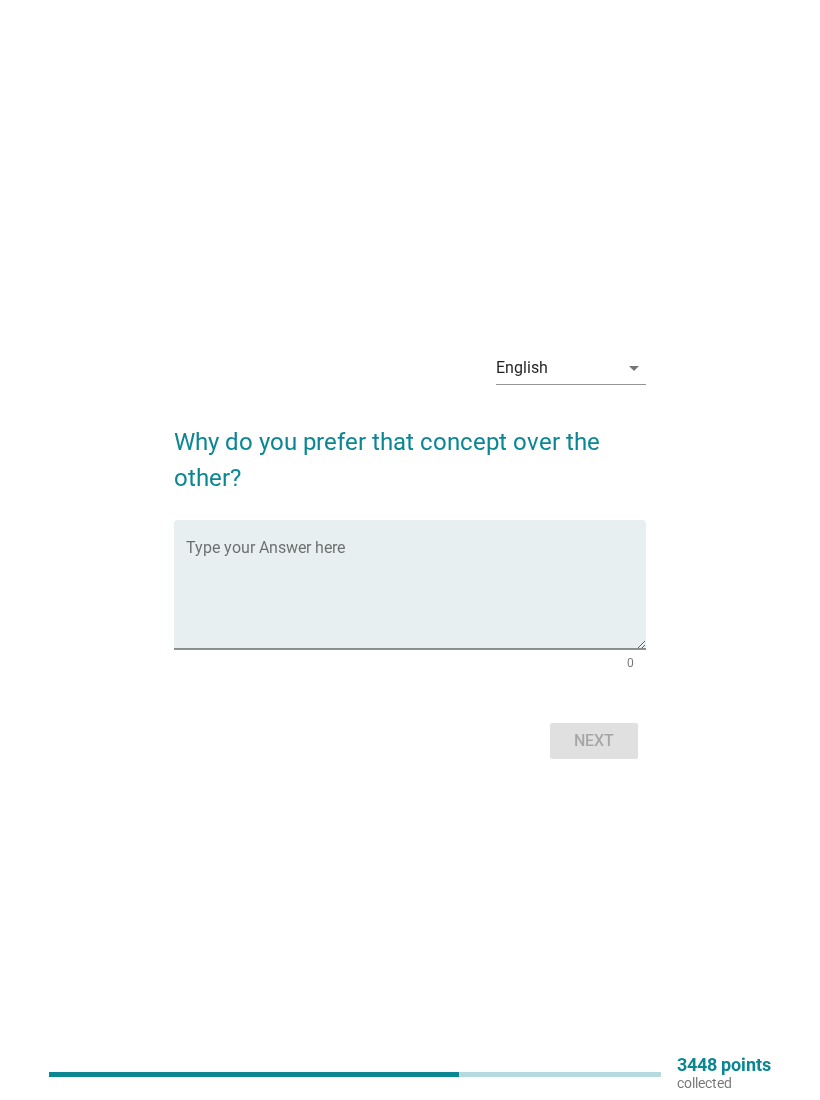 click at bounding box center (416, 596) 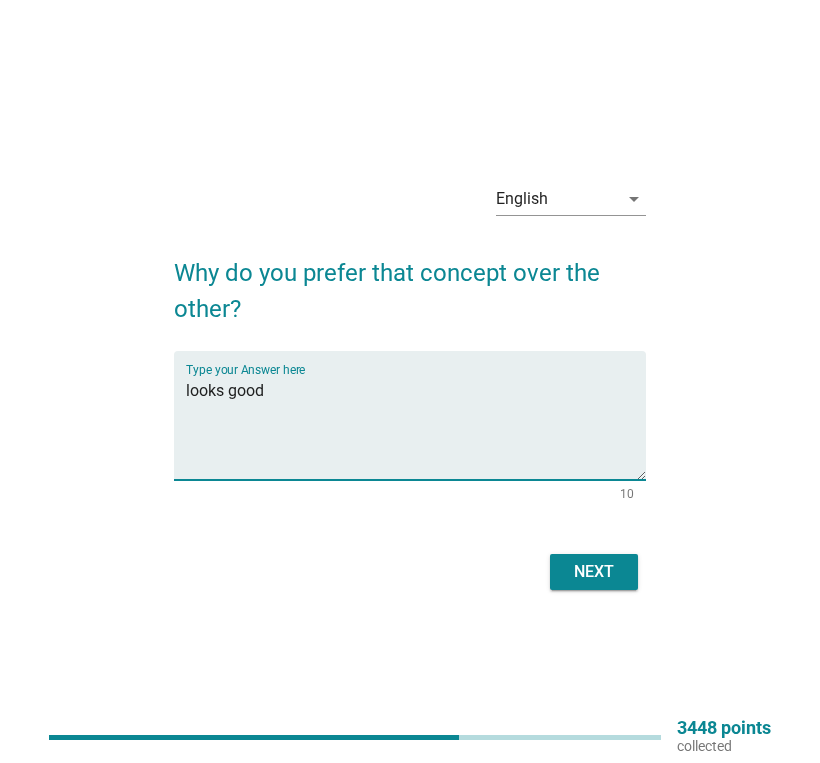 type on "looks good" 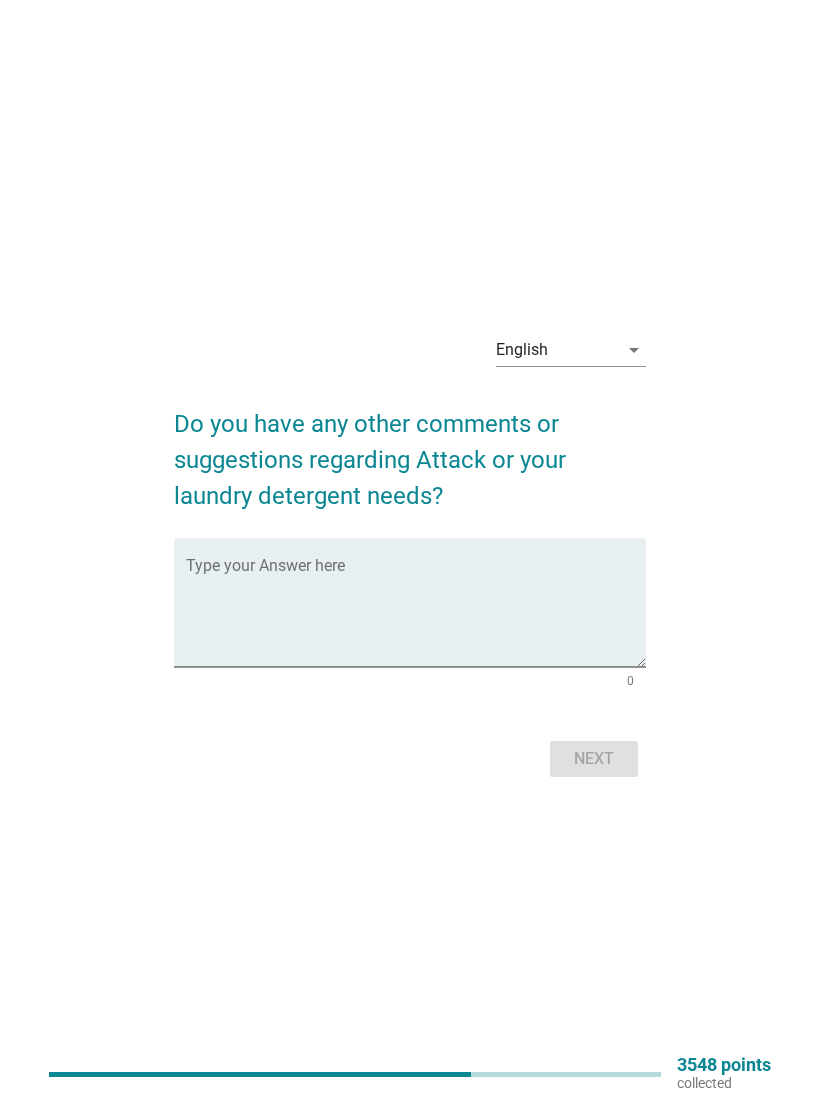 click at bounding box center (416, 614) 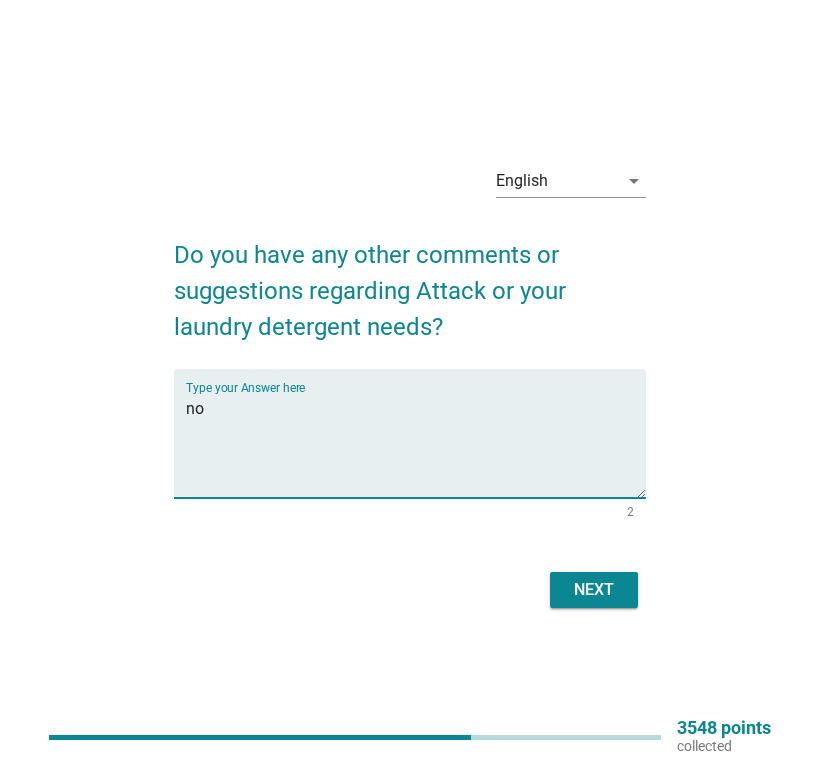 type on "no" 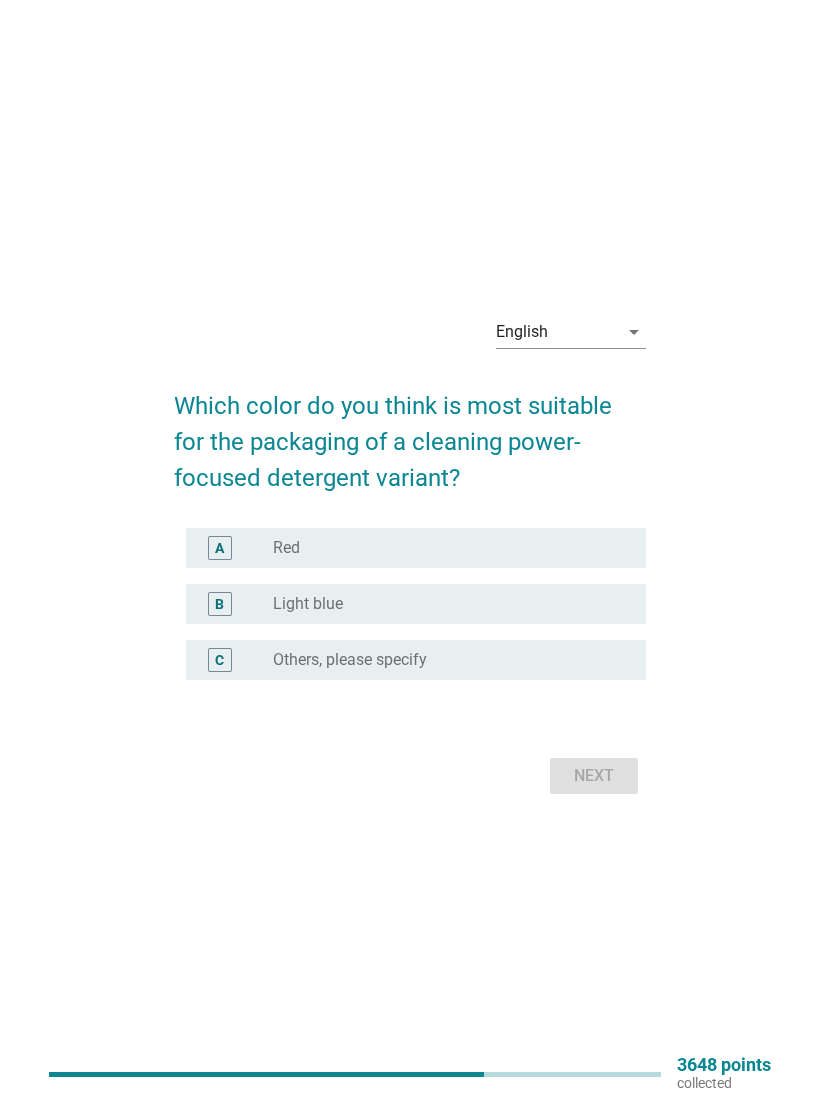 click on "radio_button_unchecked Light blue" at bounding box center (451, 604) 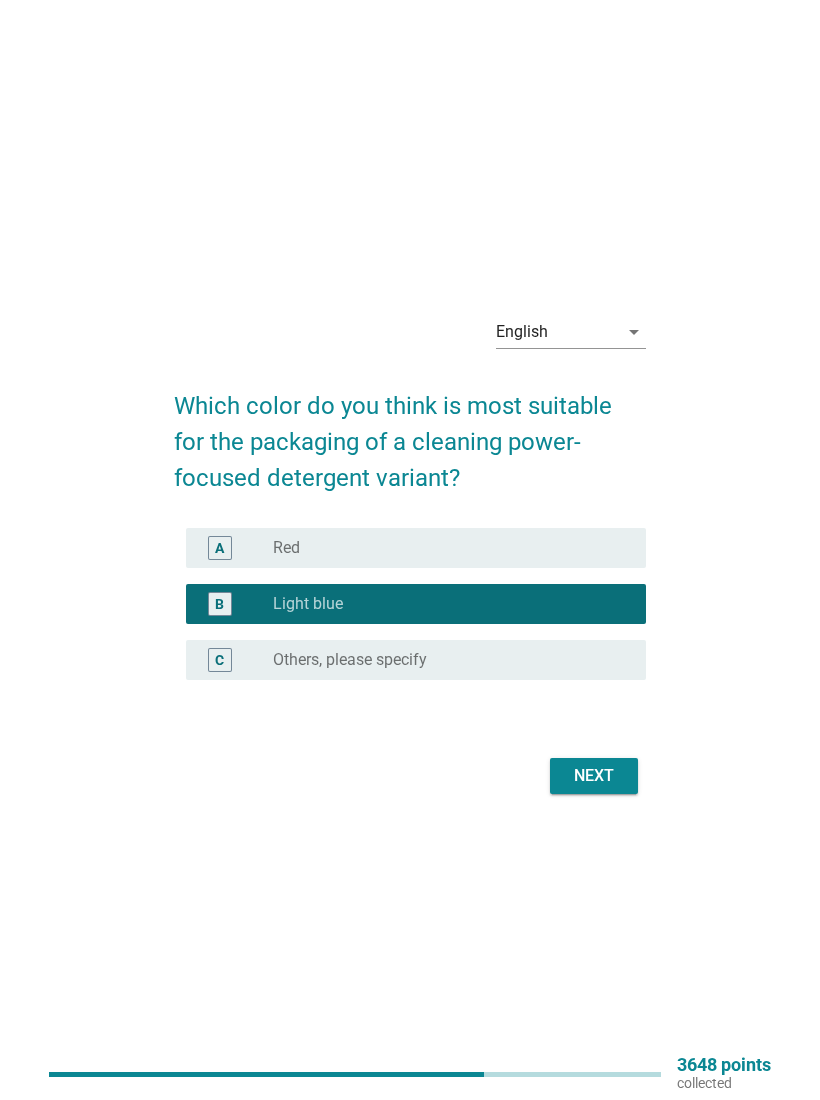 click on "Next" at bounding box center [594, 776] 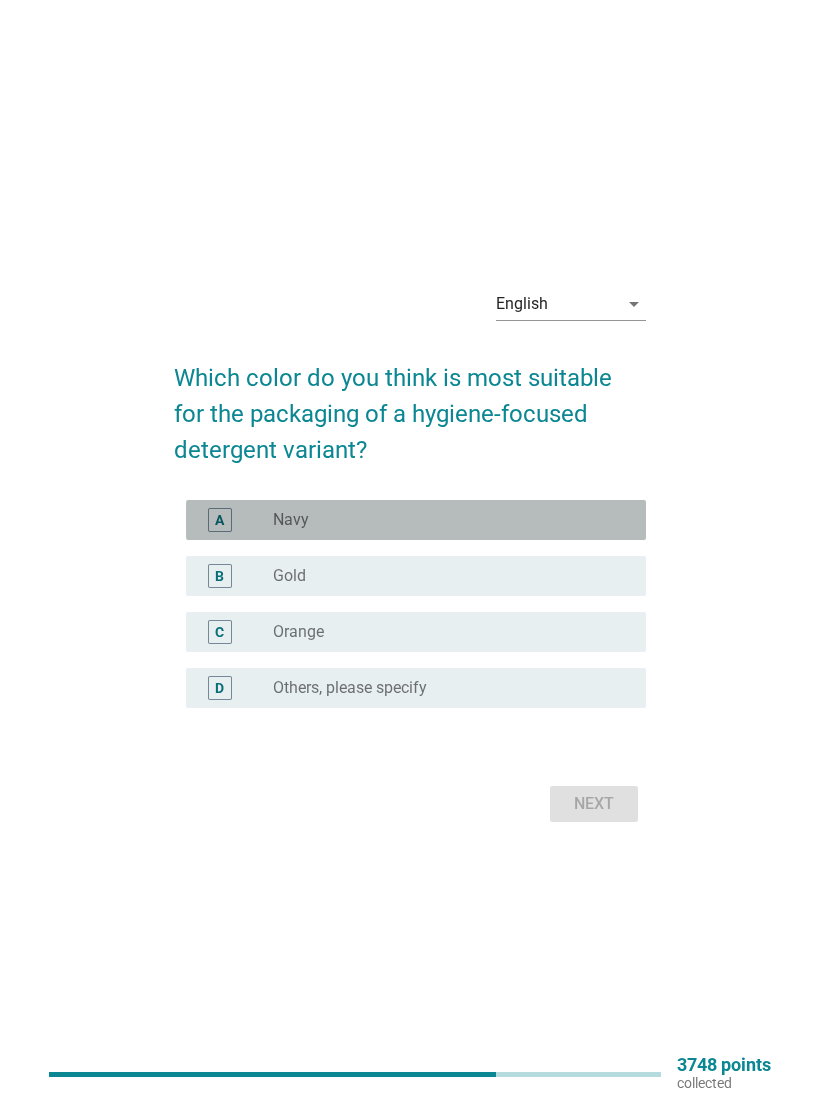 click on "radio_button_unchecked Navy" at bounding box center (443, 520) 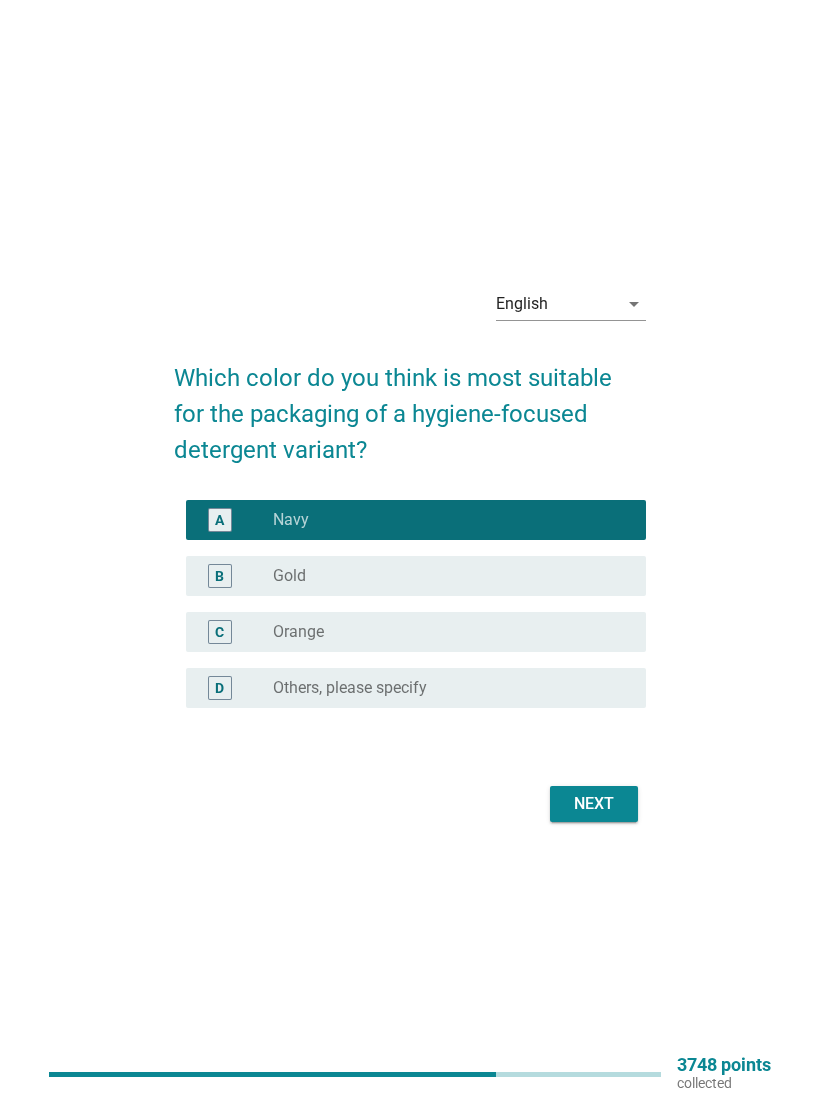 click on "Next" at bounding box center [594, 804] 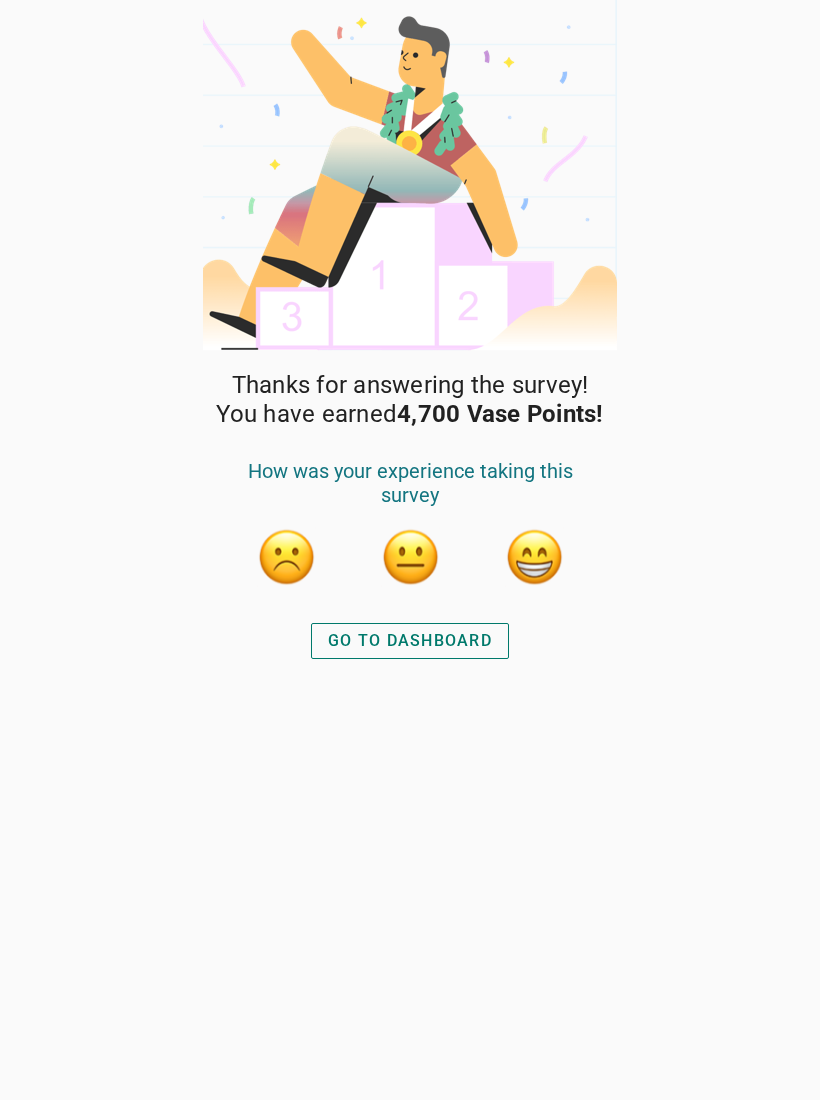 click on "GO TO DASHBOARD" at bounding box center [410, 641] 